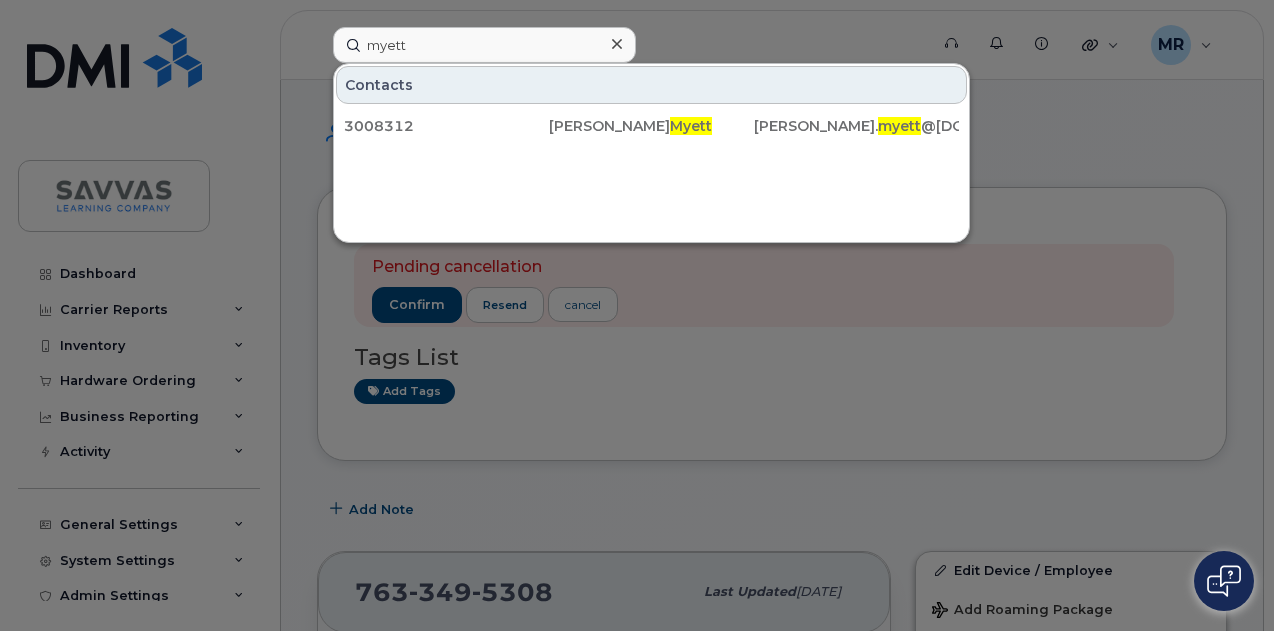 scroll, scrollTop: 500, scrollLeft: 0, axis: vertical 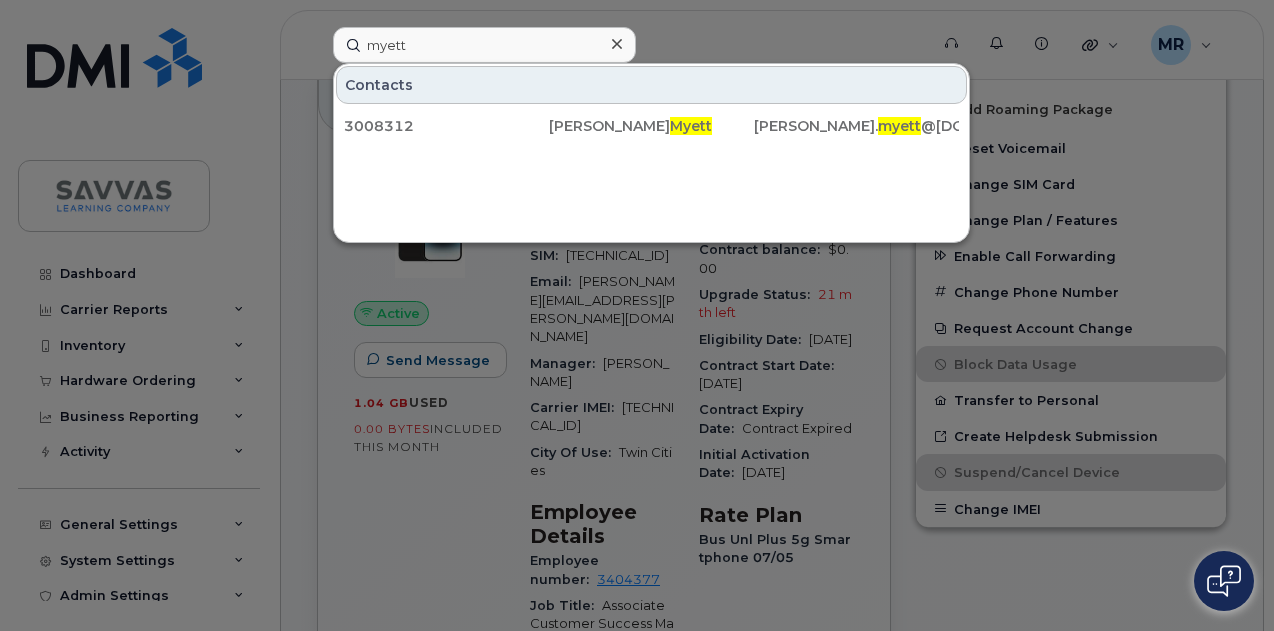 click on "myett" at bounding box center (484, 45) 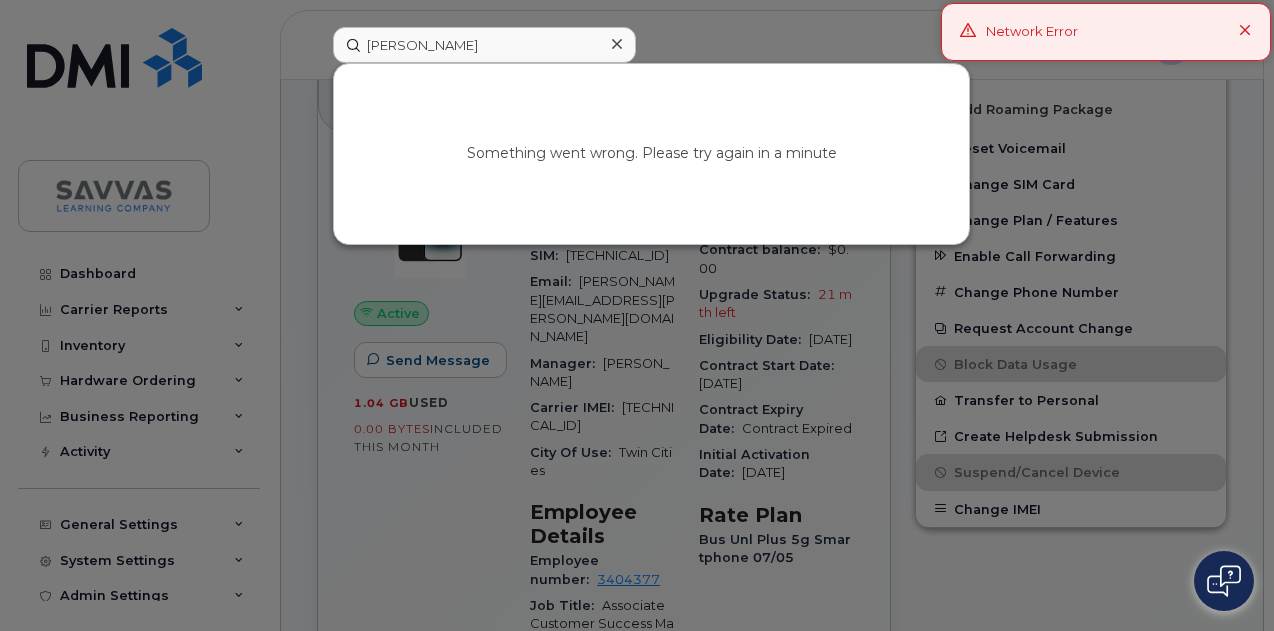 type on "joanne" 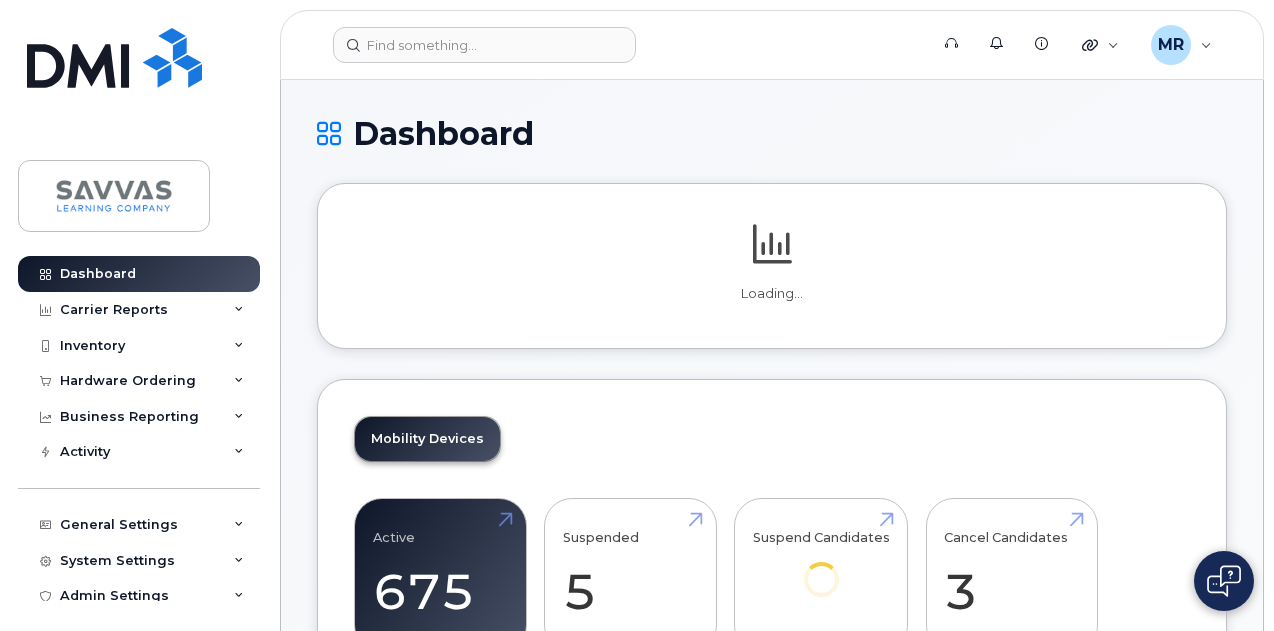 scroll, scrollTop: 0, scrollLeft: 0, axis: both 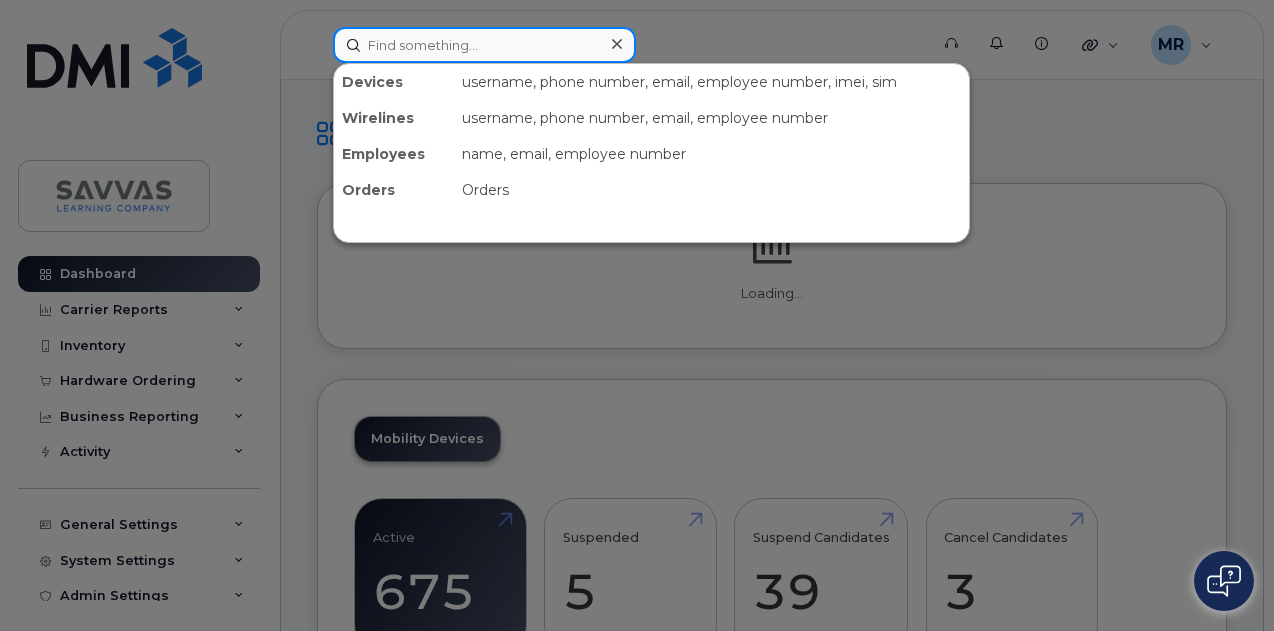 click at bounding box center (484, 45) 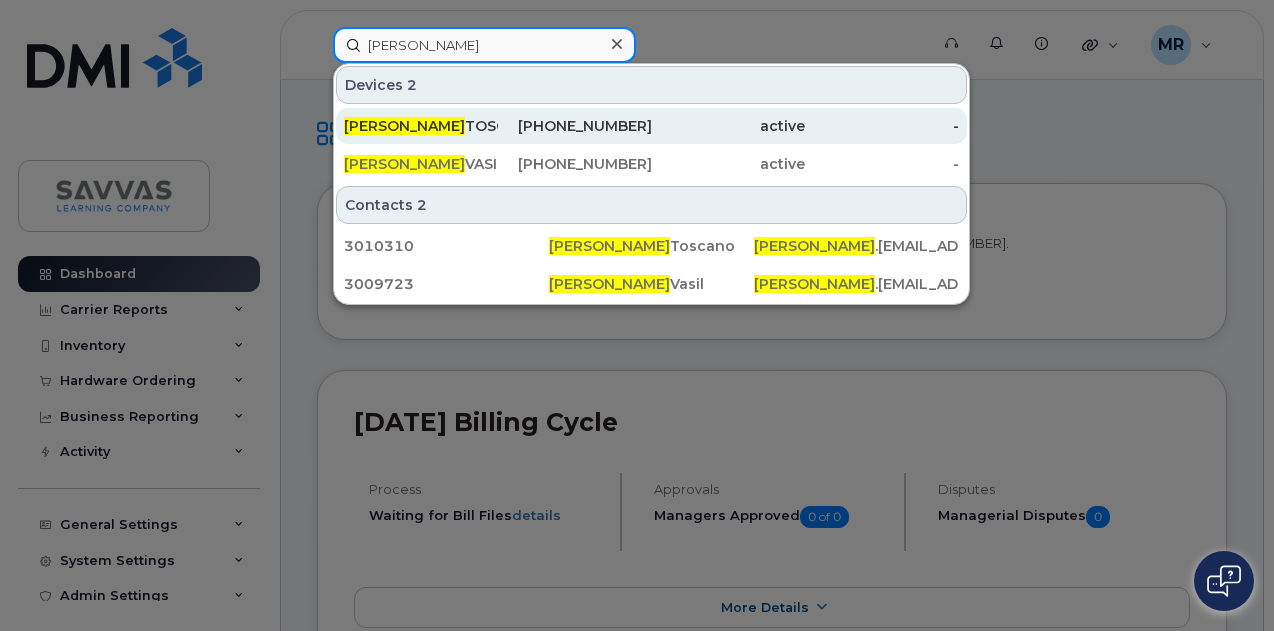 type on "joanne" 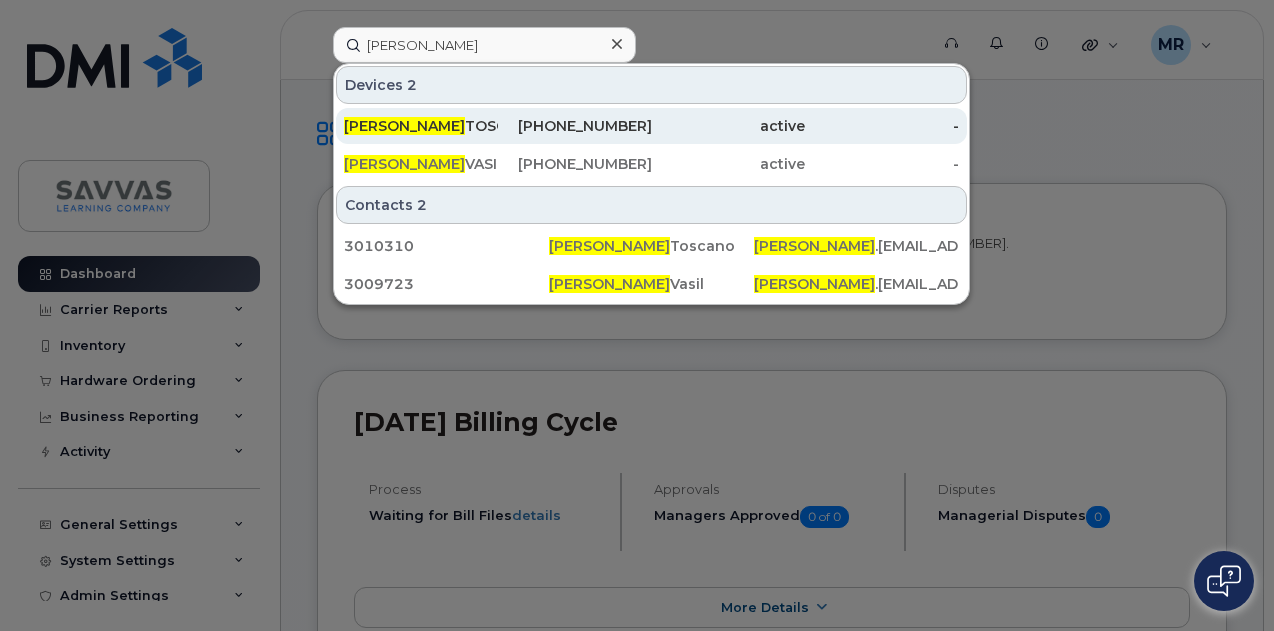 click on "716-860-4225" at bounding box center (575, 126) 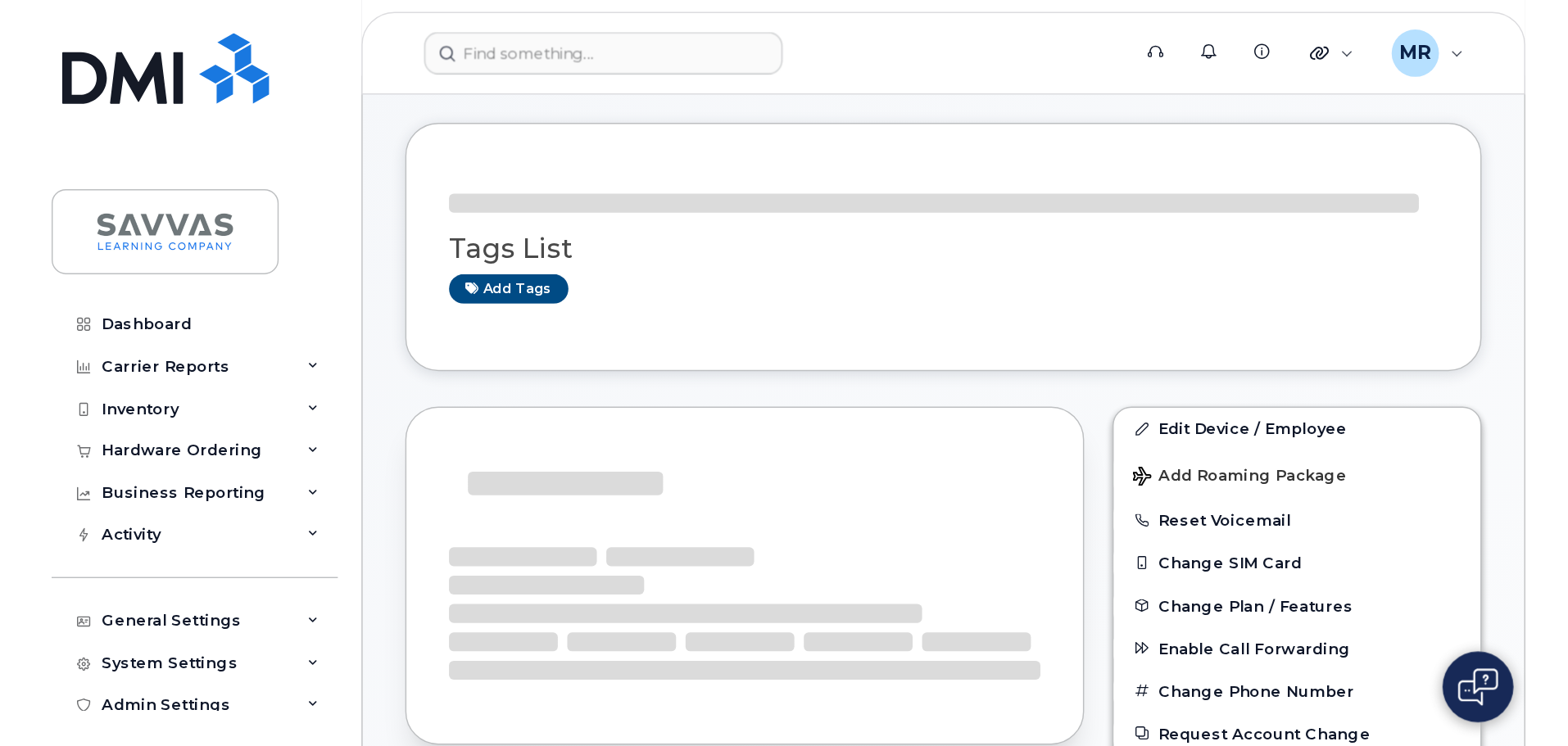 scroll, scrollTop: 164, scrollLeft: 0, axis: vertical 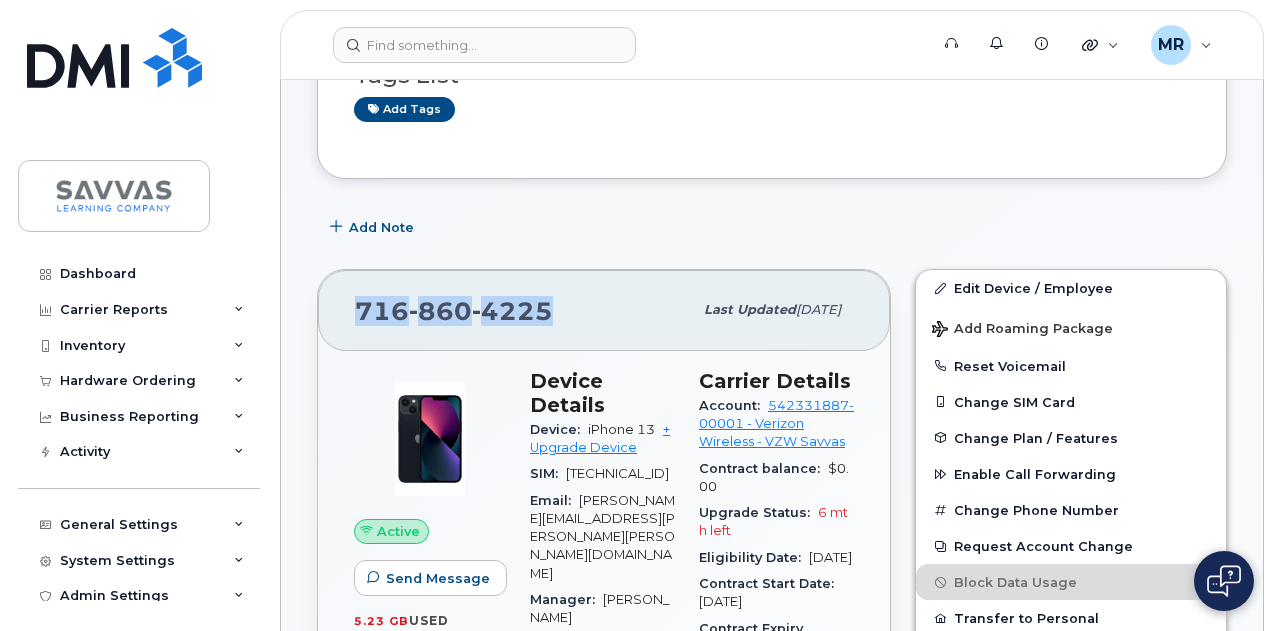 drag, startPoint x: 560, startPoint y: 309, endPoint x: 338, endPoint y: 311, distance: 222.009 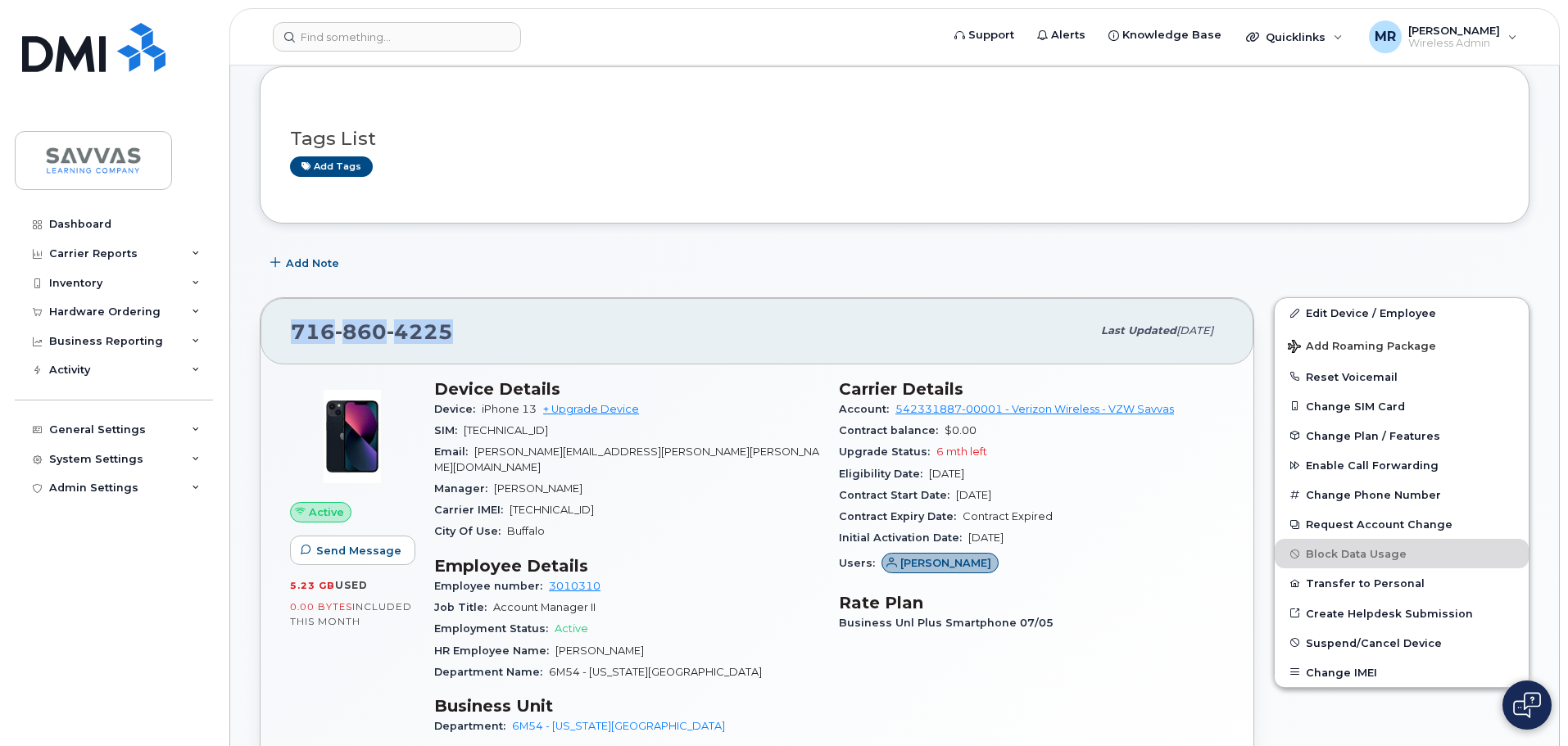 scroll, scrollTop: 0, scrollLeft: 0, axis: both 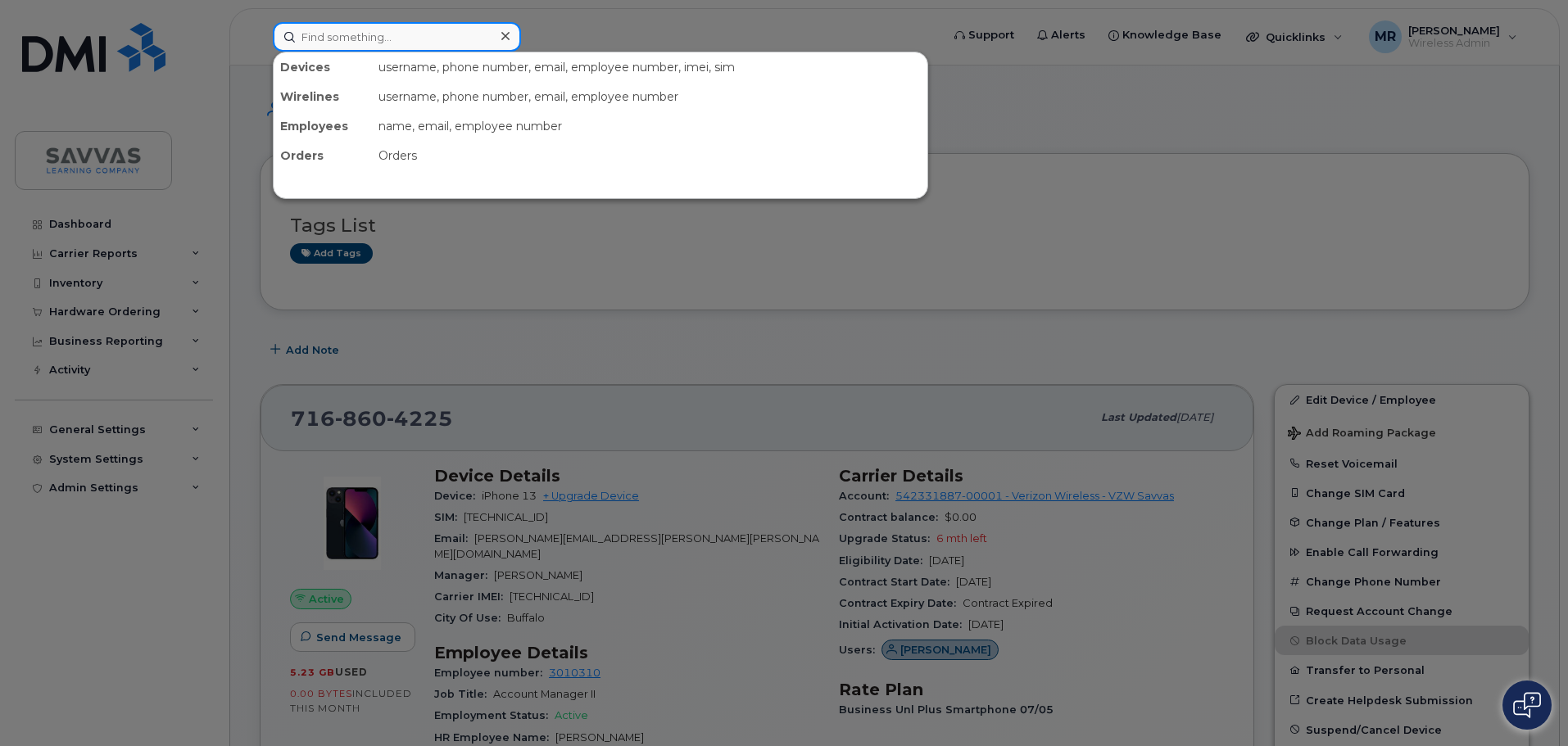 click at bounding box center (397, 37) 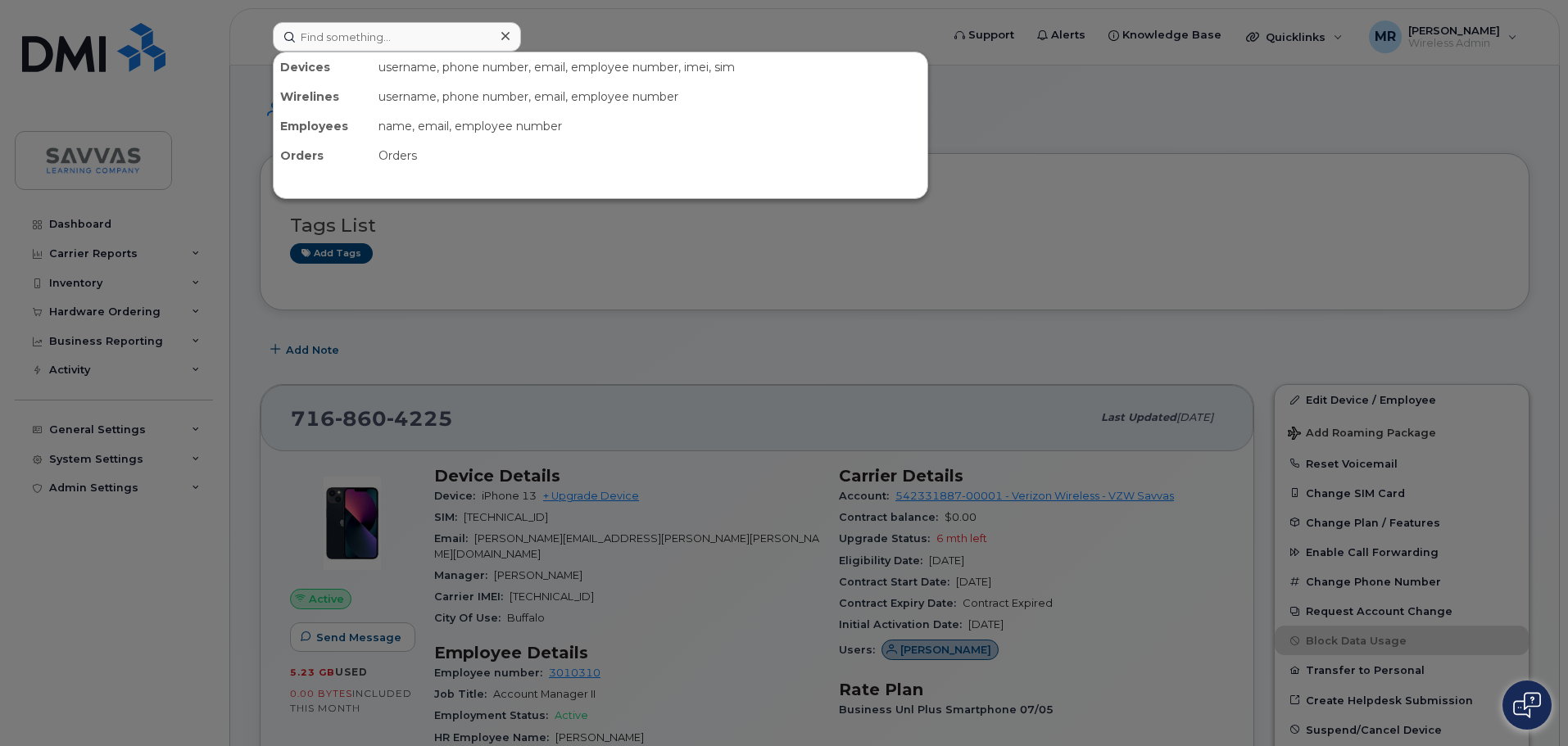click at bounding box center (784, 373) 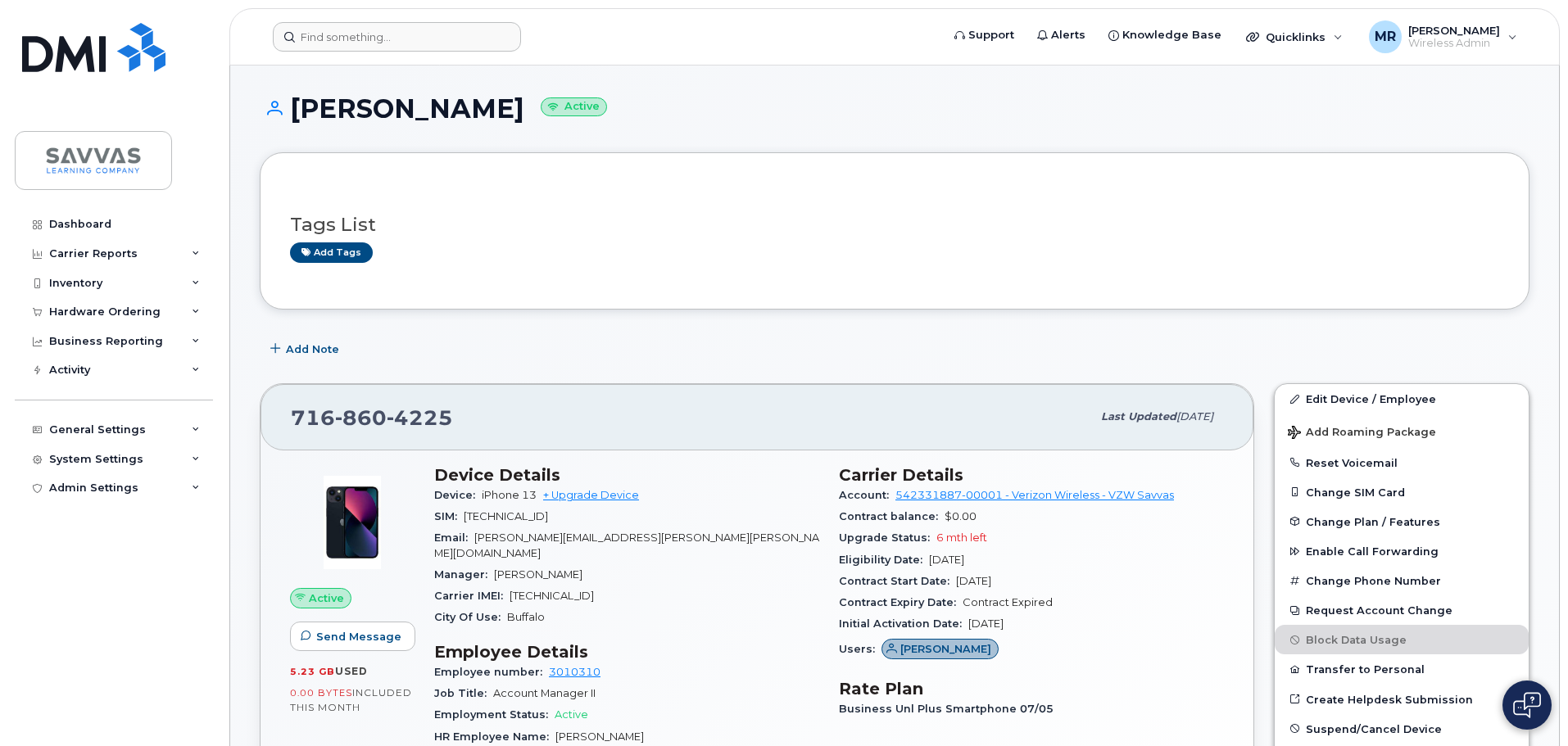 scroll, scrollTop: 0, scrollLeft: 0, axis: both 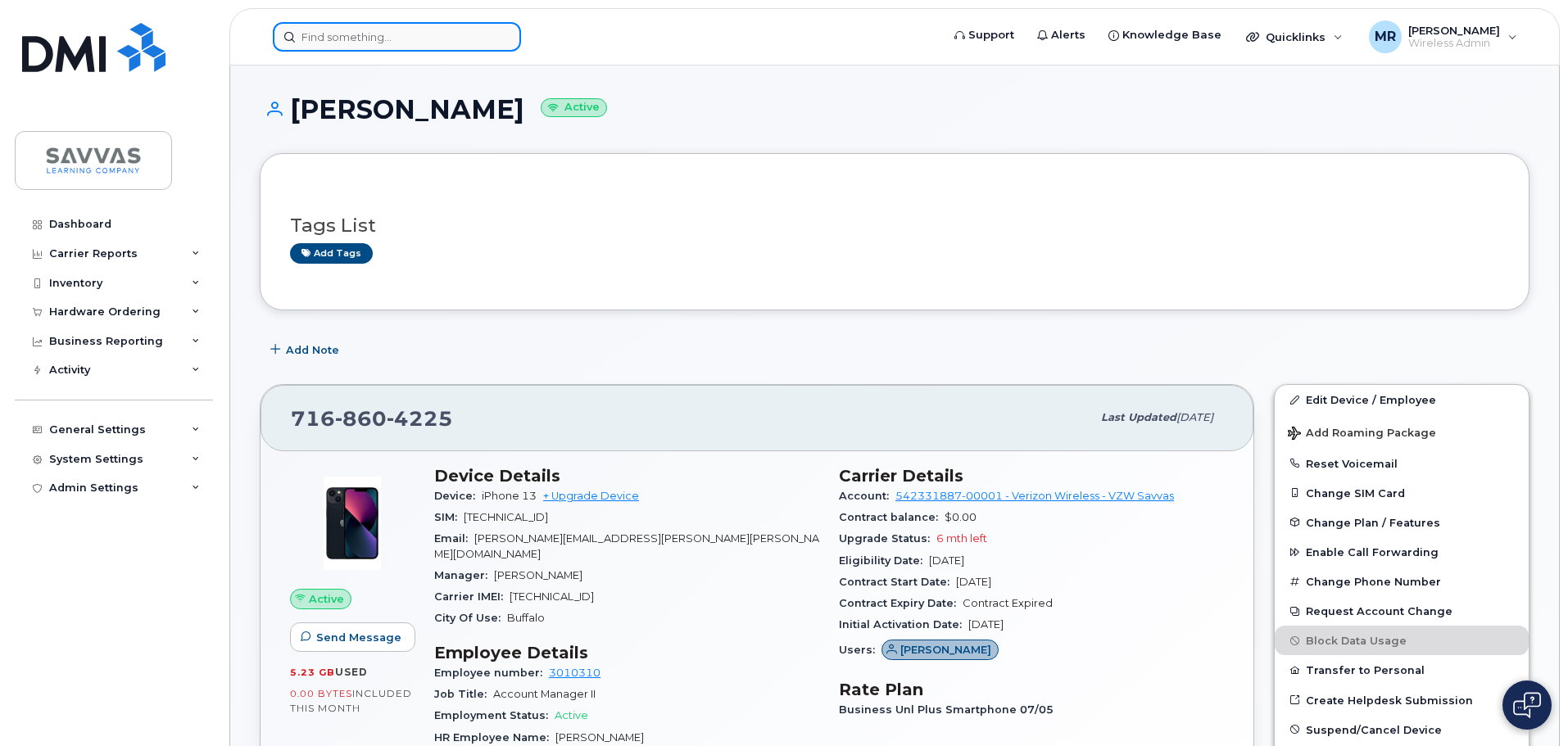 click at bounding box center (397, 37) 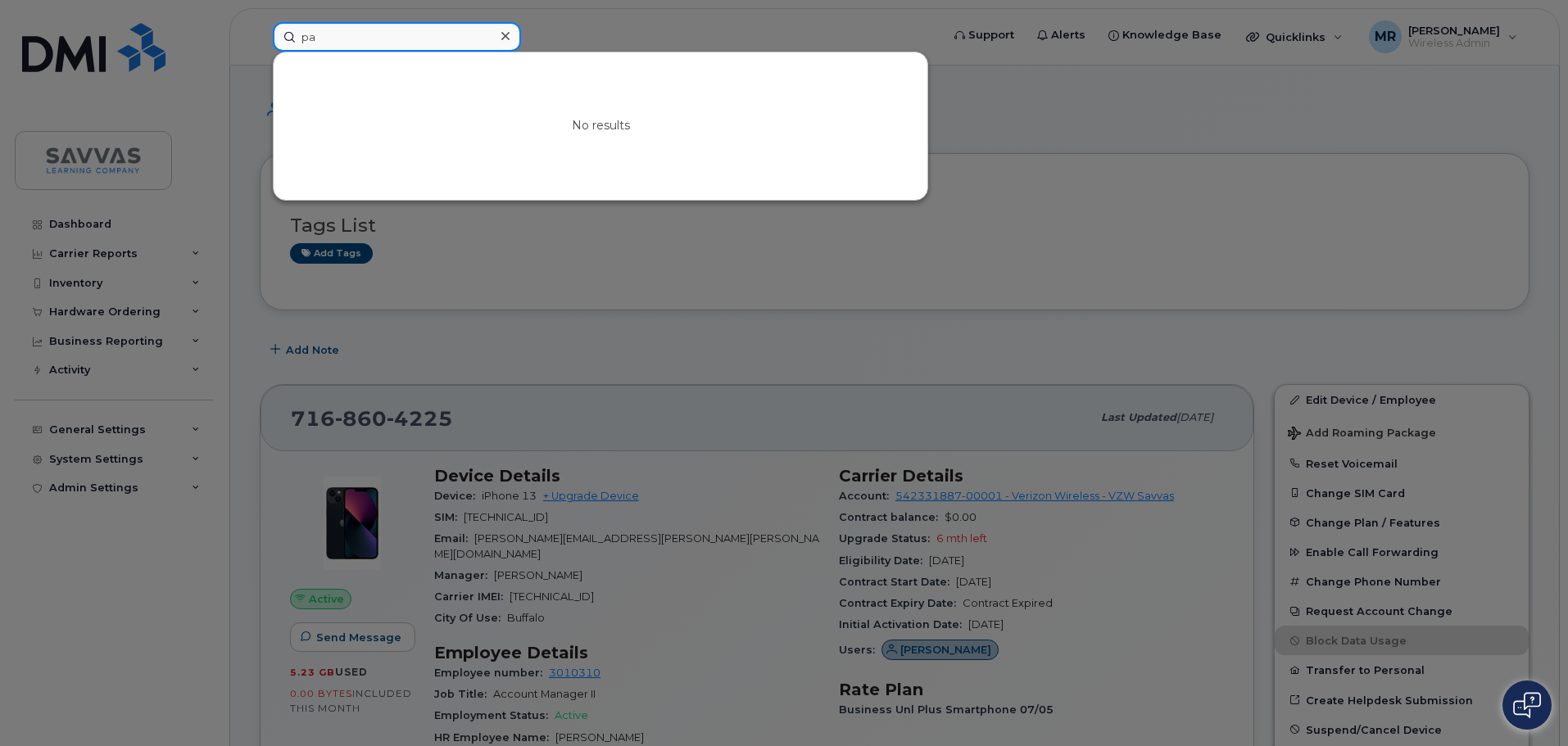type on "p" 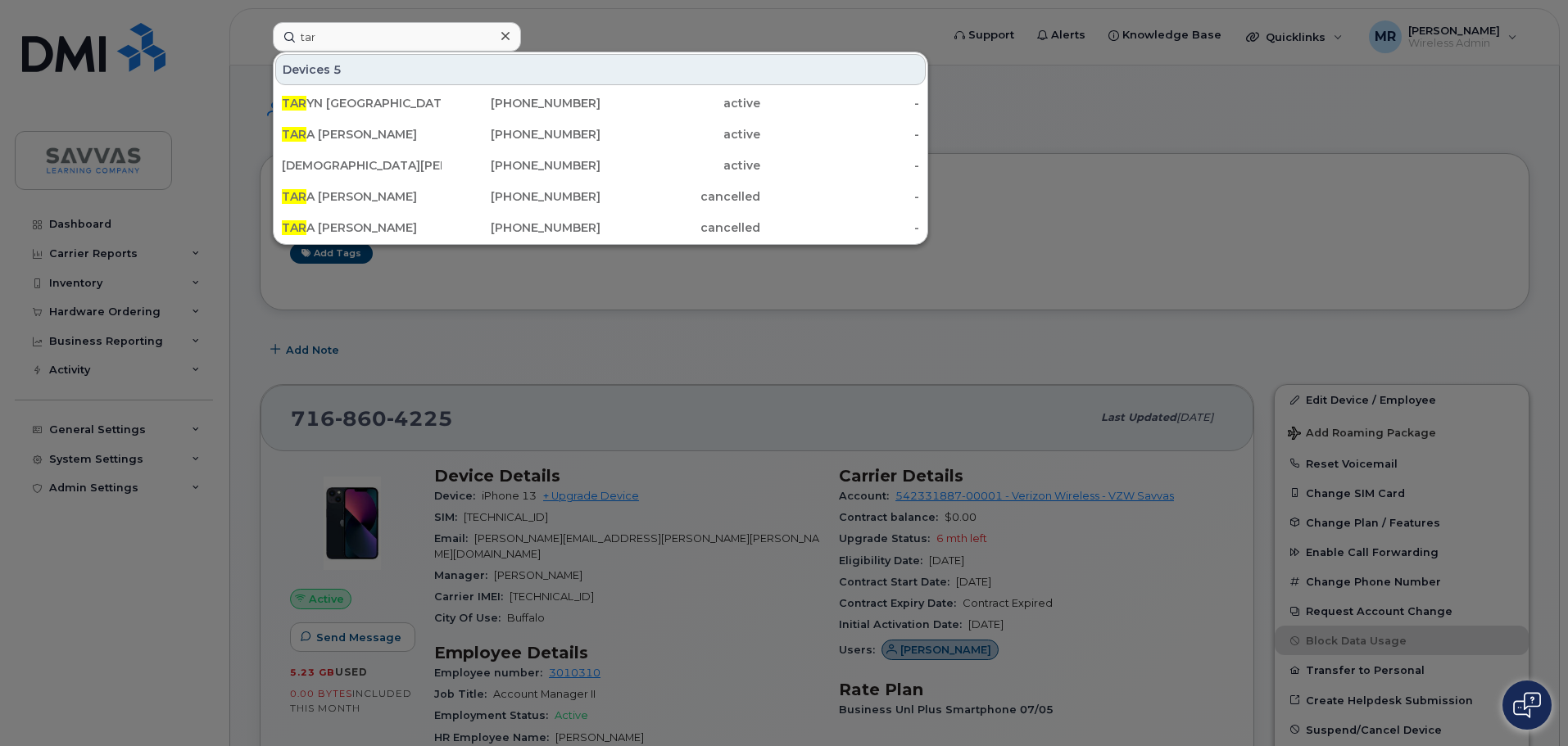 drag, startPoint x: 886, startPoint y: 21, endPoint x: 923, endPoint y: 1, distance: 42.05948 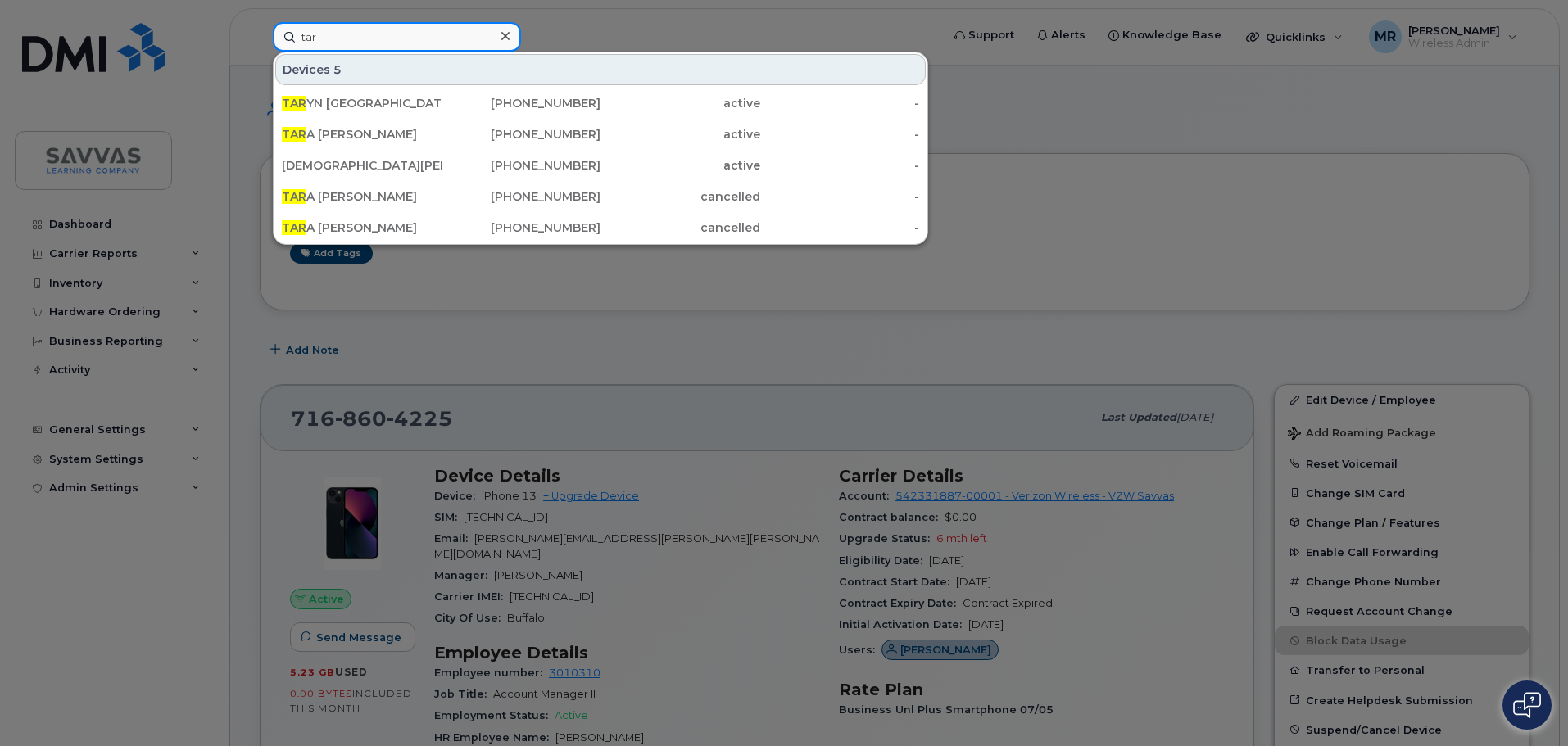 click on "tar" at bounding box center [397, 37] 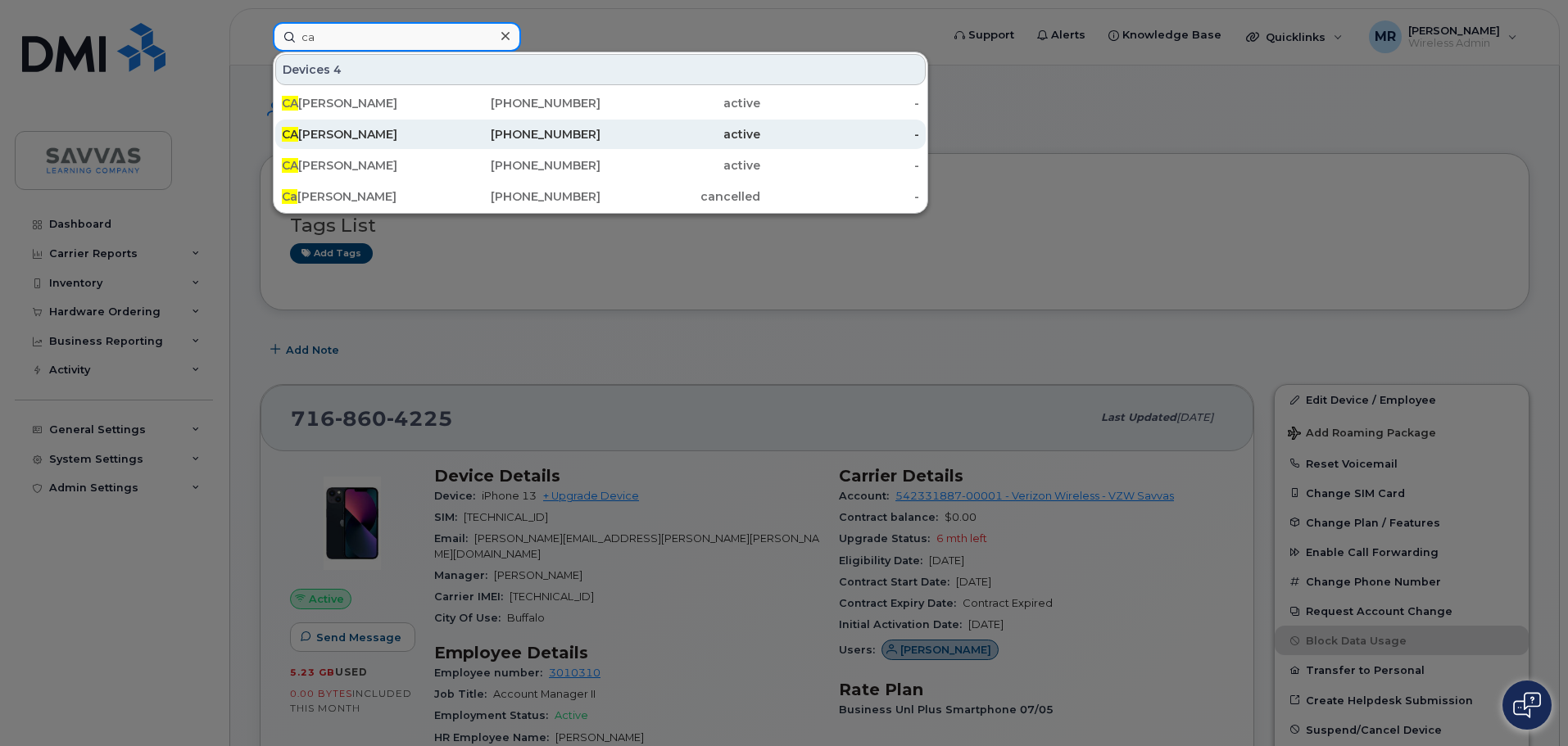 type on "c" 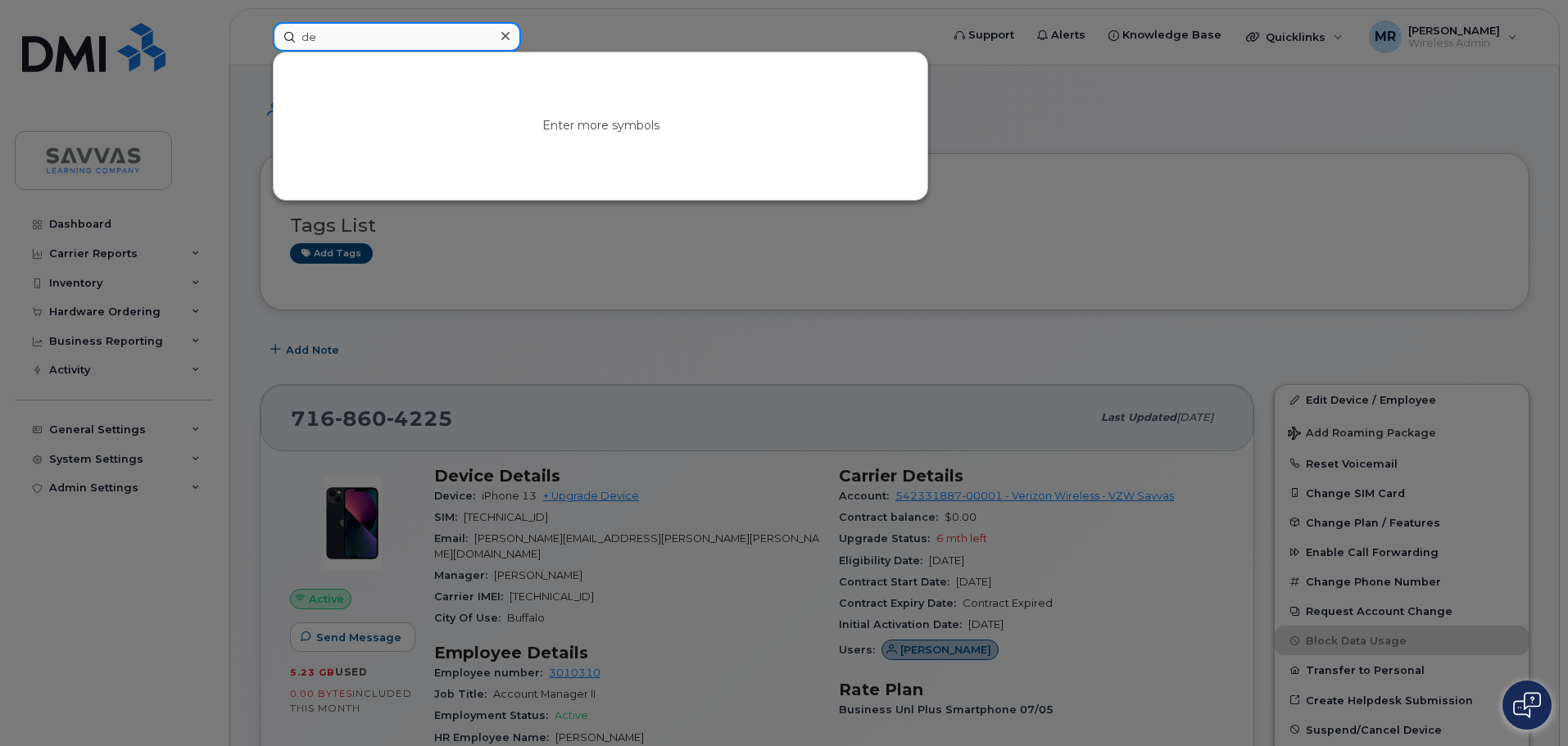 type on "d" 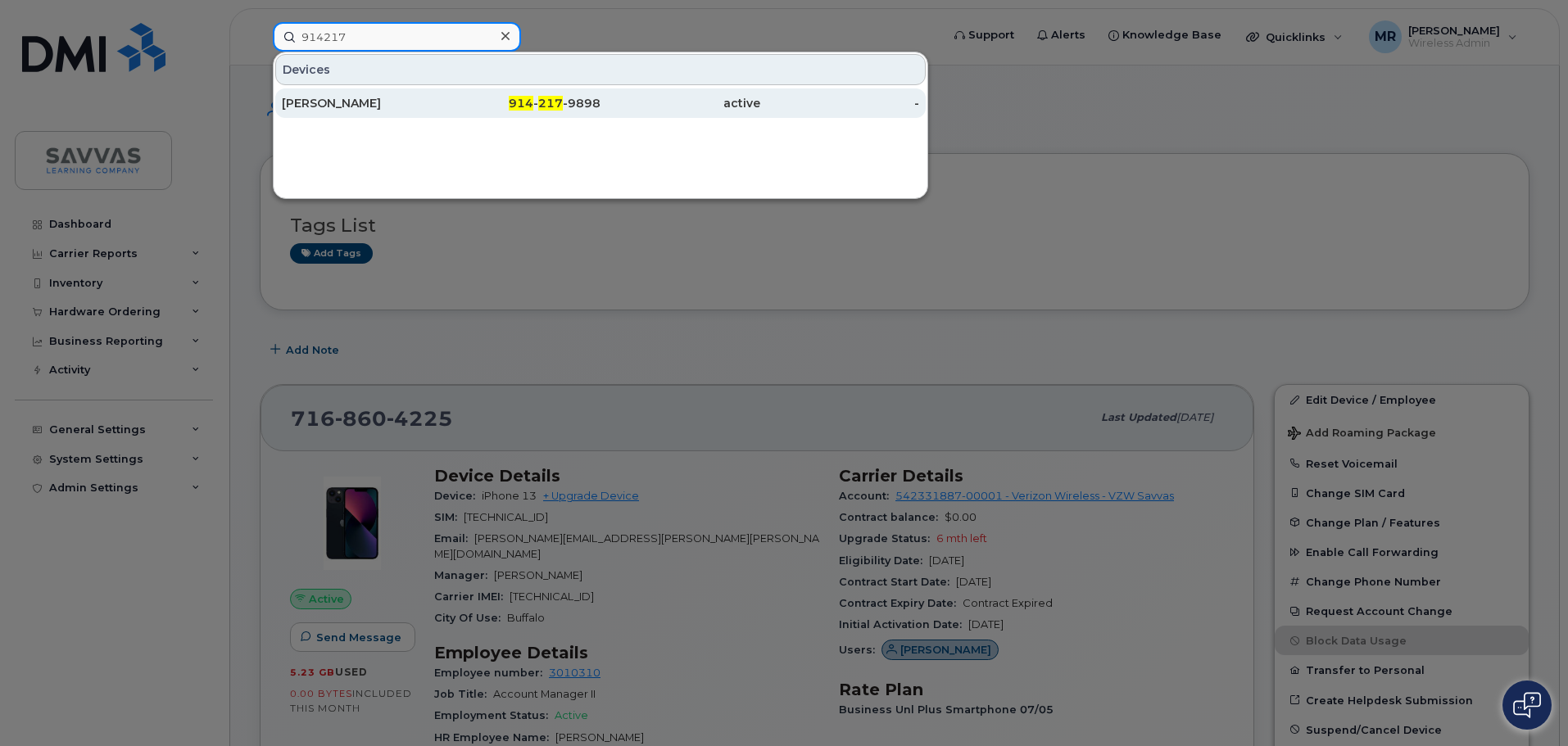 type on "914217" 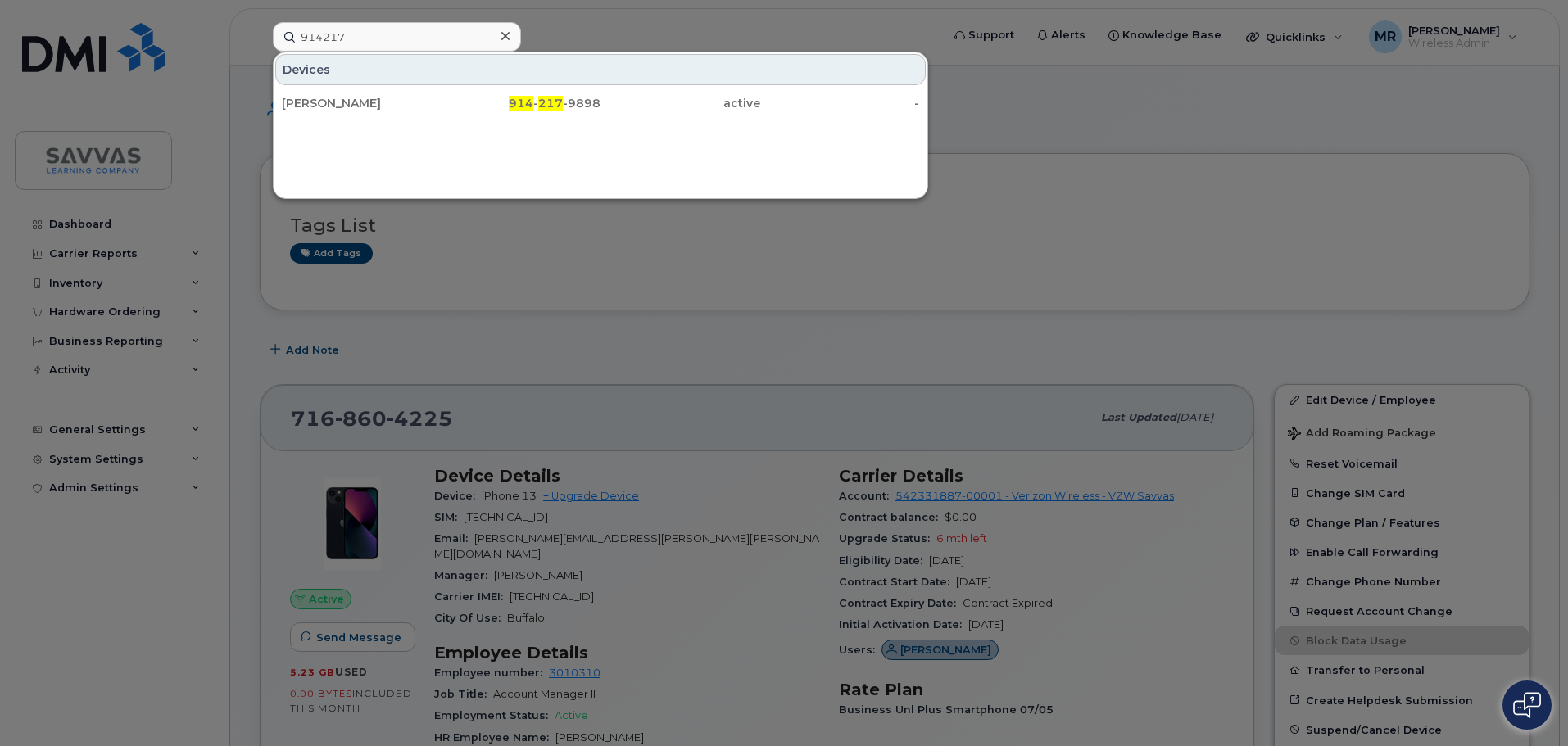 drag, startPoint x: 410, startPoint y: 102, endPoint x: 442, endPoint y: 156, distance: 62.76942 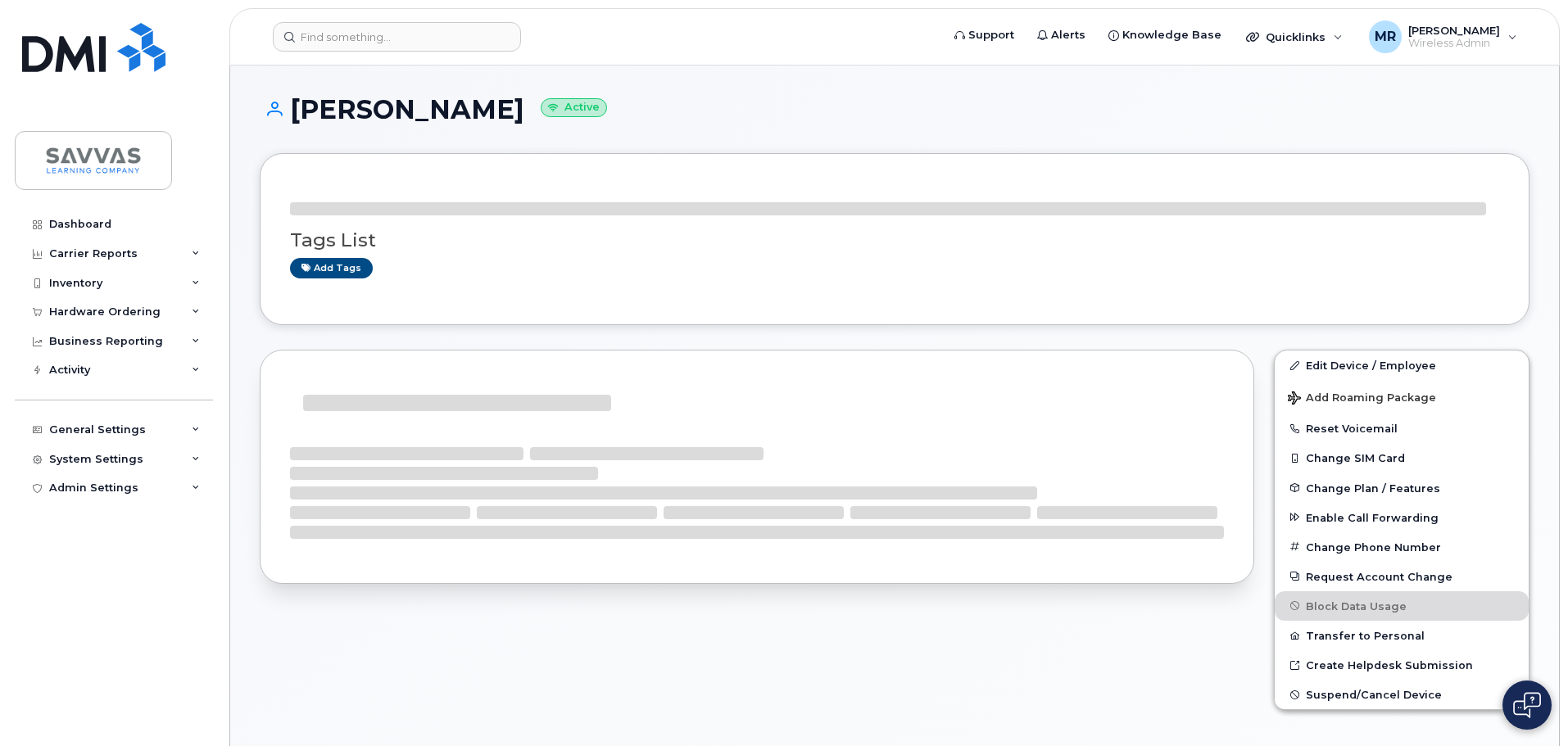 scroll, scrollTop: 0, scrollLeft: 0, axis: both 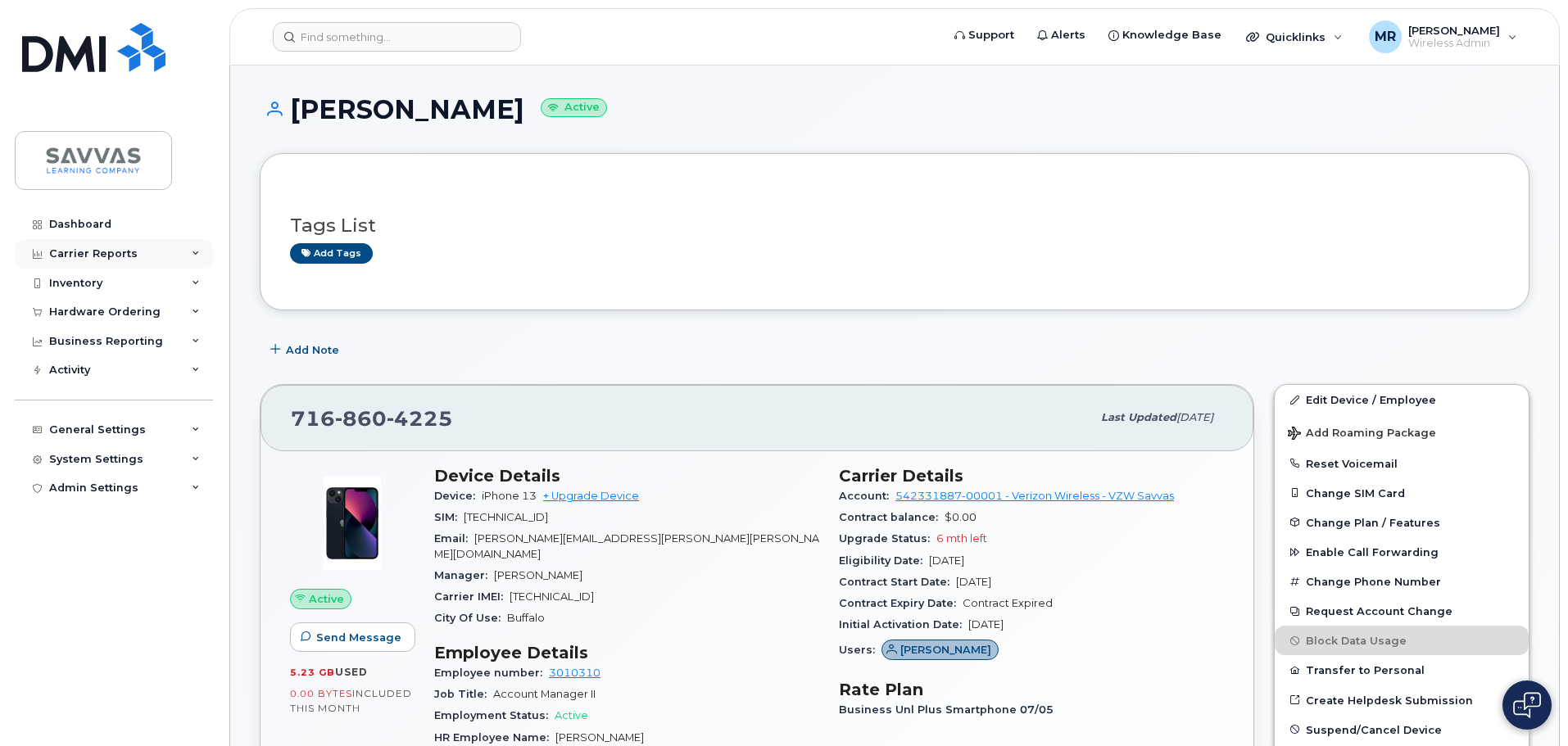 click on "Carrier Reports" at bounding box center [114, 254] 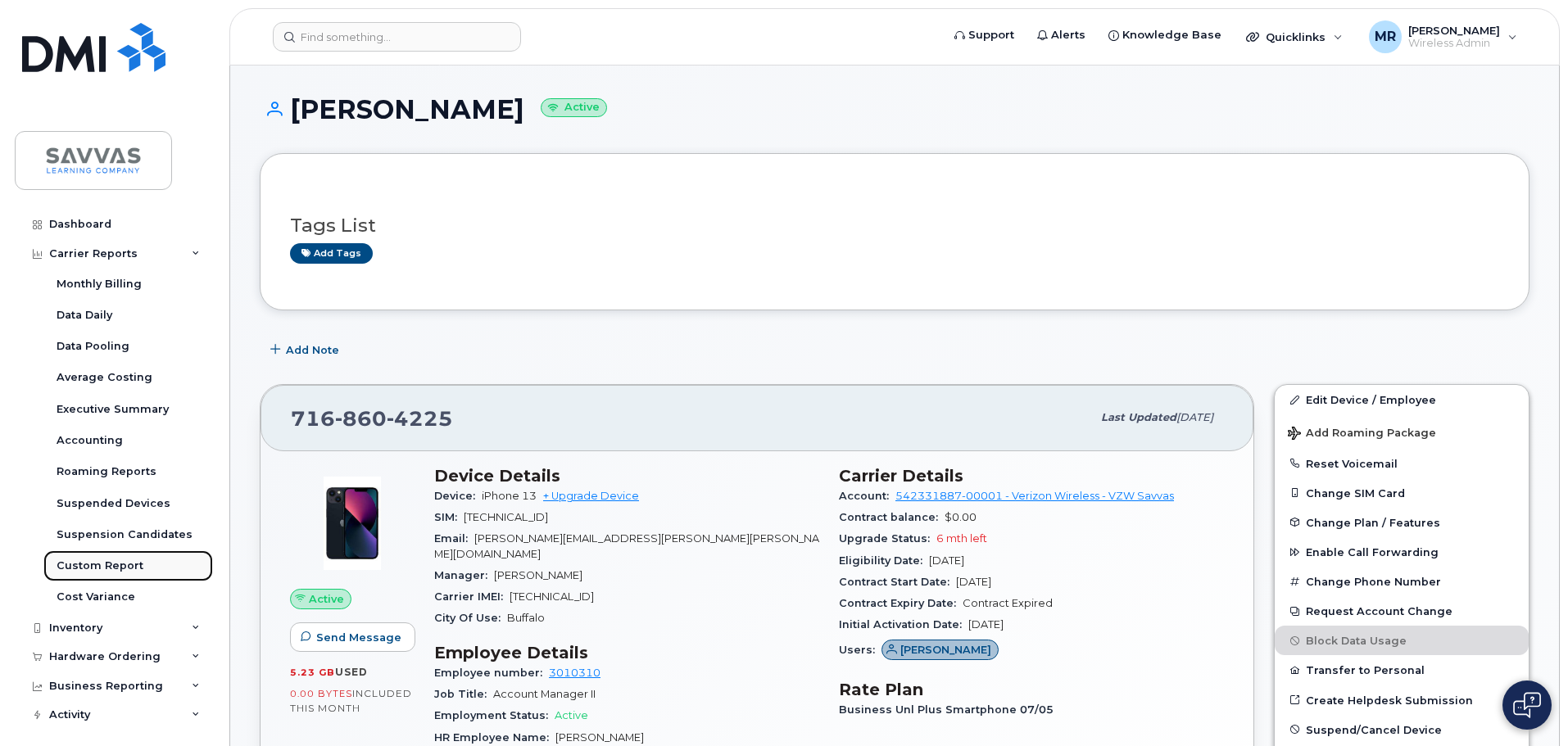 click on "Custom Report" at bounding box center [100, 566] 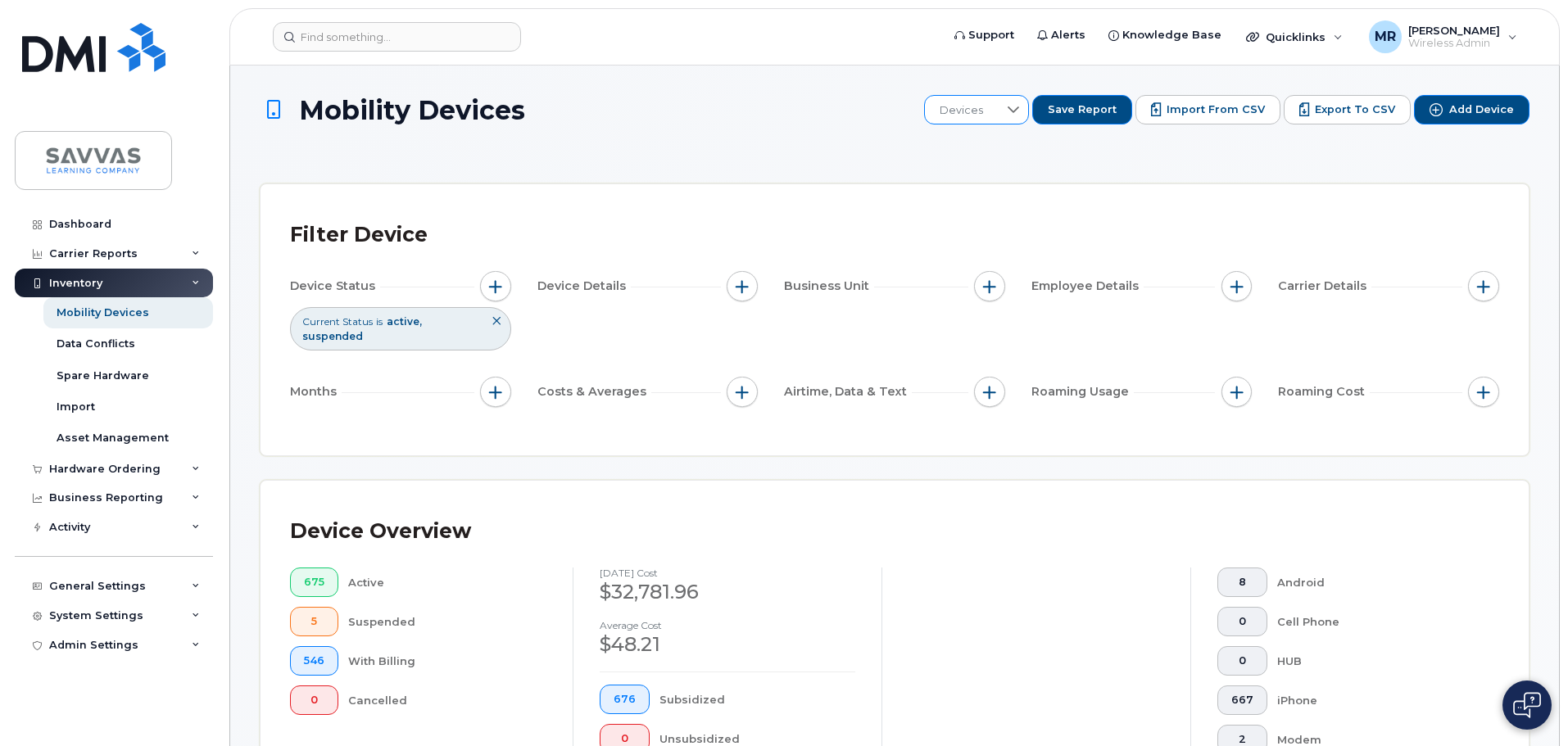 click 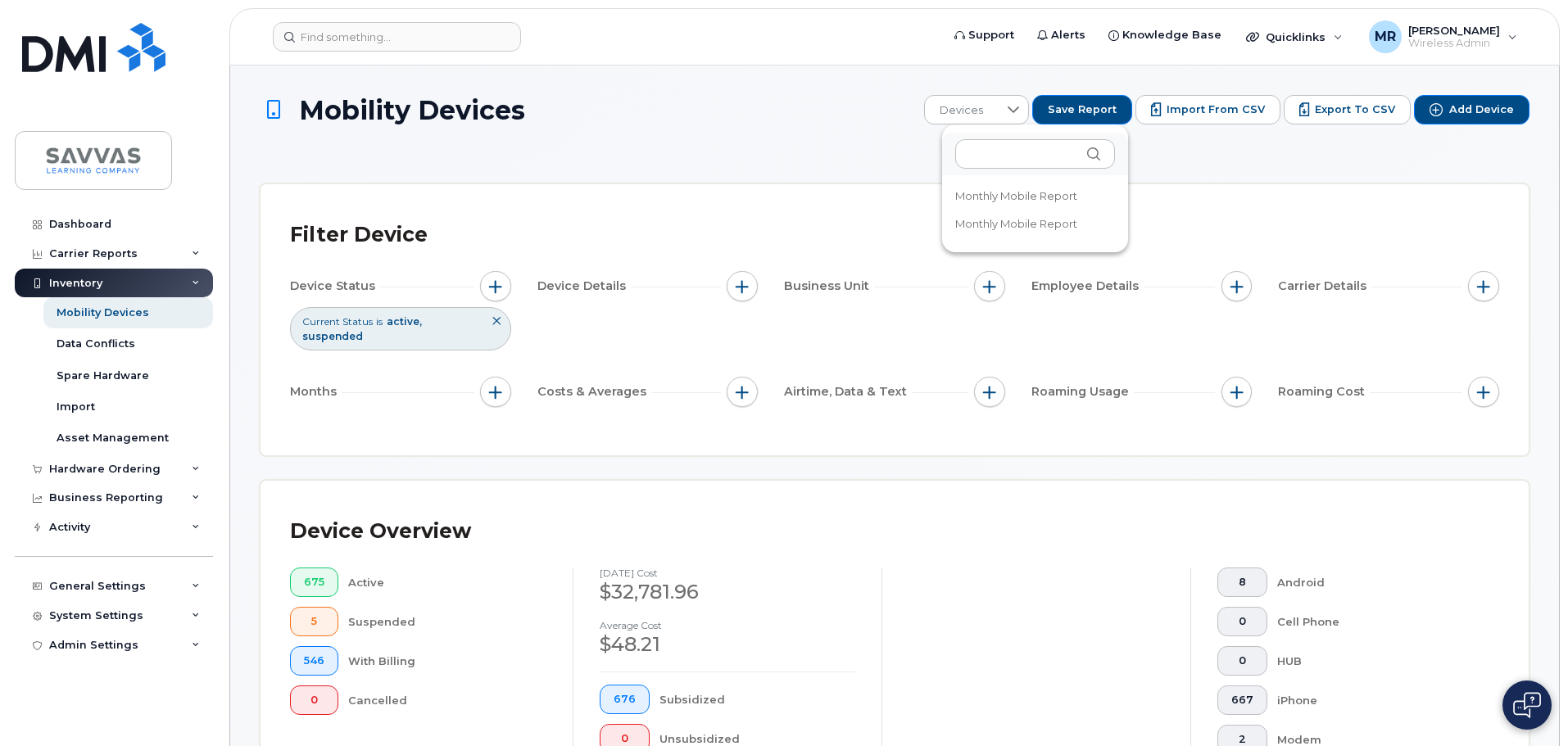 click on "Monthly Mobile Report" 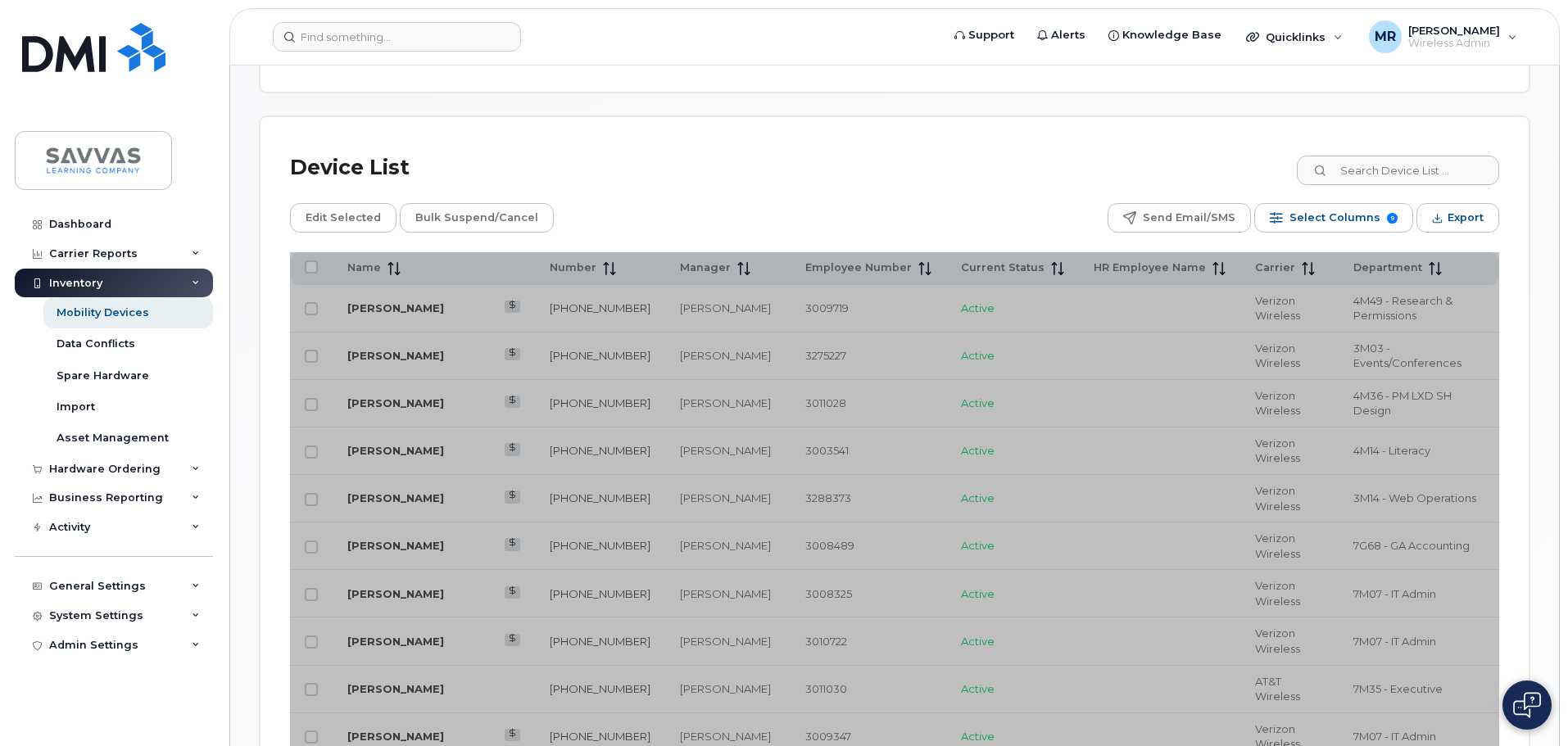 scroll, scrollTop: 819, scrollLeft: 0, axis: vertical 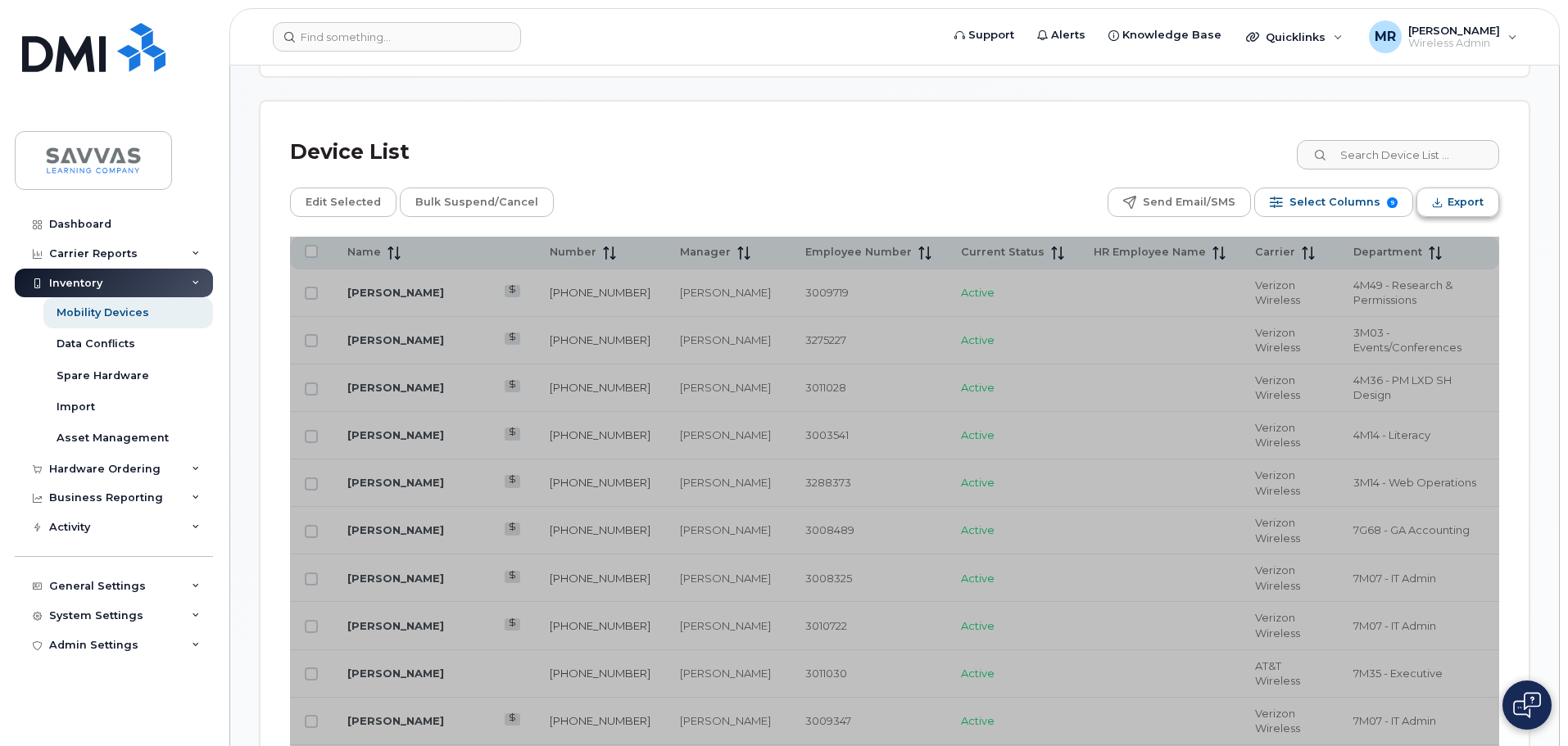 click on "Export" 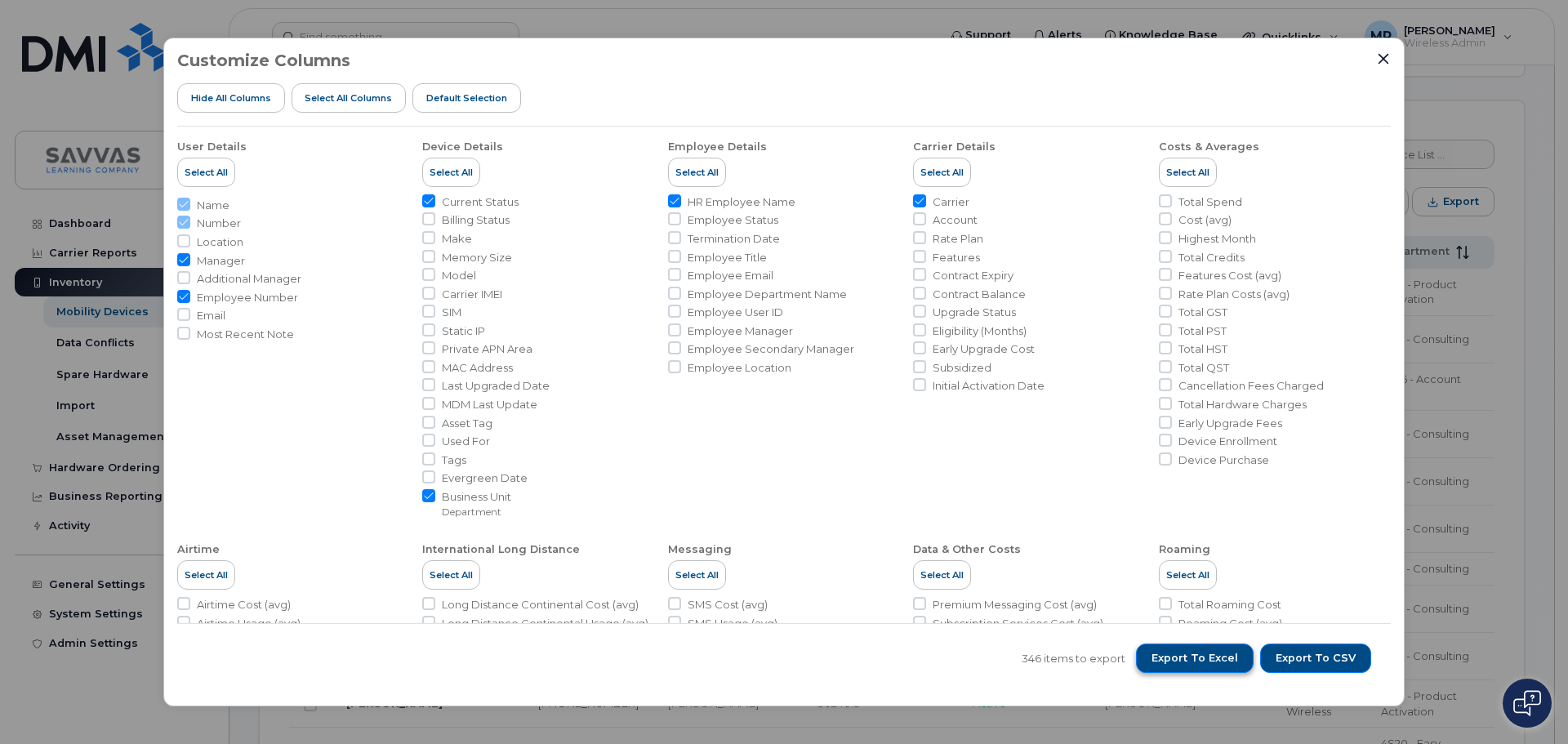 click on "Export to Excel" 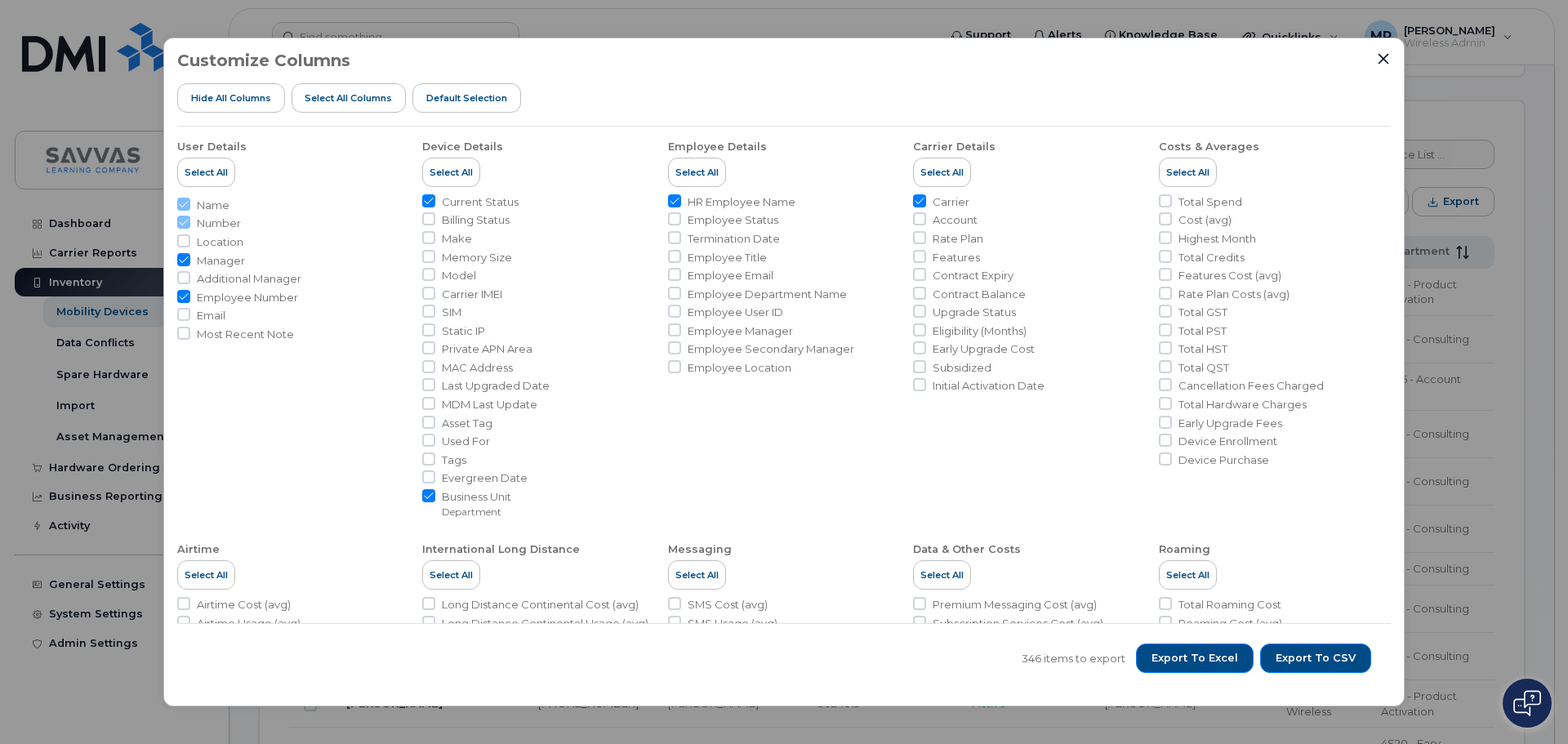 click on "Customize Columns Hide All Columns Select all Columns Default Selection User Details Select All Name Number Location Manager Additional Manager Employee Number Email Most Recent Note Device Details Select All Current Status Billing Status Make Memory Size Model Carrier IMEI SIM Static IP Private APN Area MAC Address Last Upgraded Date MDM Last Update Asset Tag Used For Tags Evergreen Date Business Unit Department Employee Details Select All HR Employee Name Employee Status Termination Date Employee Title Employee Email Employee Department Name Employee User ID Employee Manager Employee Secondary Manager Employee Location Carrier Details Select All Carrier Account Rate Plan Features Contract Expiry Contract Balance Upgrade Status Eligibility (Months) Early Upgrade Cost Subsidized Initial Activation Date Costs & Averages Select All Total Spend Cost (avg) Highest Month Total Credits Features Cost (avg) Rate Plan Costs (avg) Total GST Total PST Total HST Total QST Cancellation Fees Charged Total Hardware Charges" 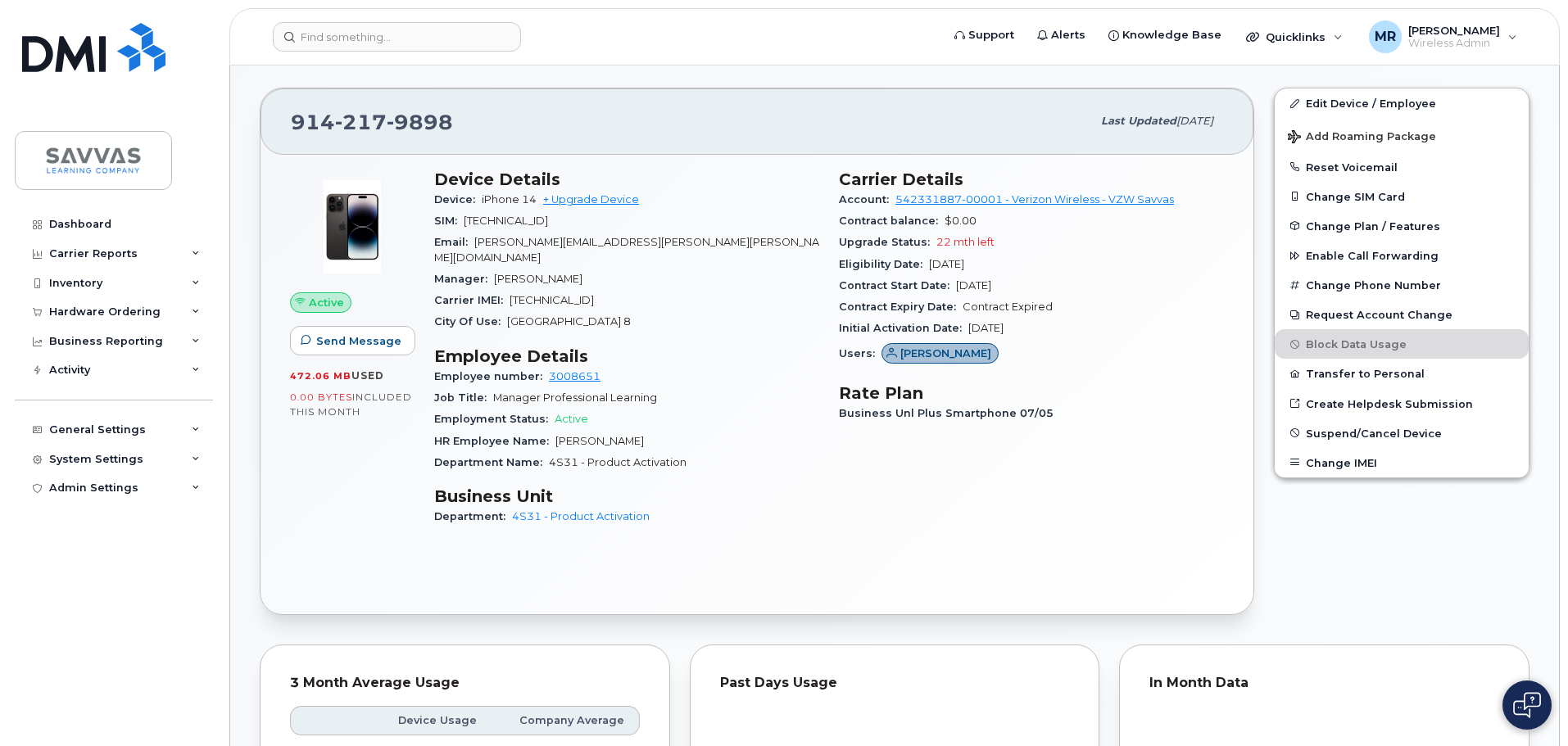 scroll, scrollTop: 328, scrollLeft: 0, axis: vertical 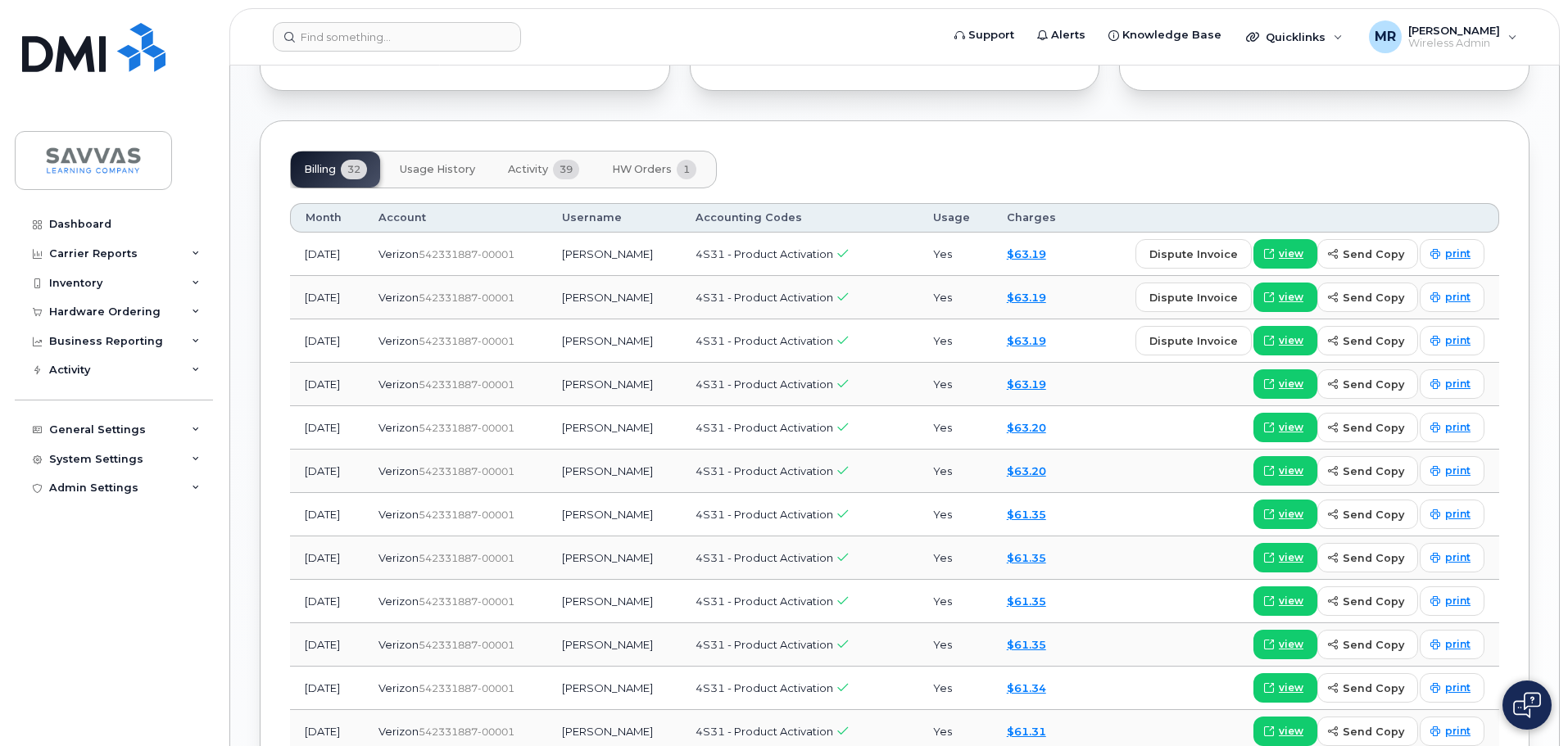 click on "HW Orders" at bounding box center [641, 170] 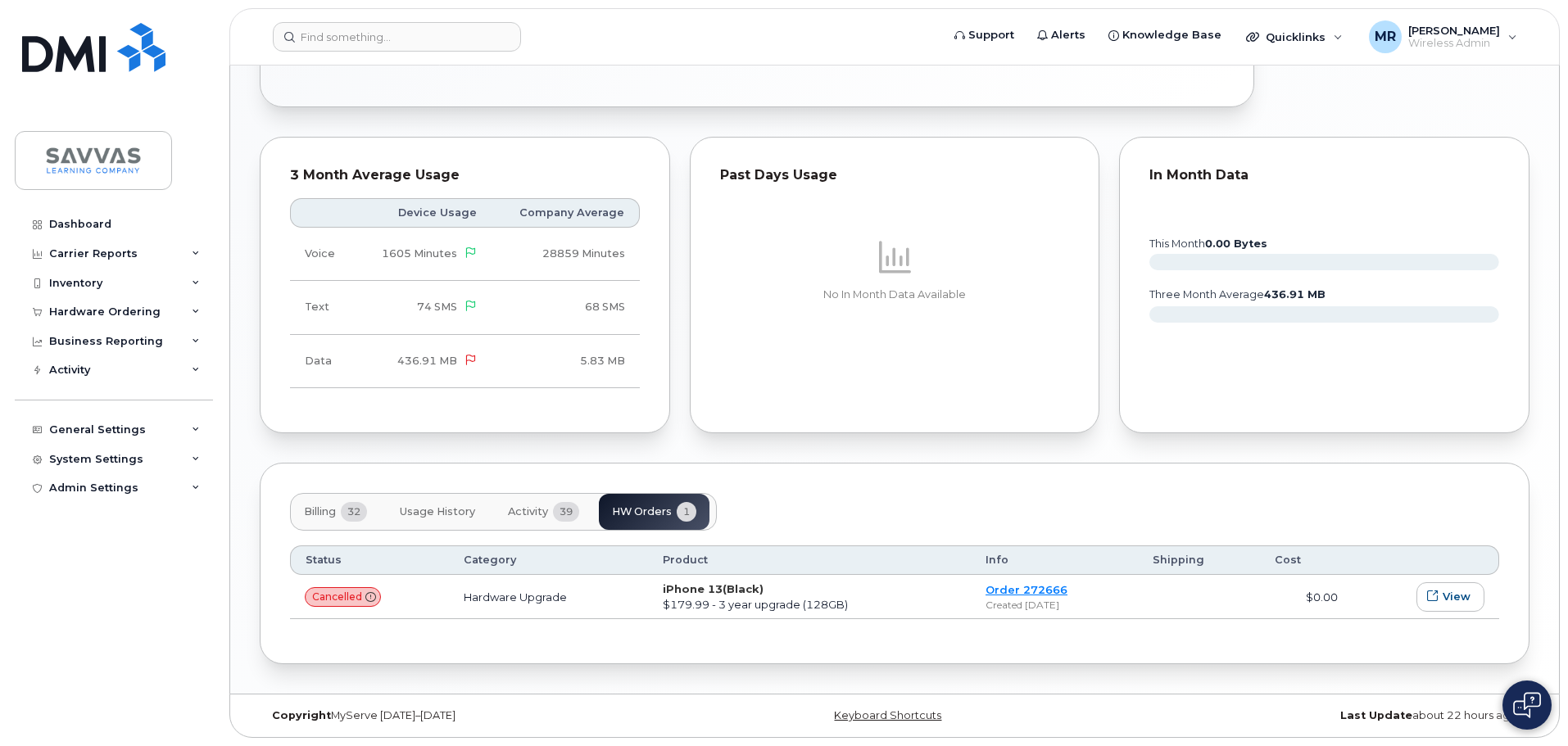 scroll, scrollTop: 789, scrollLeft: 0, axis: vertical 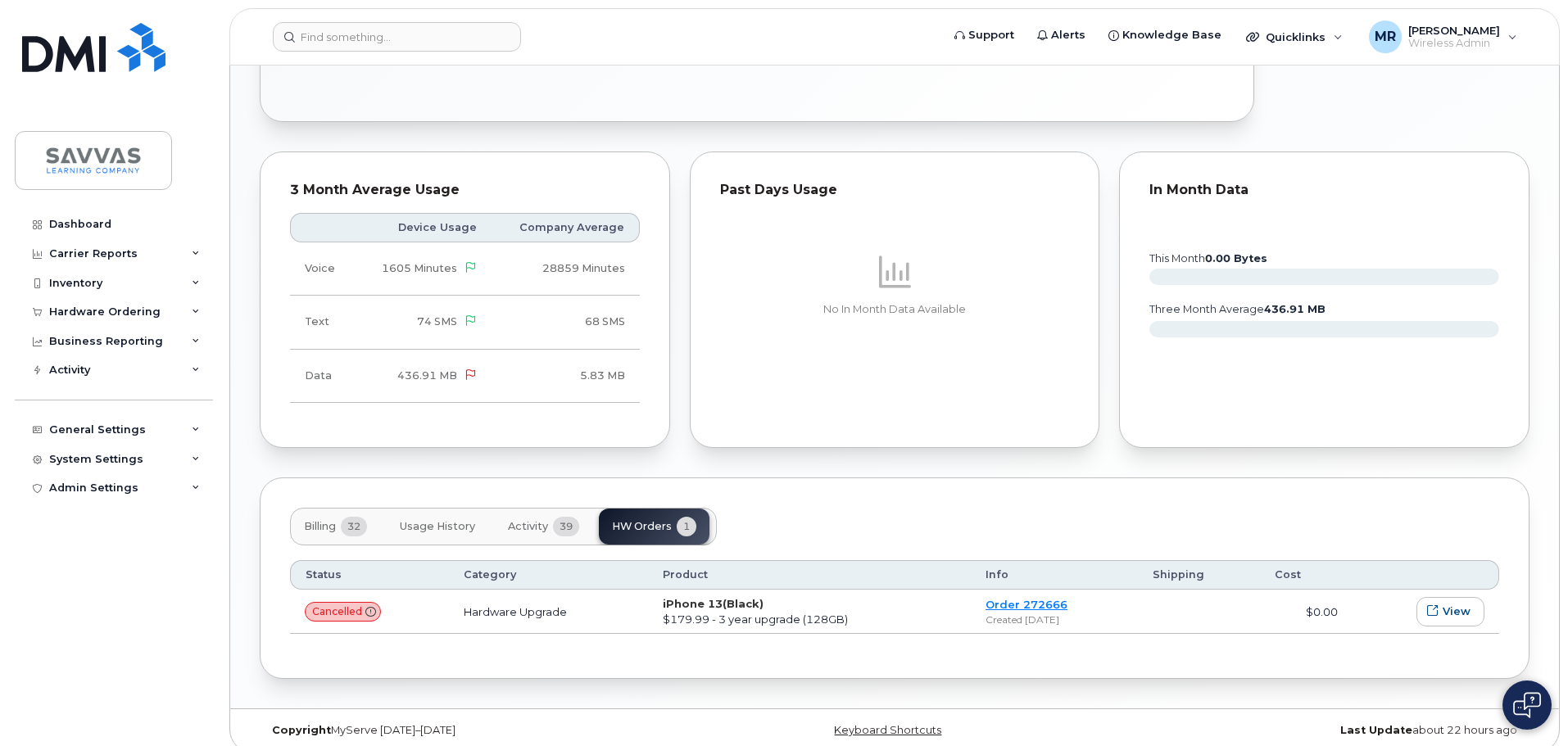click on "Activity" at bounding box center (528, 527) 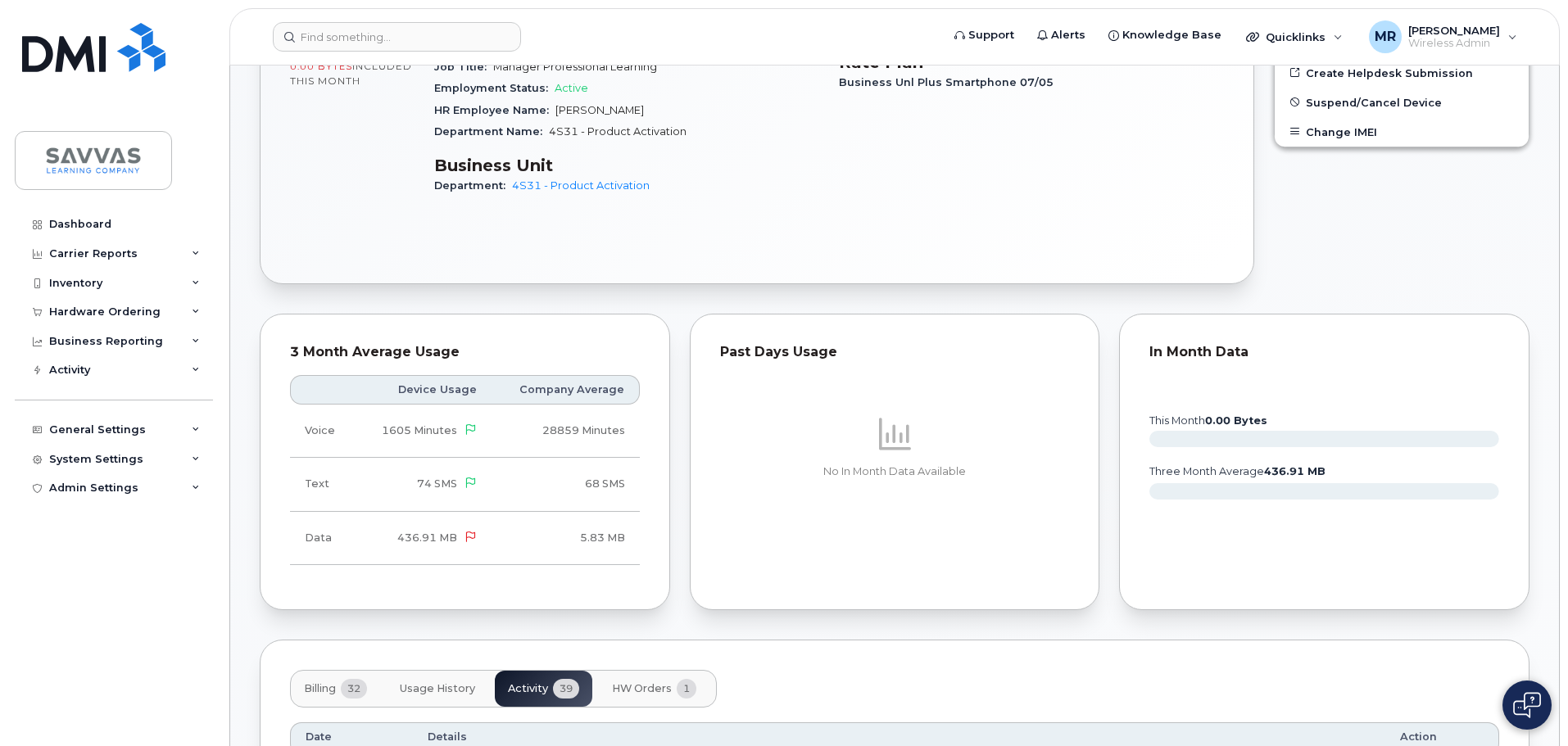 scroll, scrollTop: 626, scrollLeft: 0, axis: vertical 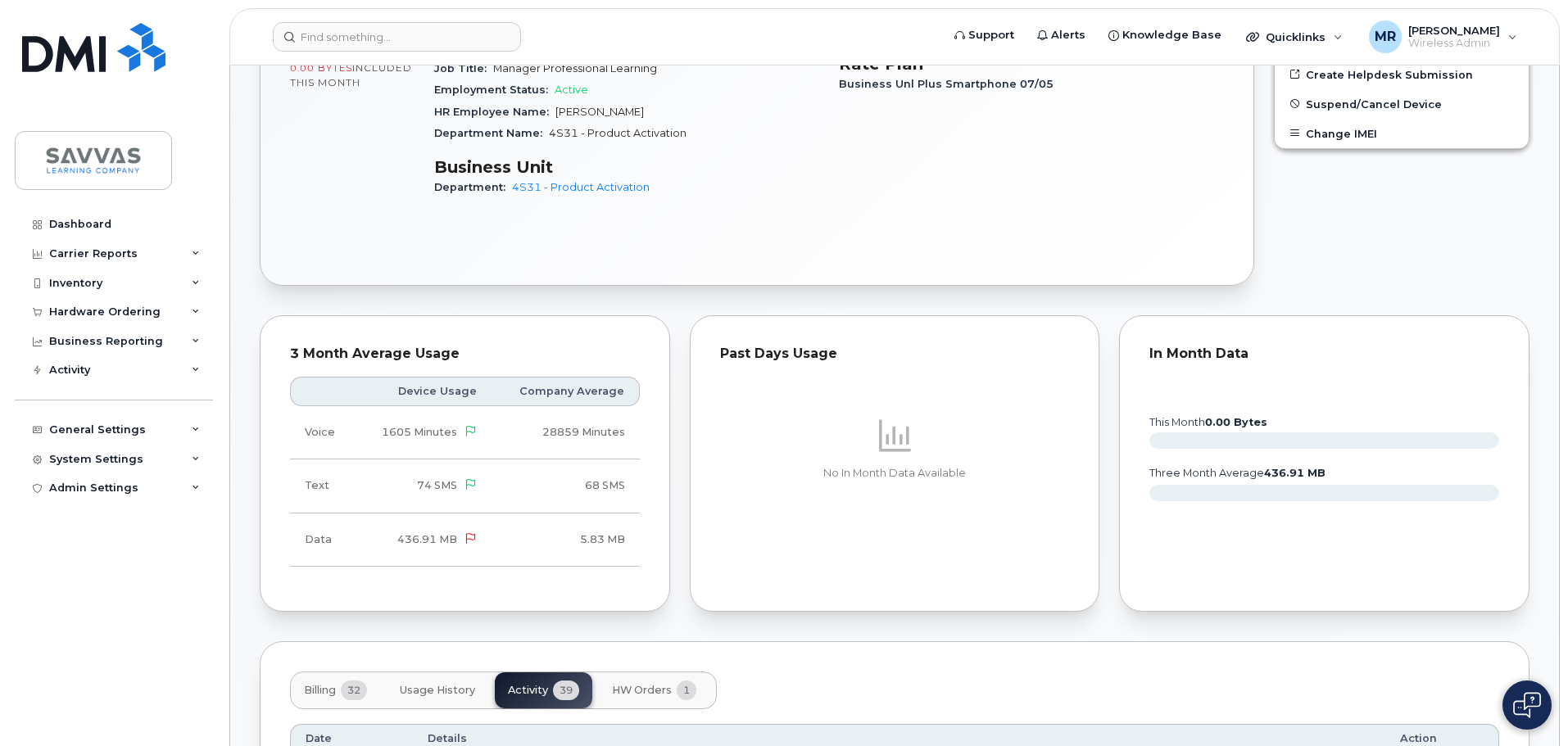 click on "Billing" at bounding box center [319, 690] 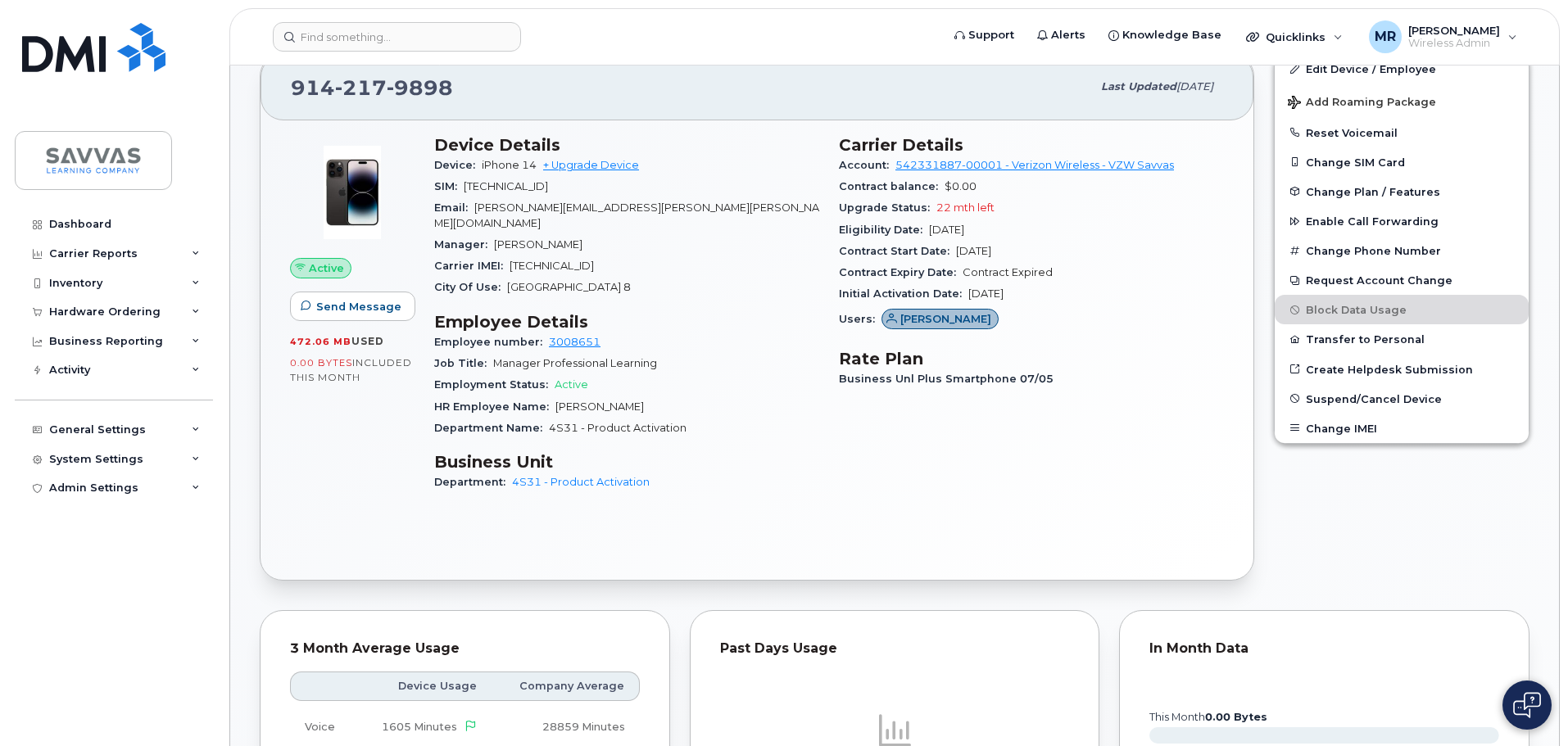 scroll, scrollTop: 134, scrollLeft: 0, axis: vertical 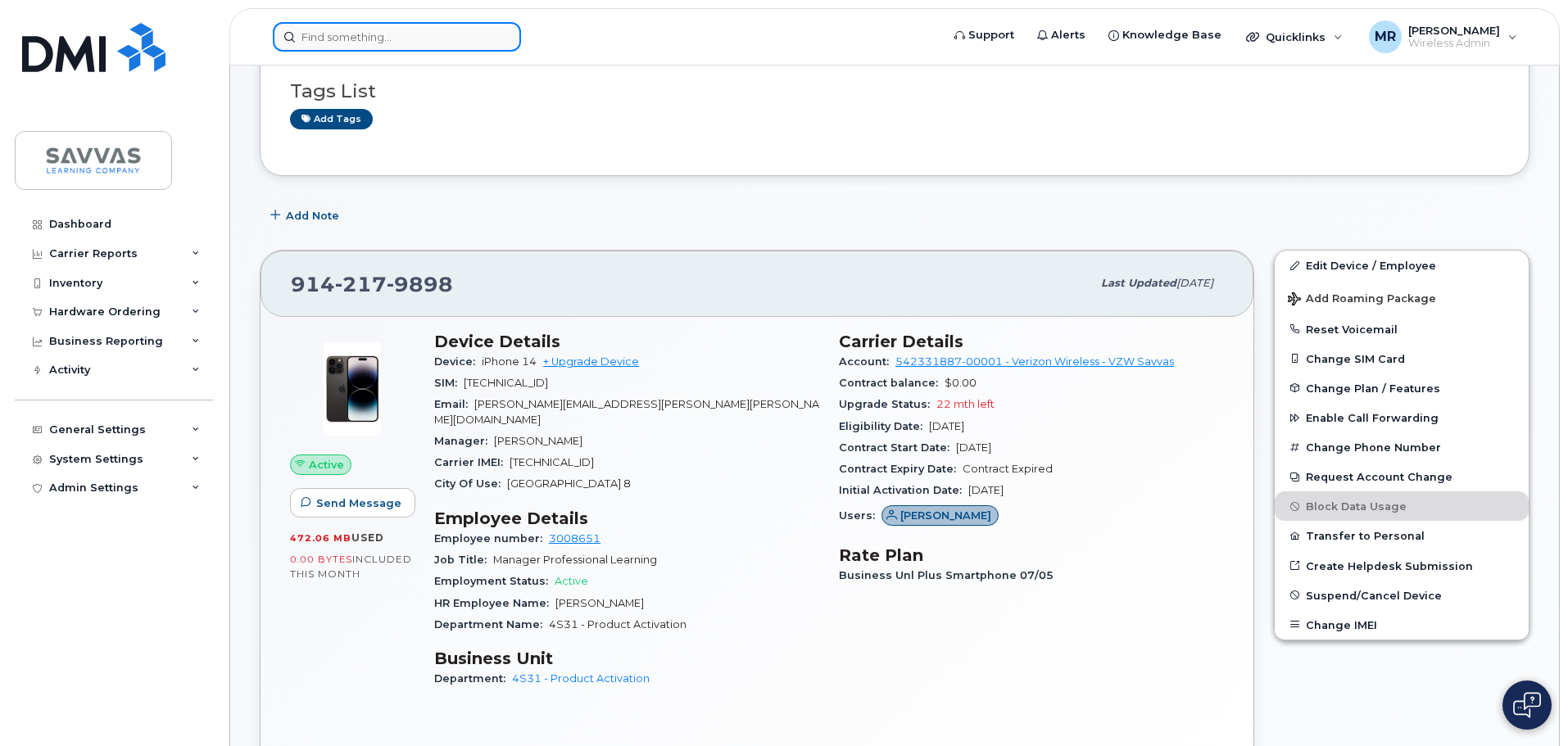 click at bounding box center [397, 37] 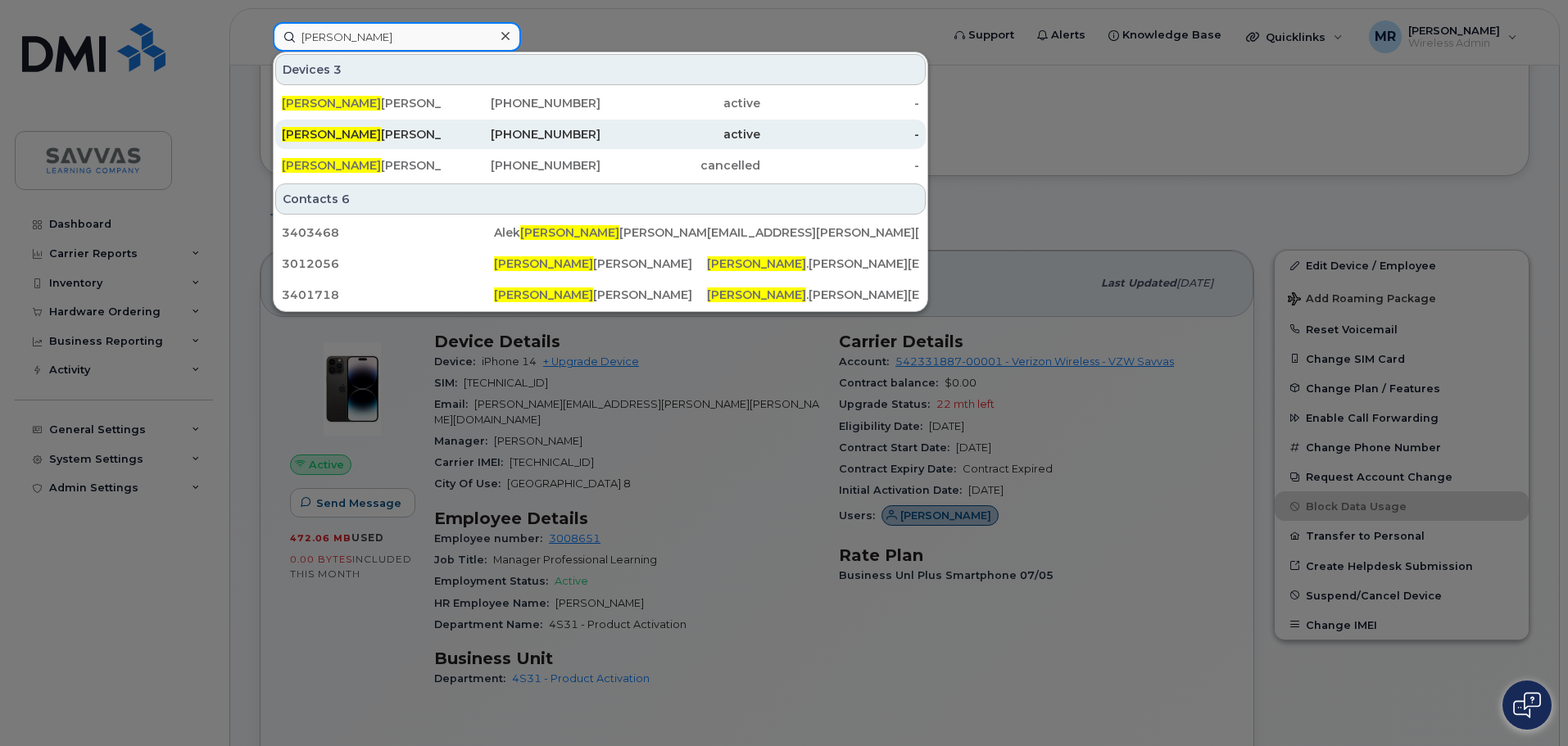 type on "sandra" 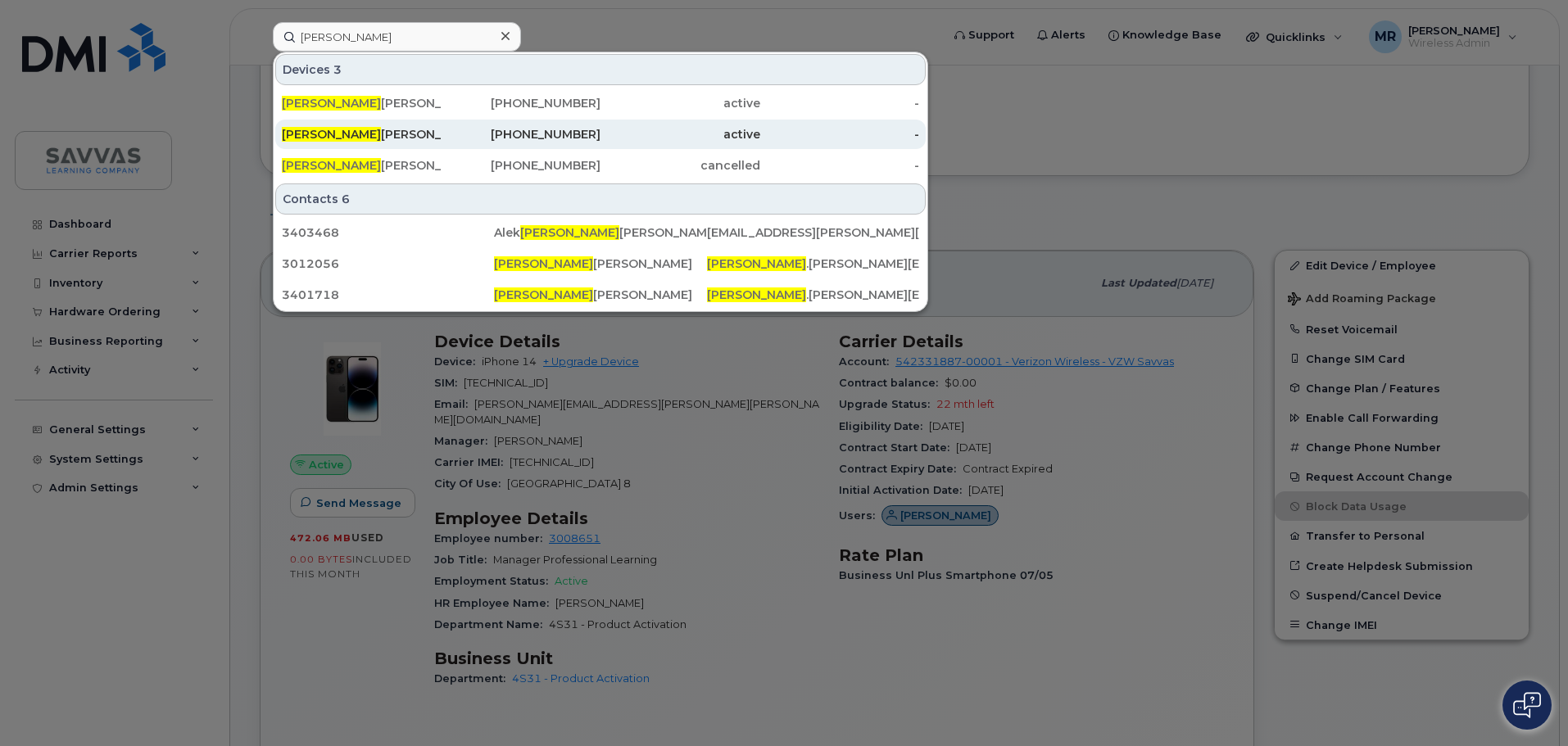 click on "SANDRA  WURTZEL" 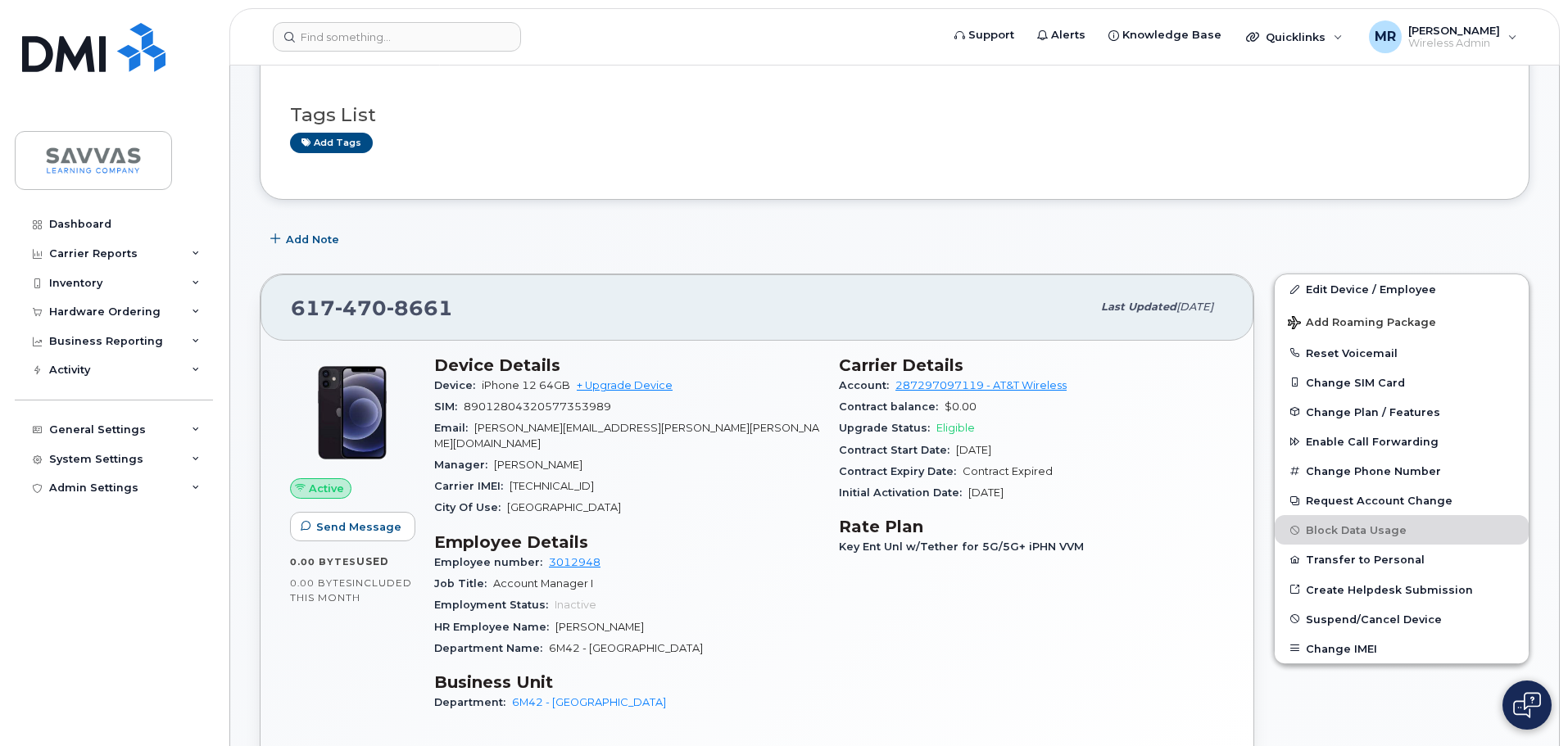 scroll, scrollTop: 0, scrollLeft: 0, axis: both 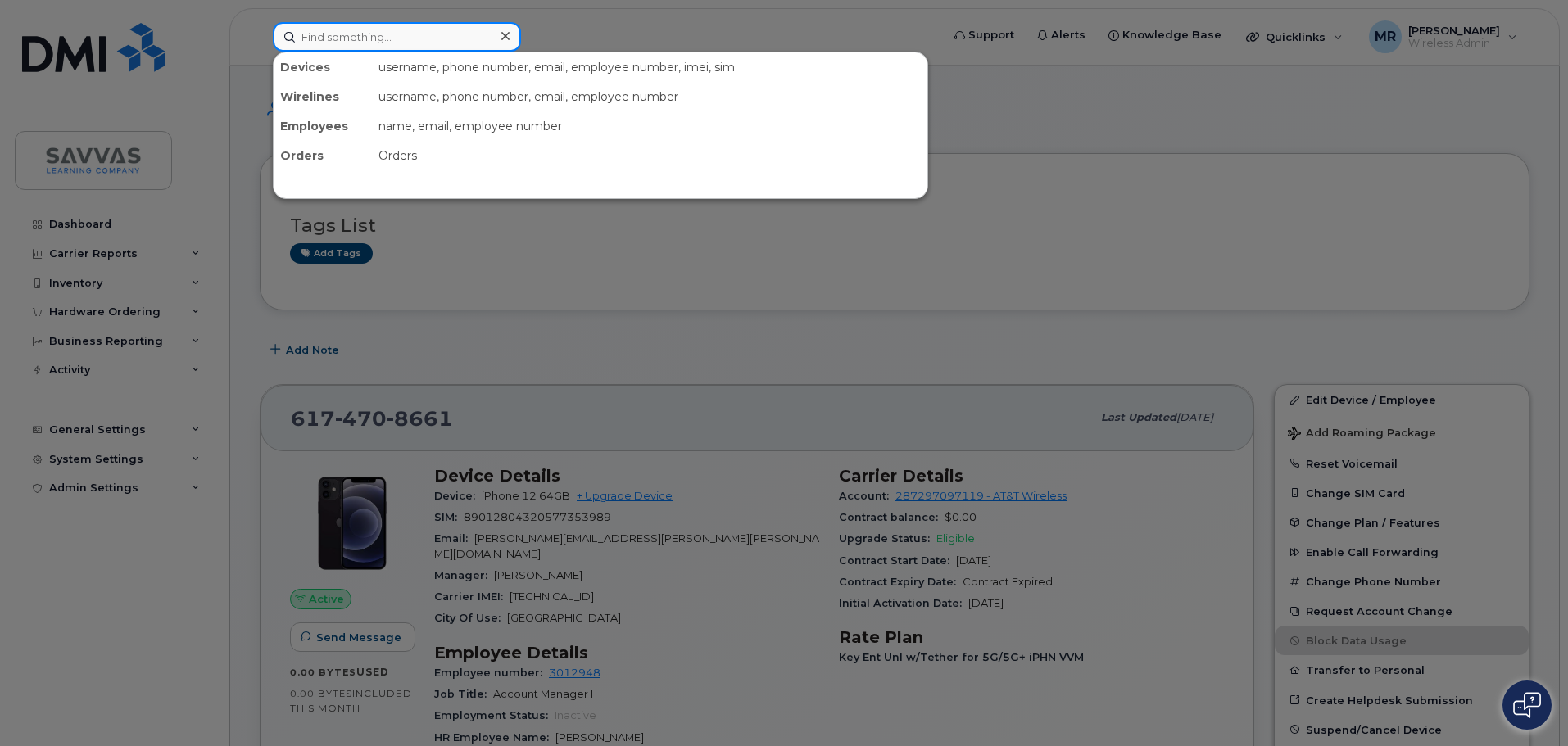 click at bounding box center (397, 37) 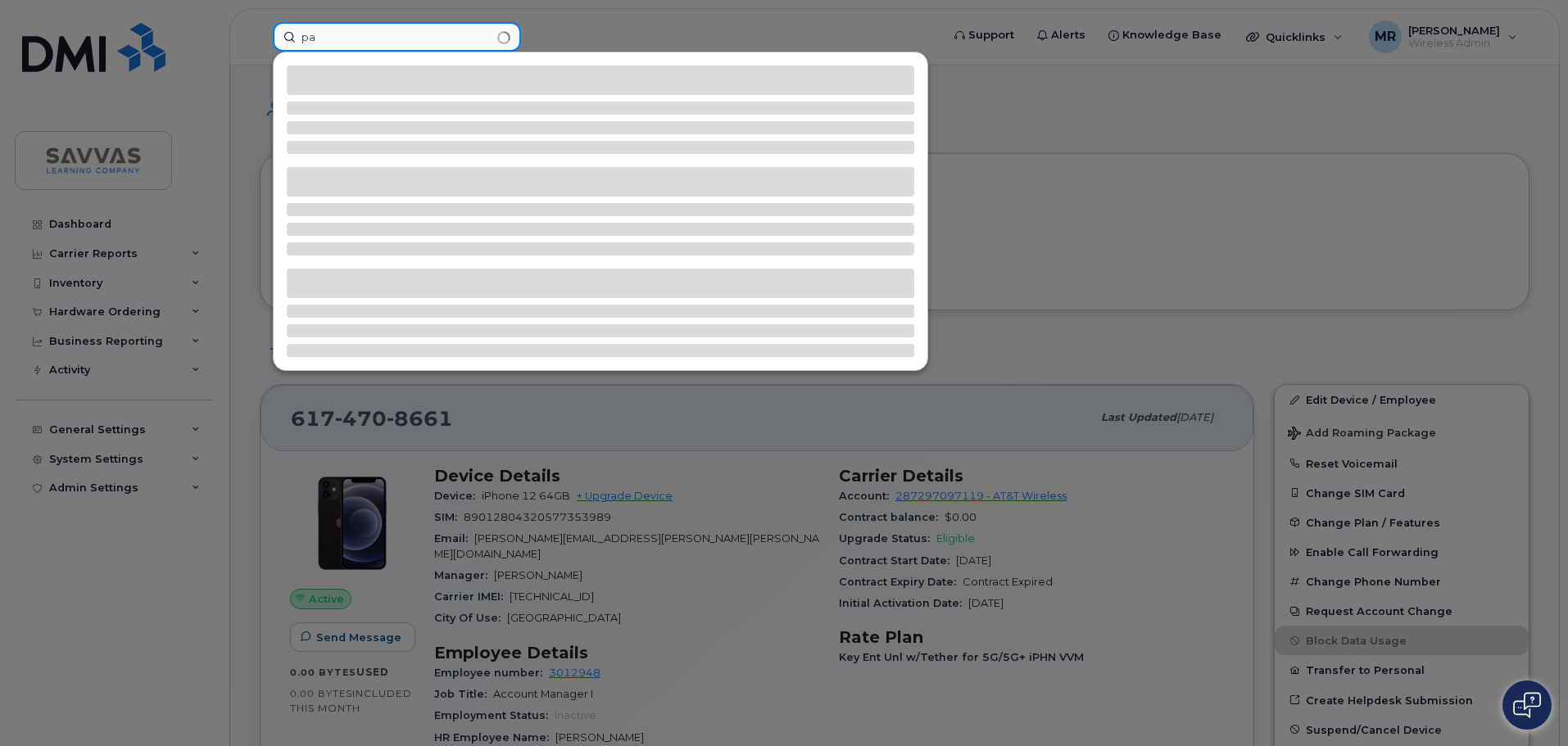 type on "p" 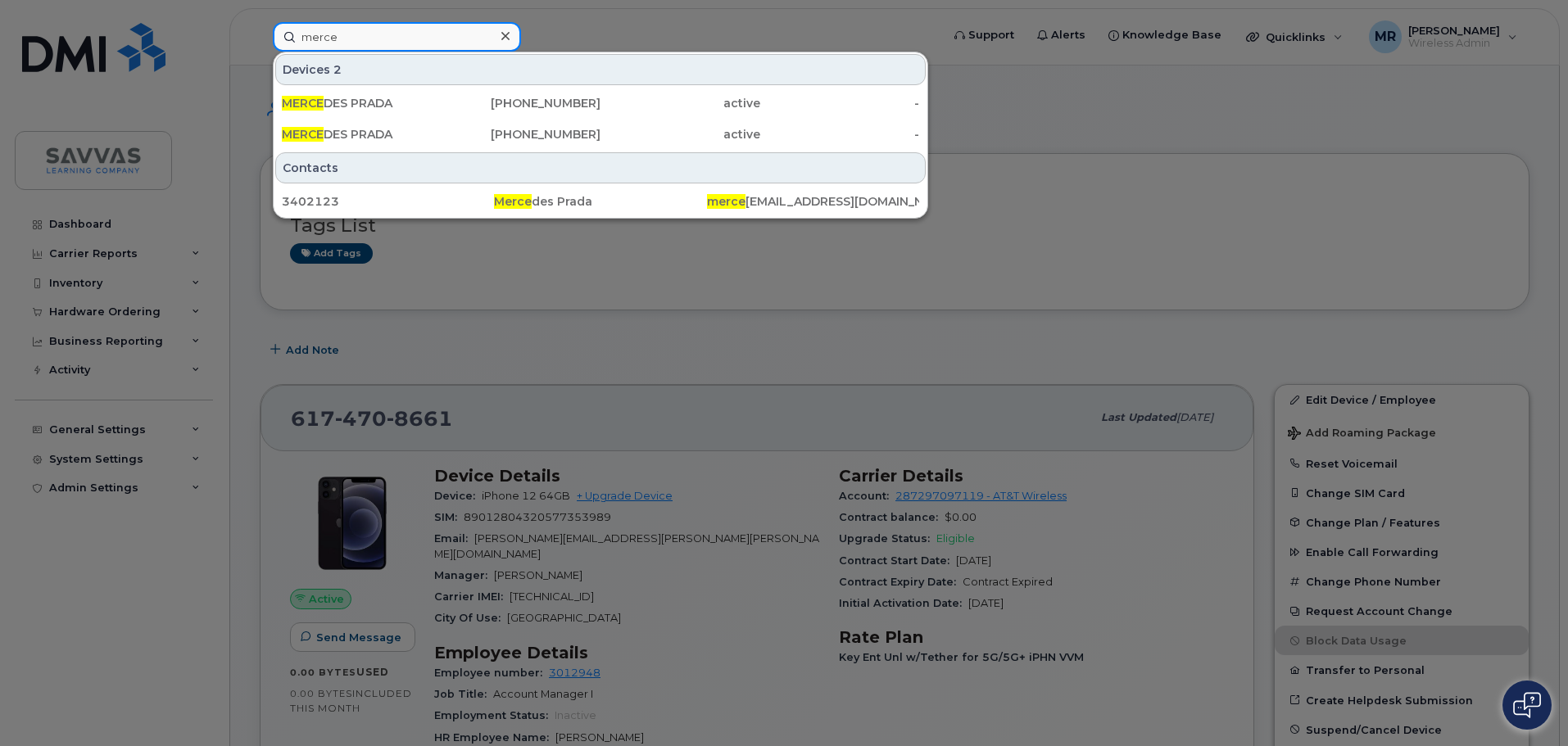 click on "merce" at bounding box center (397, 37) 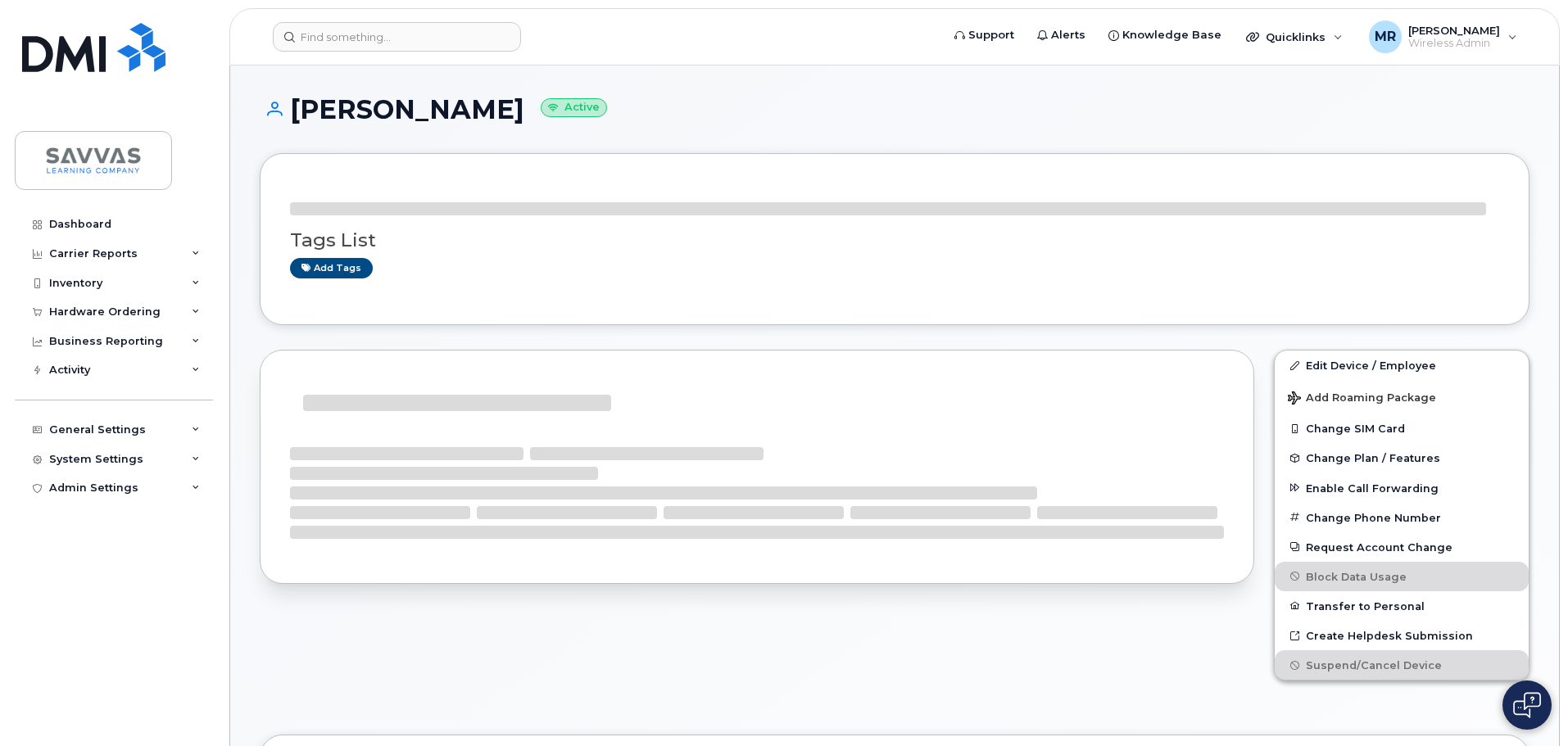 scroll, scrollTop: 0, scrollLeft: 0, axis: both 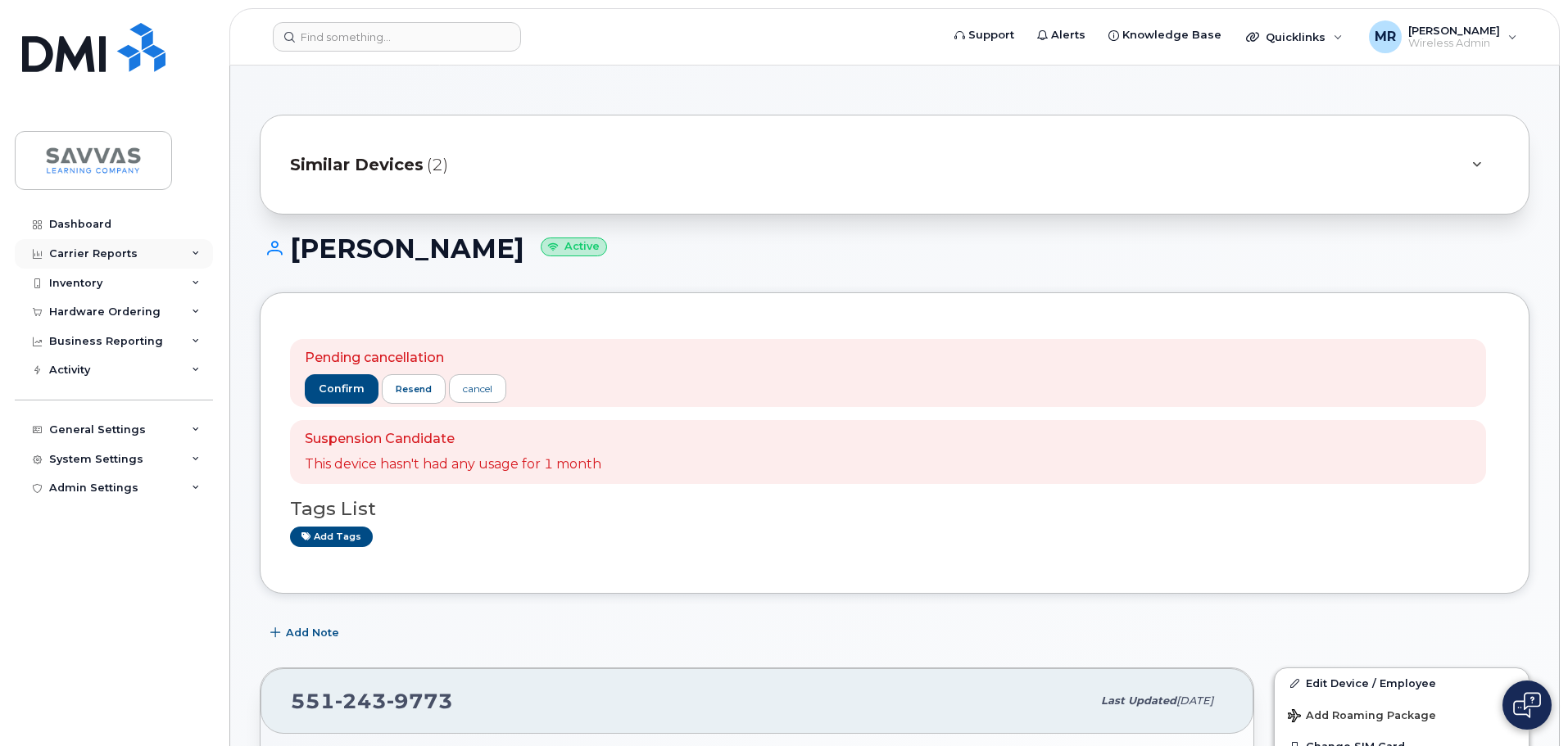 click on "Carrier Reports" at bounding box center [93, 254] 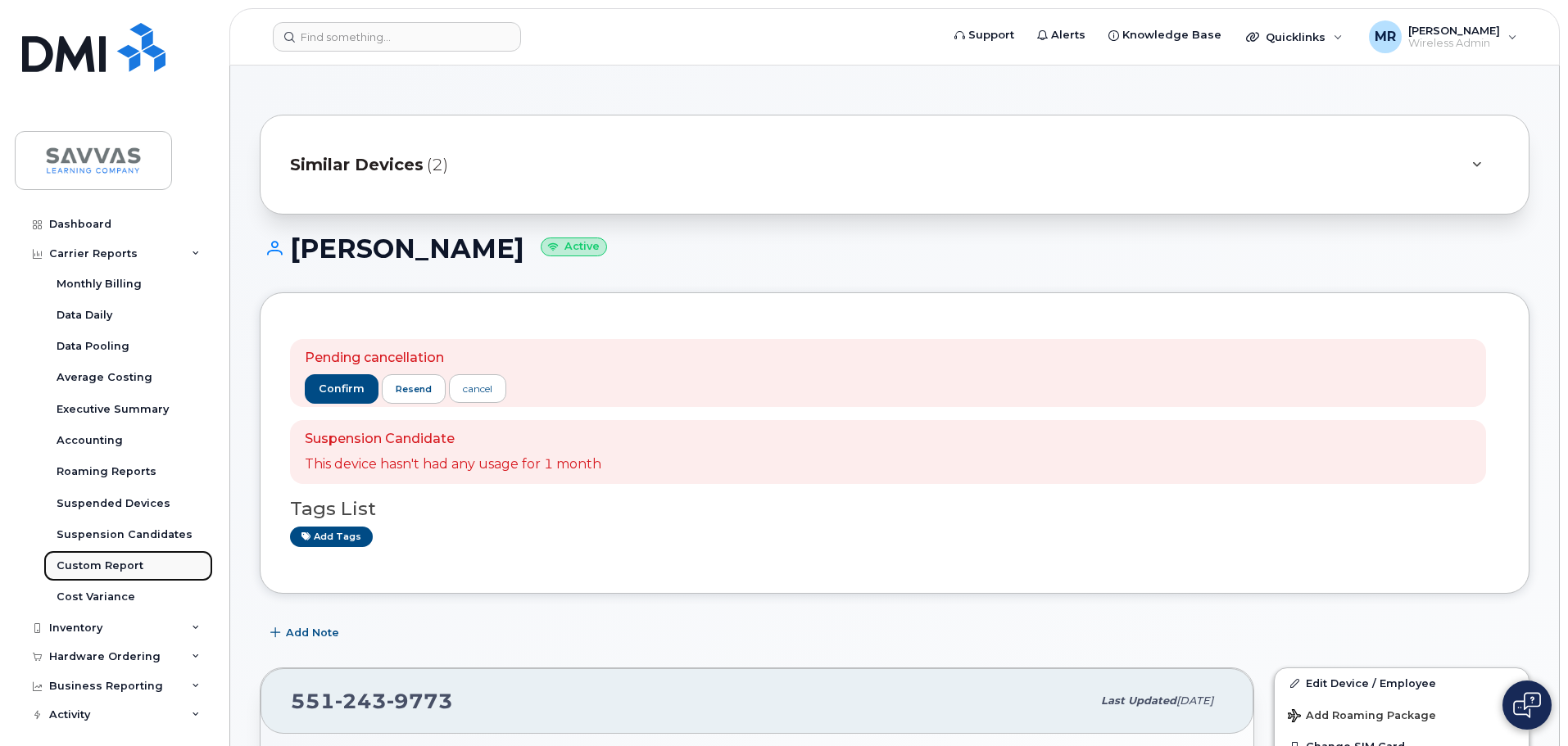 click on "Custom Report" at bounding box center [100, 566] 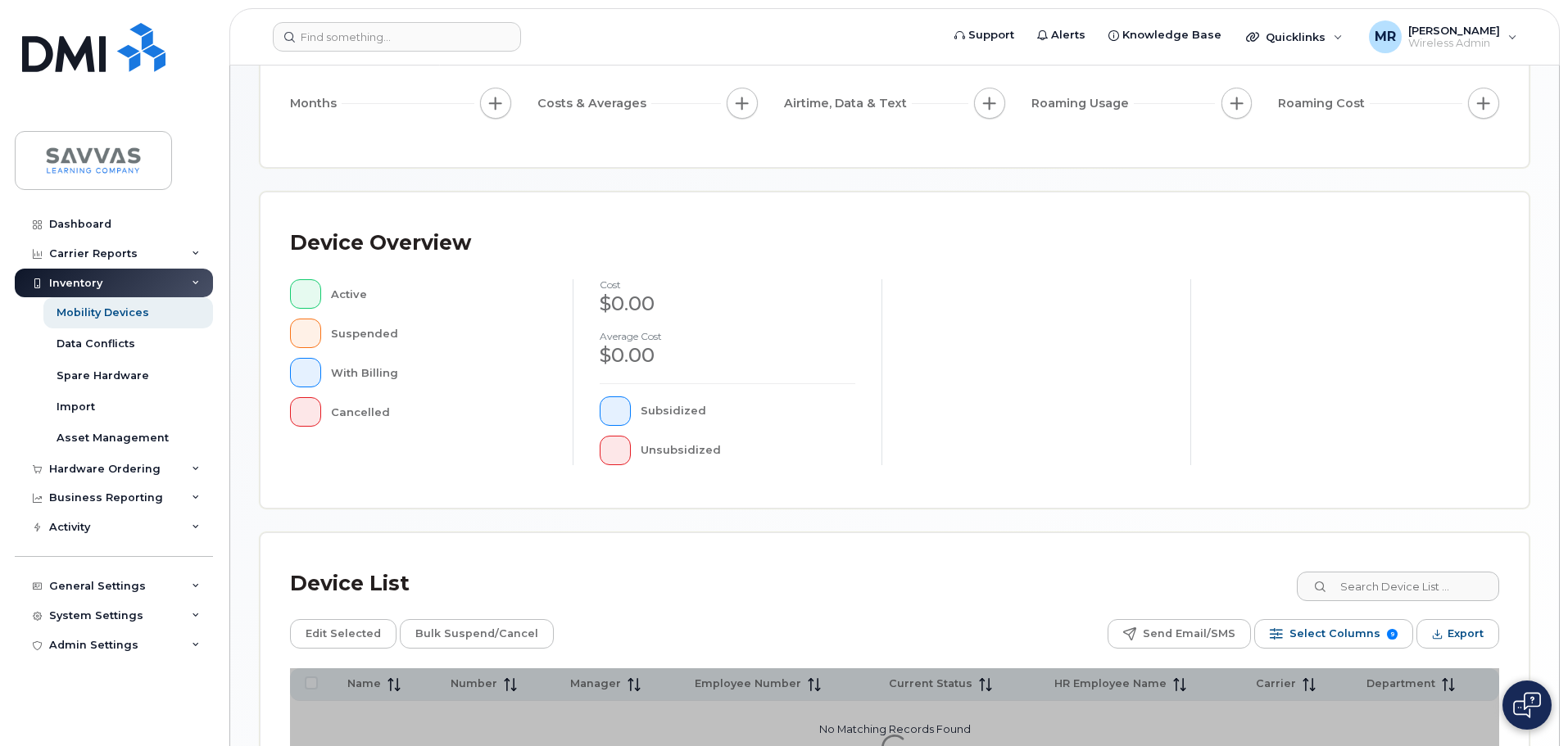 scroll, scrollTop: 0, scrollLeft: 0, axis: both 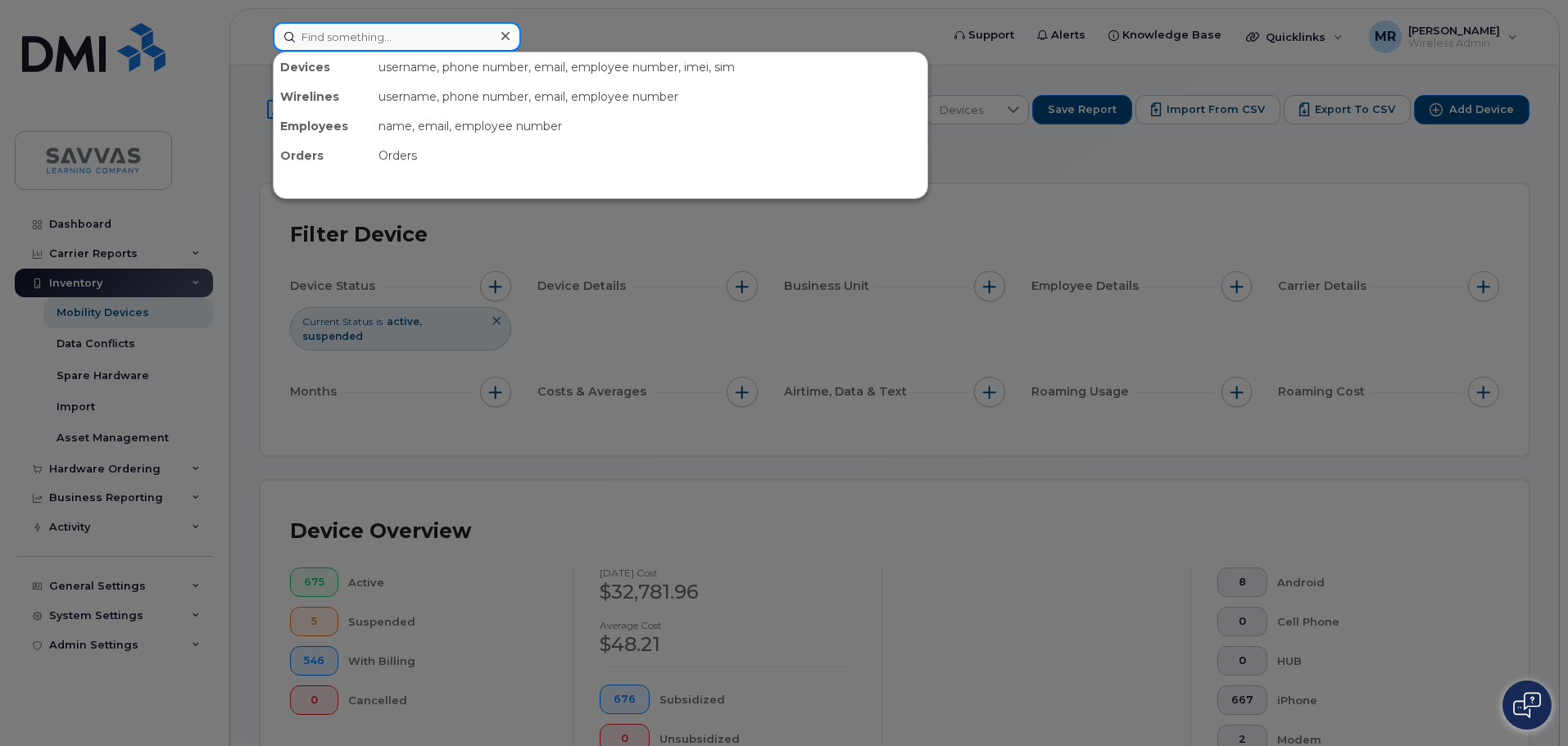 click at bounding box center (397, 37) 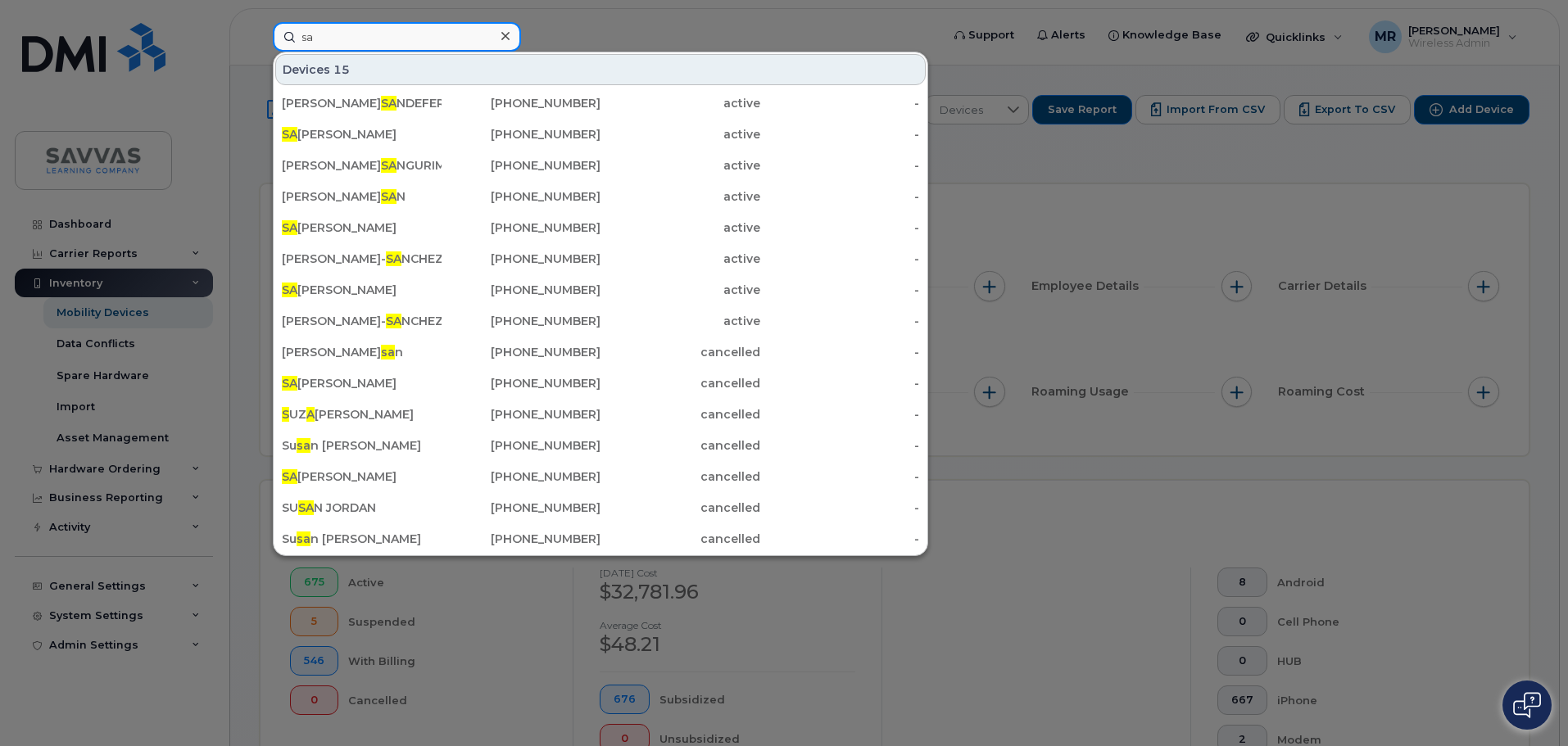 type on "s" 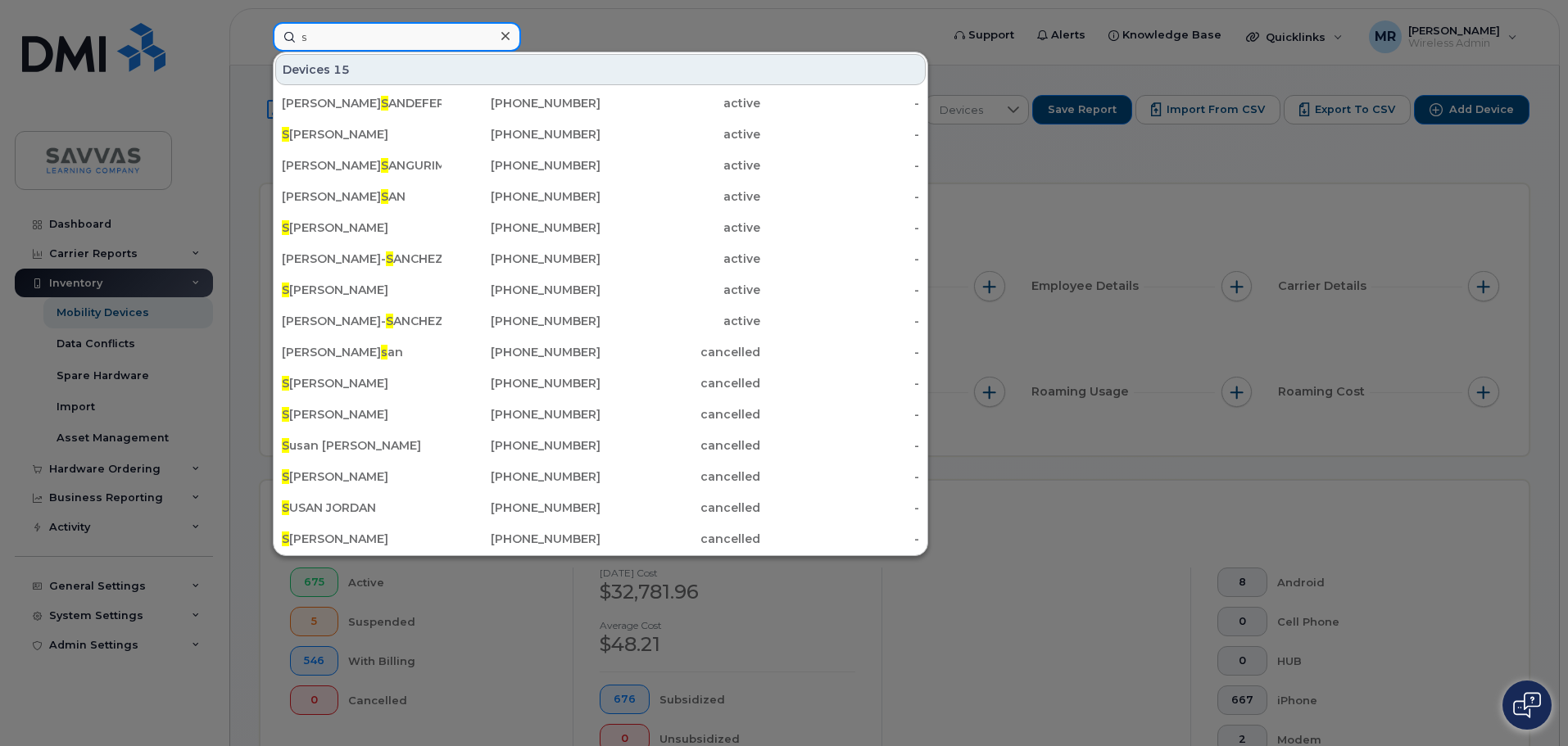 type 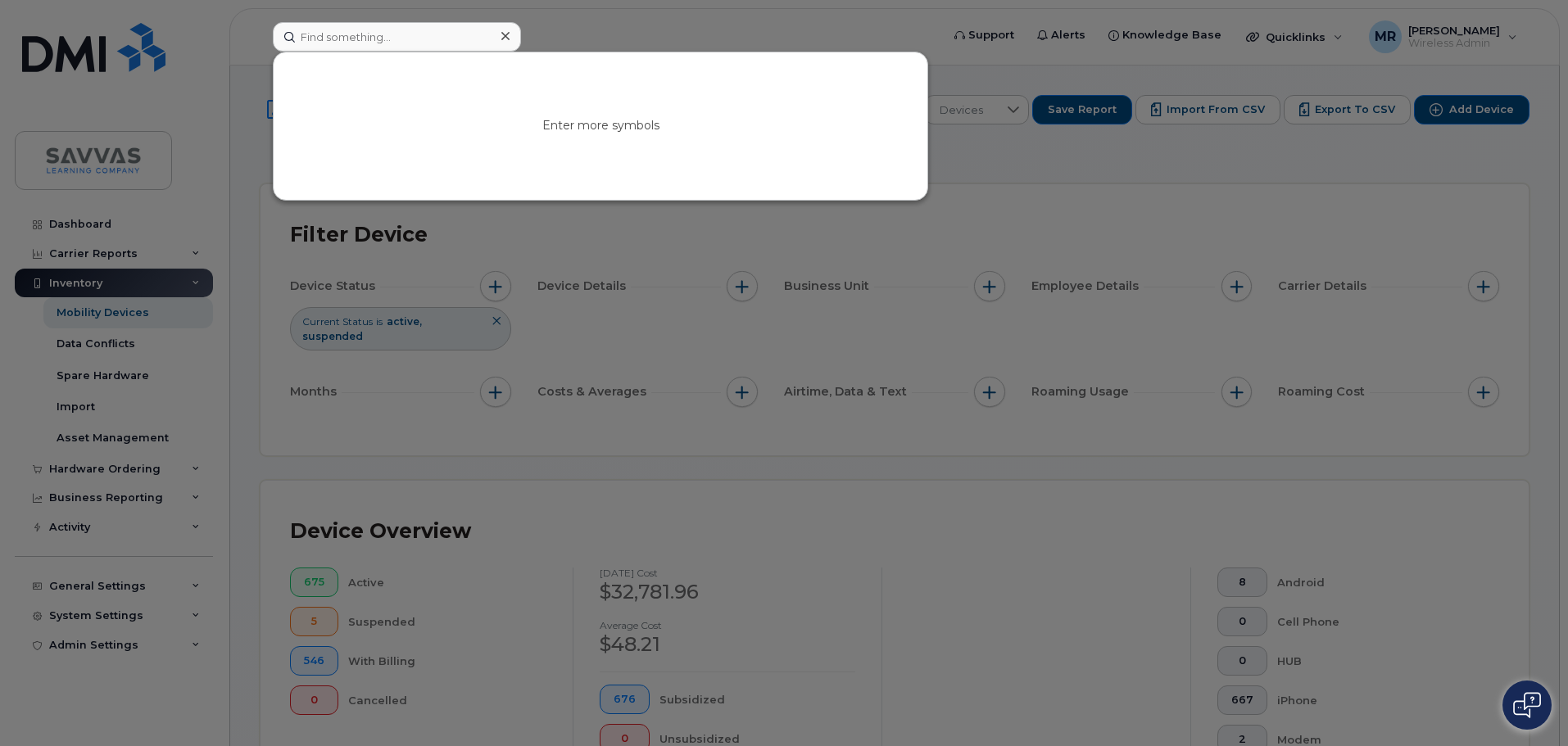 click at bounding box center [505, 36] 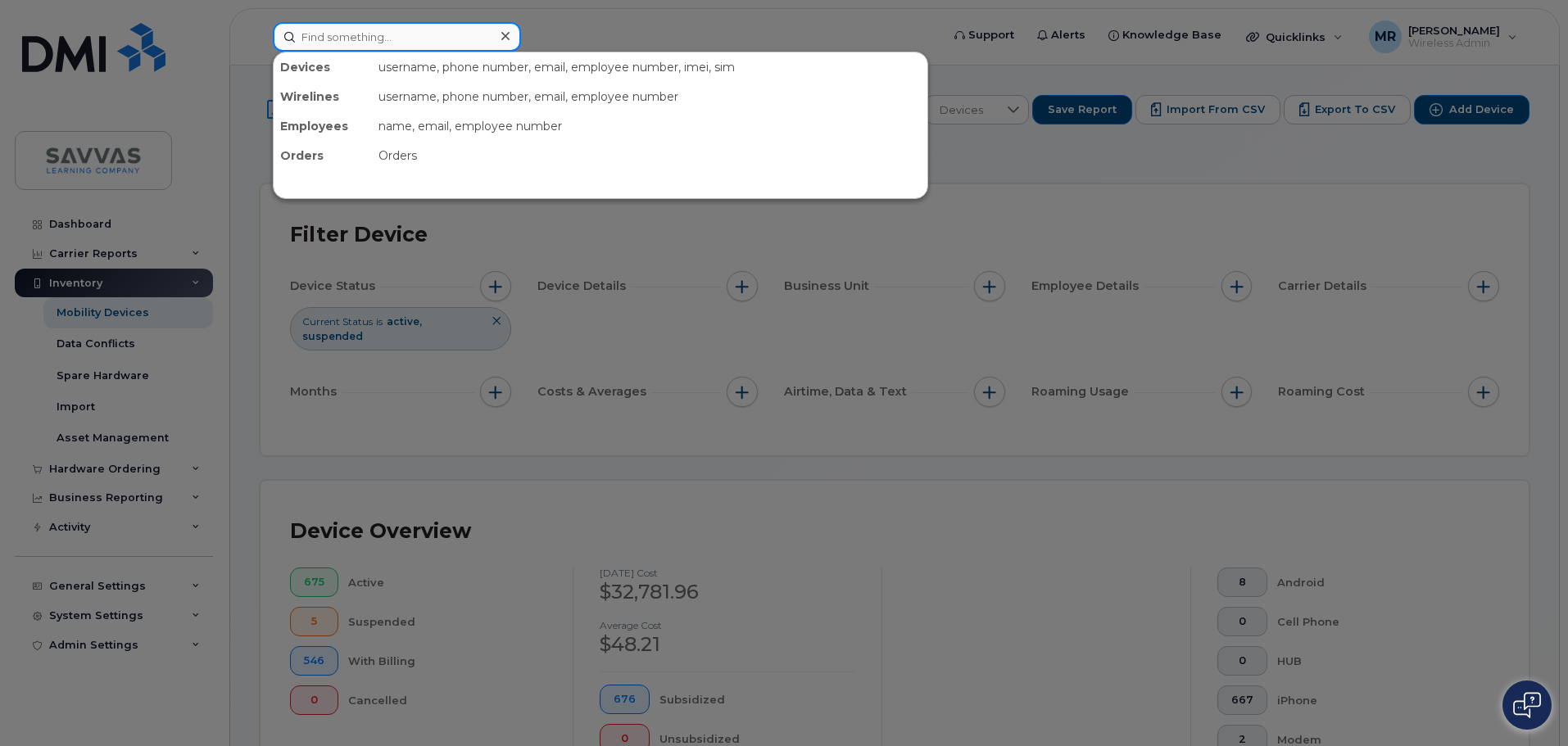 click at bounding box center (397, 37) 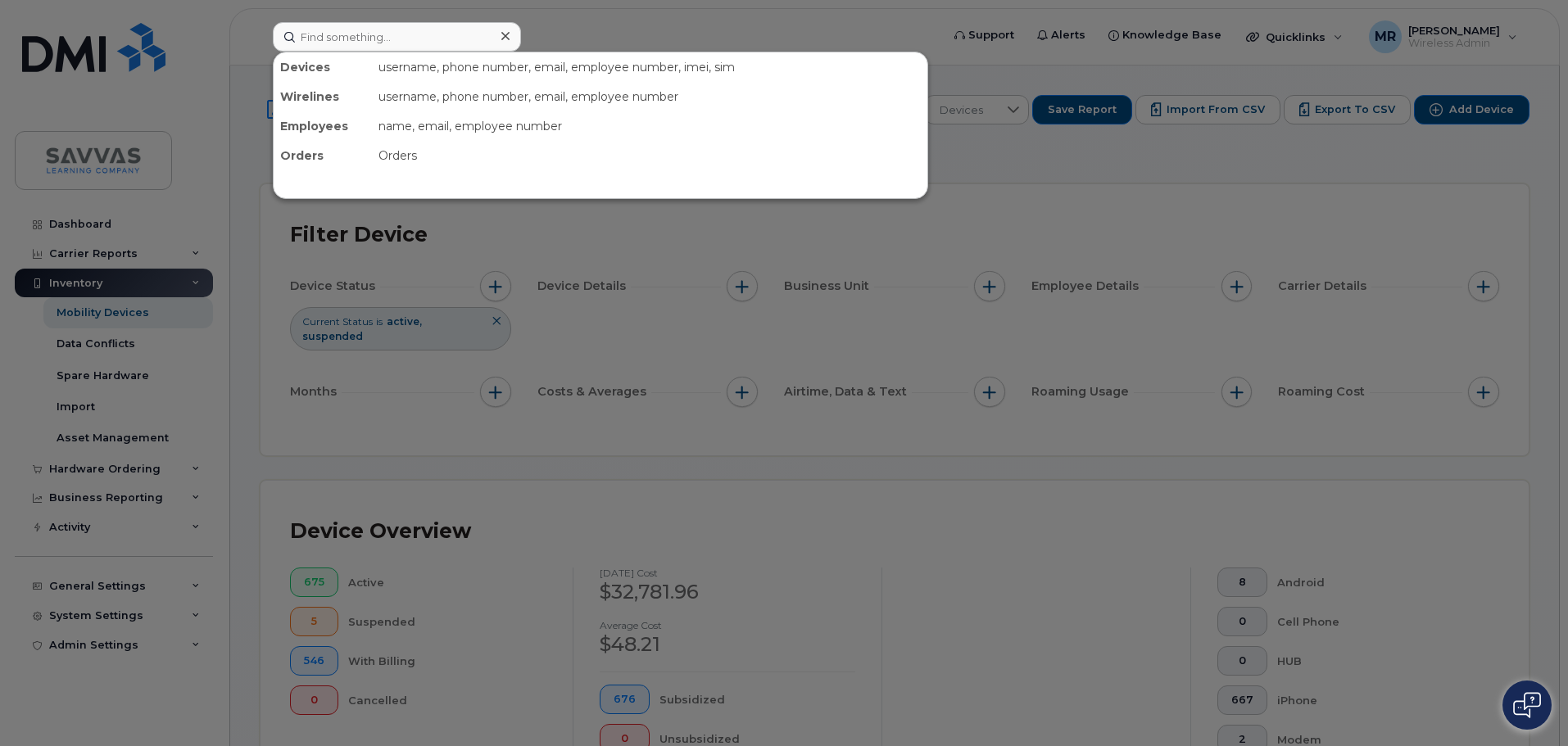click at bounding box center (784, 373) 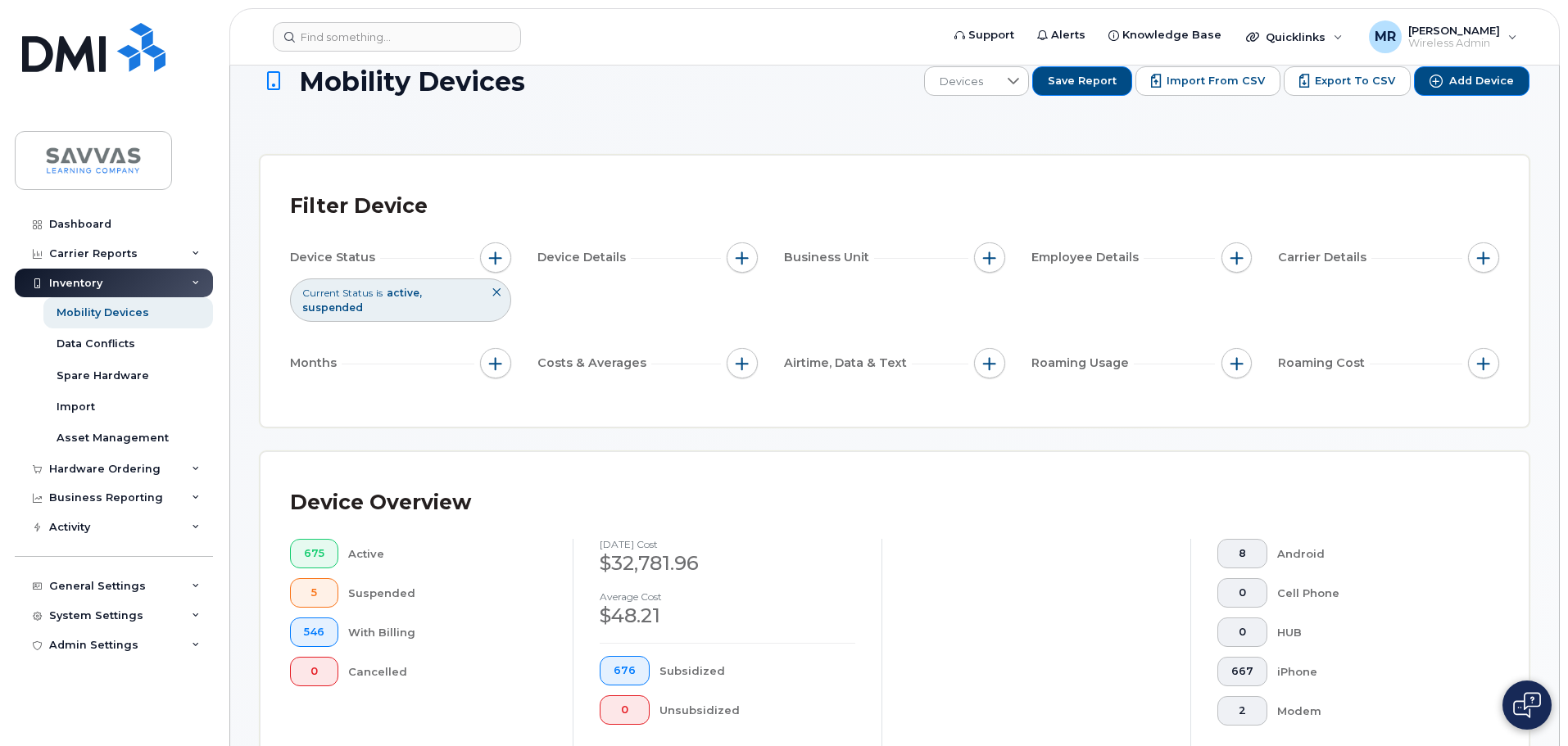 scroll, scrollTop: 0, scrollLeft: 0, axis: both 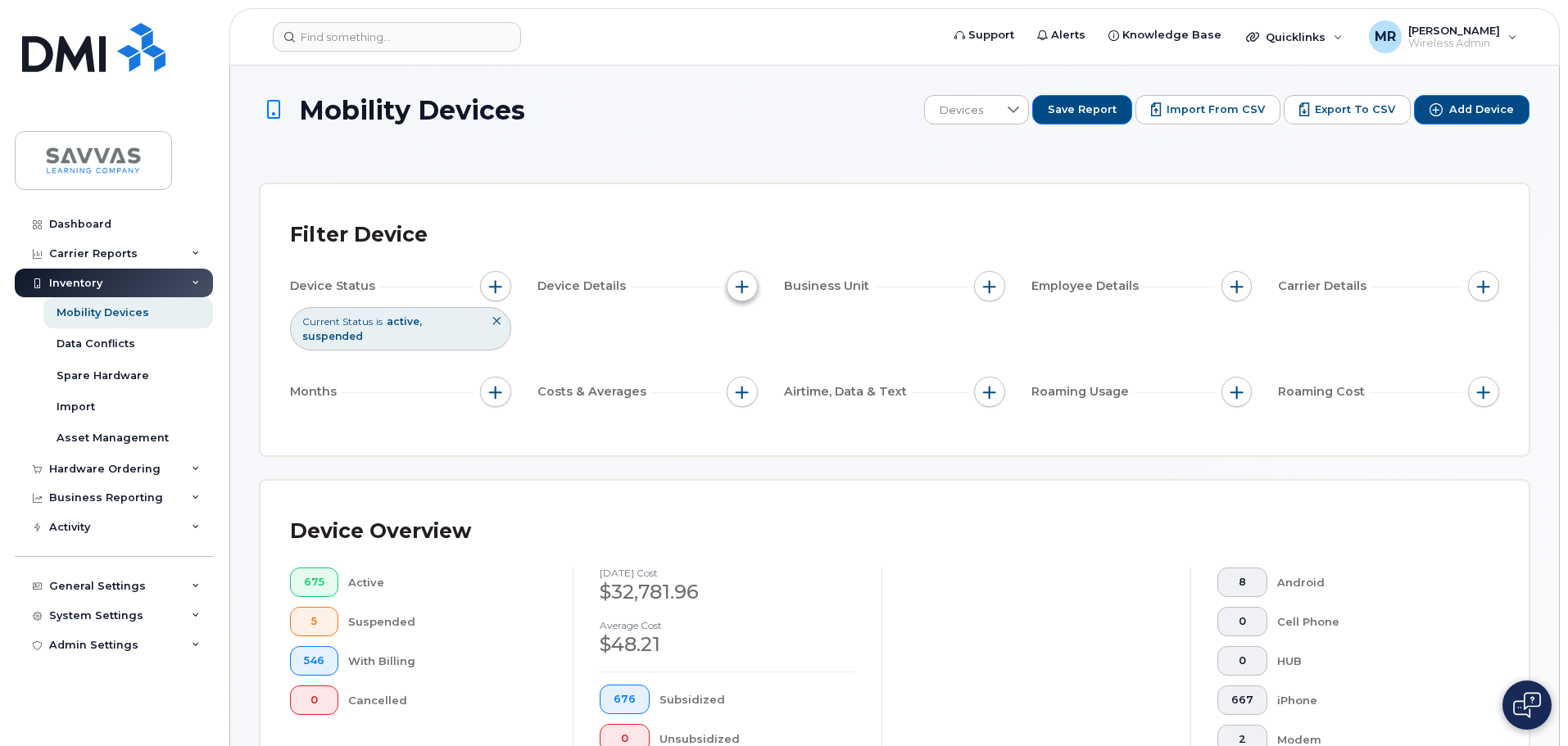 click 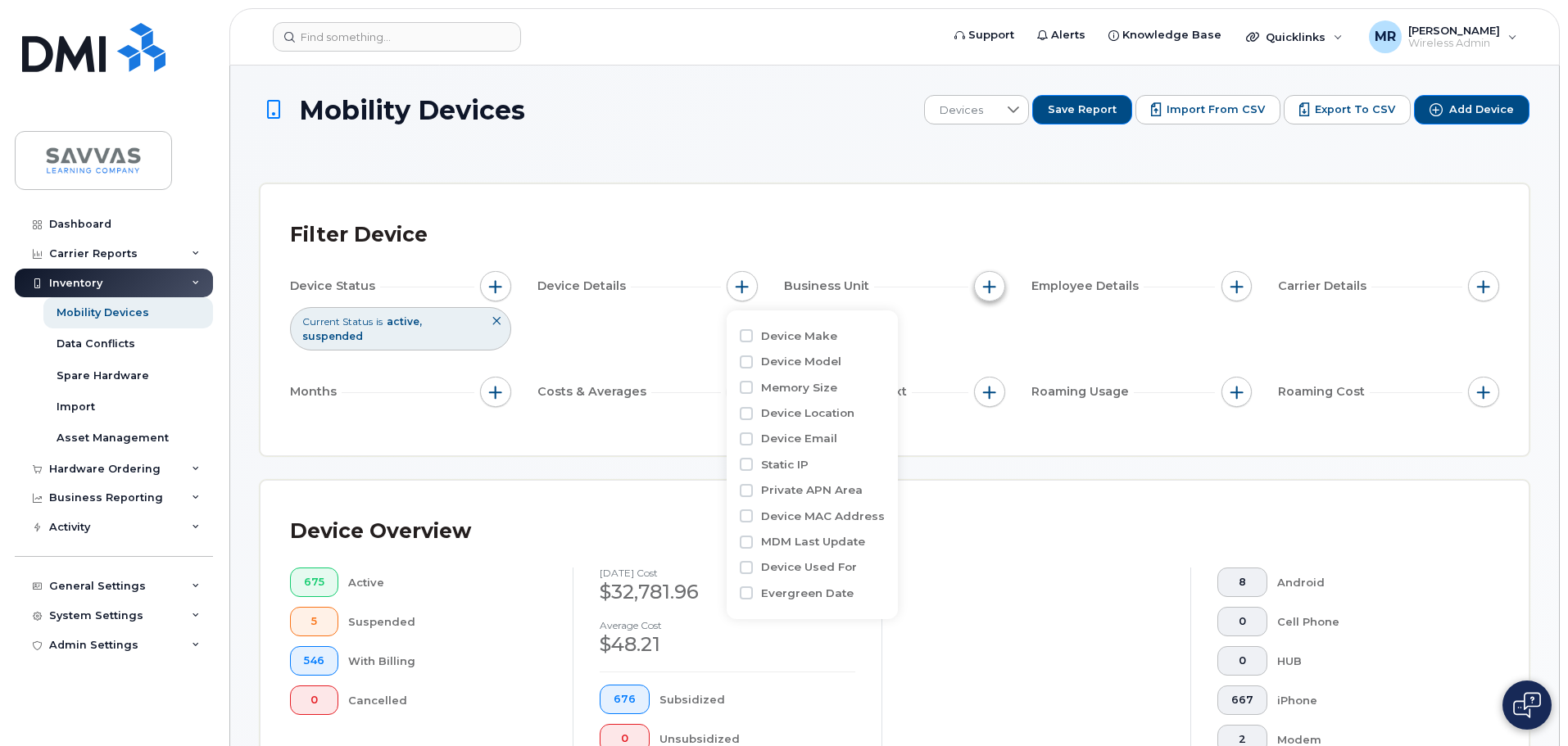 click 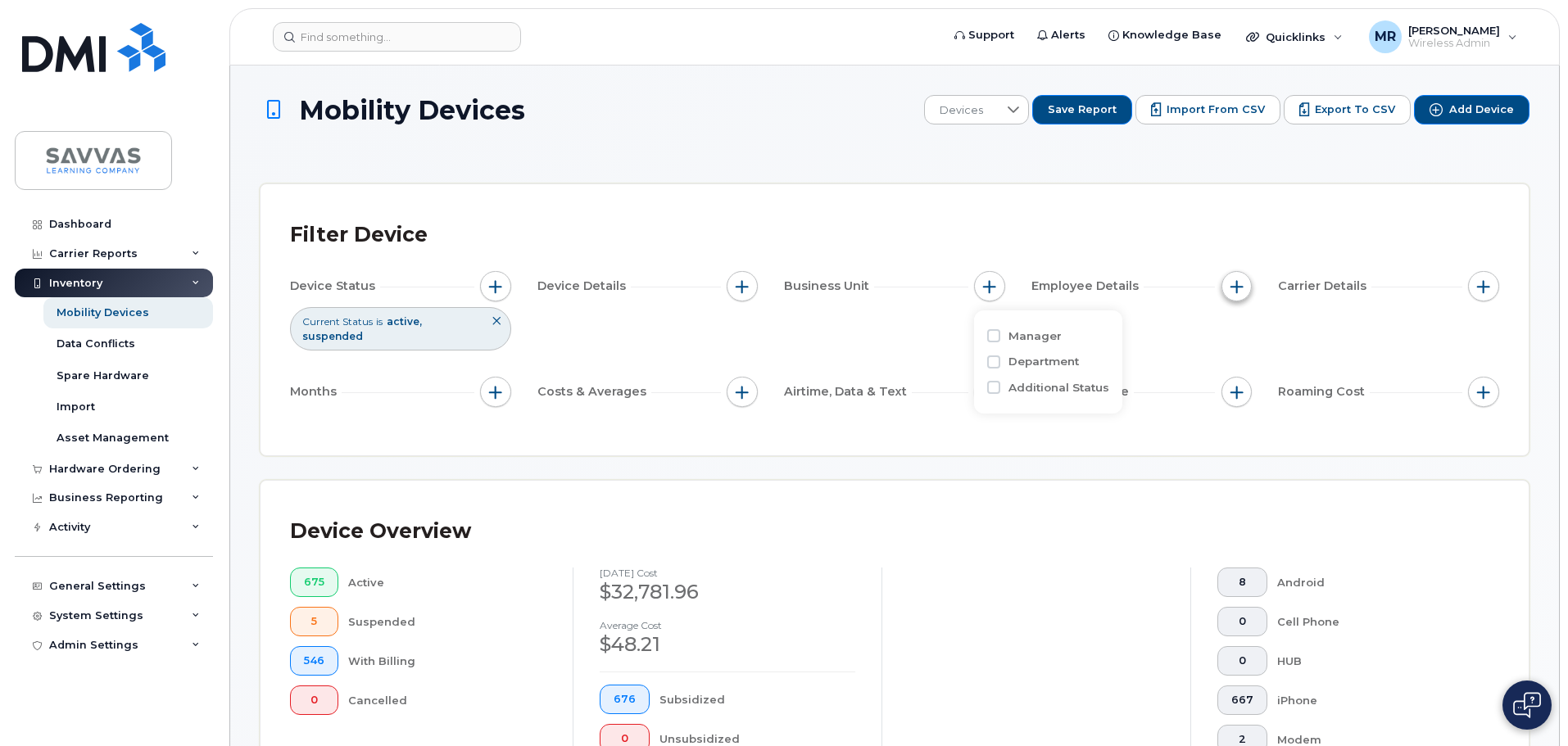 click at bounding box center (1237, 287) 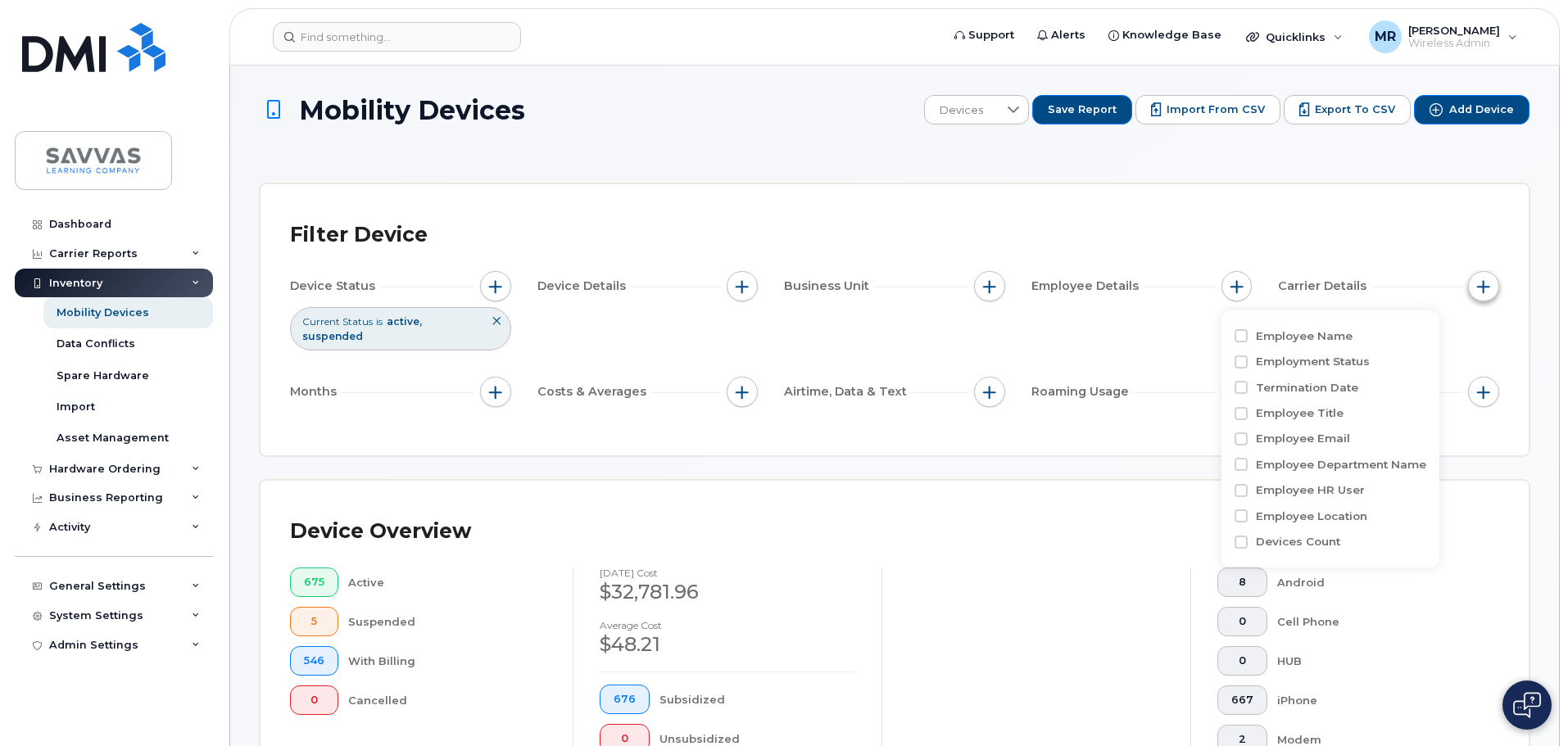 click at bounding box center [1484, 287] 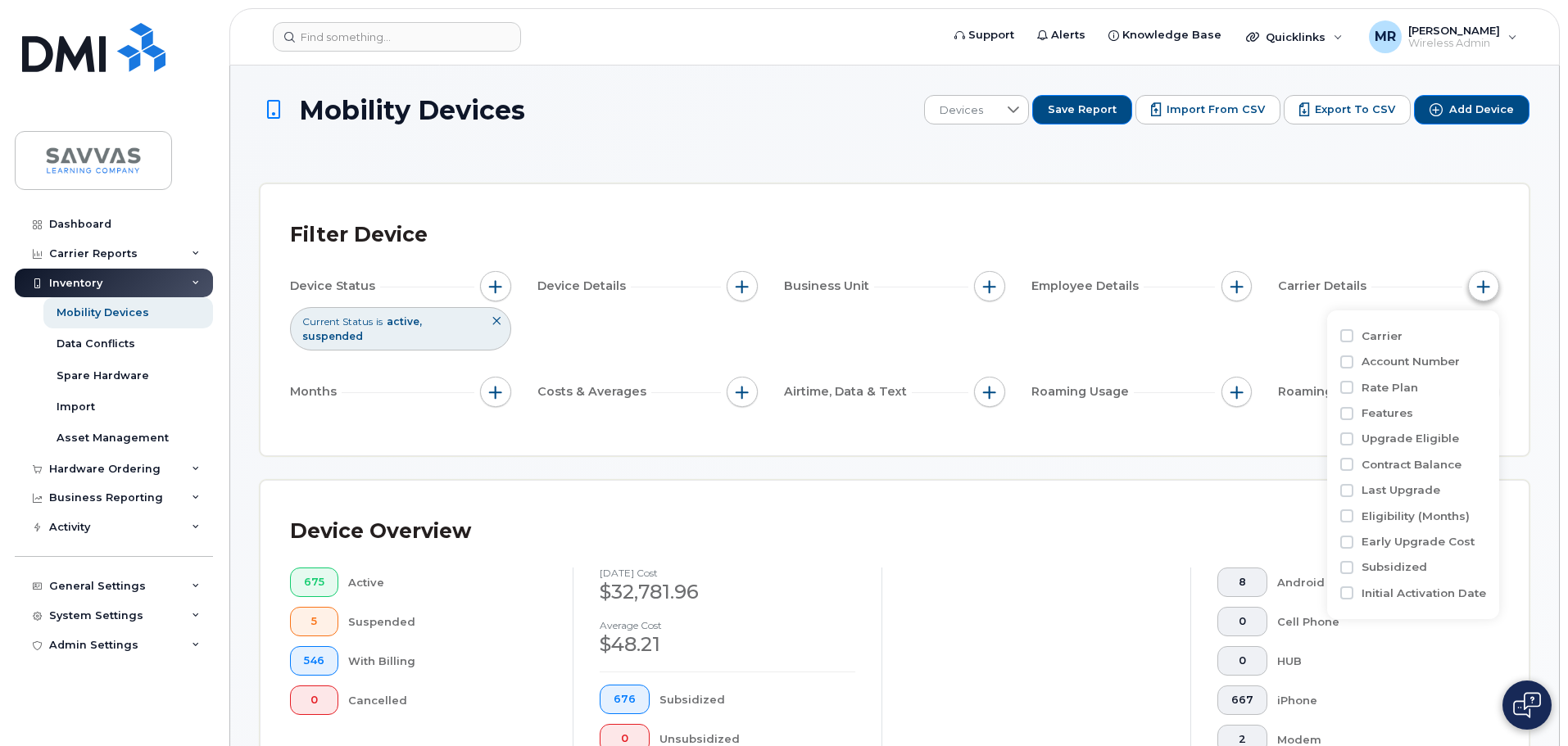 click at bounding box center (1484, 287) 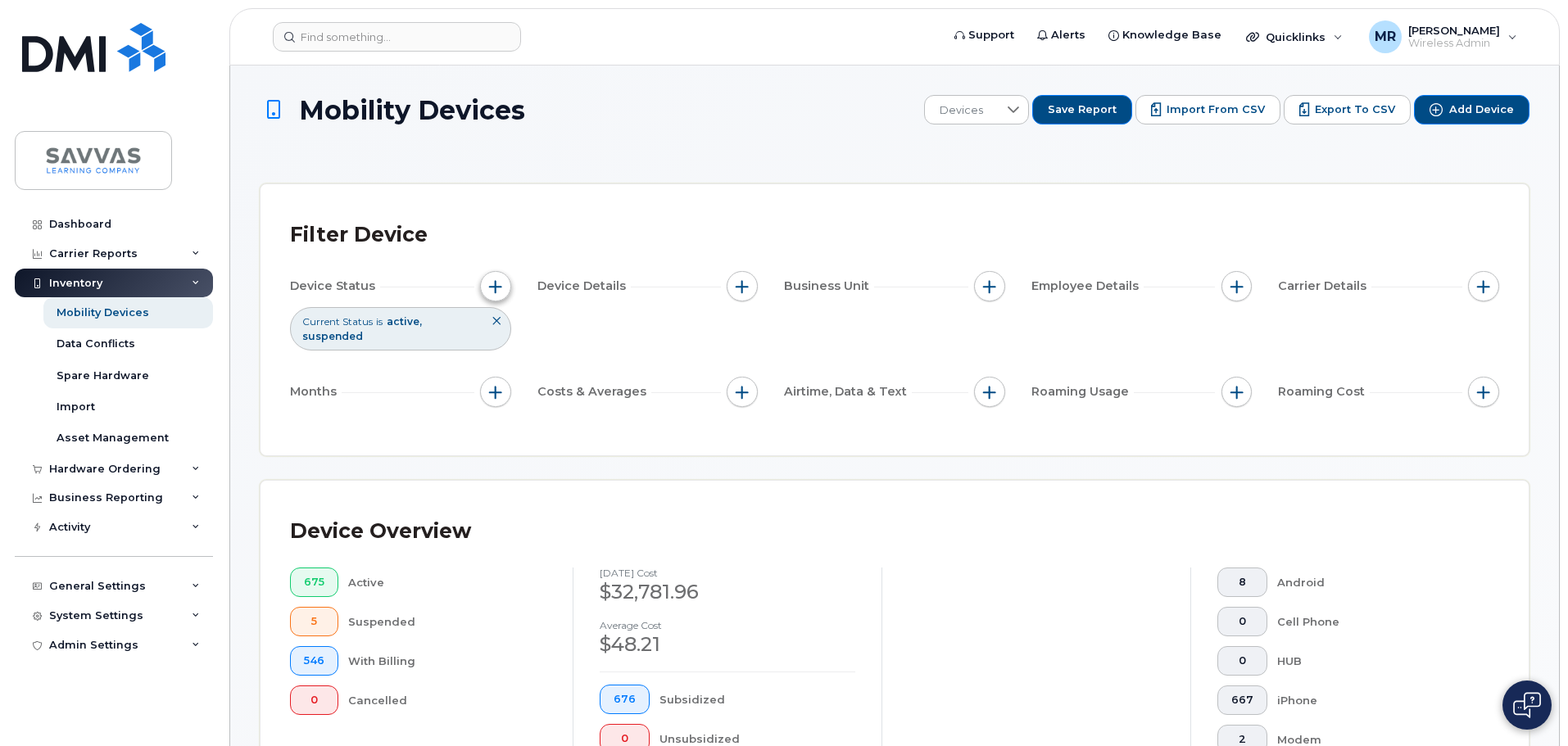 click at bounding box center [496, 287] 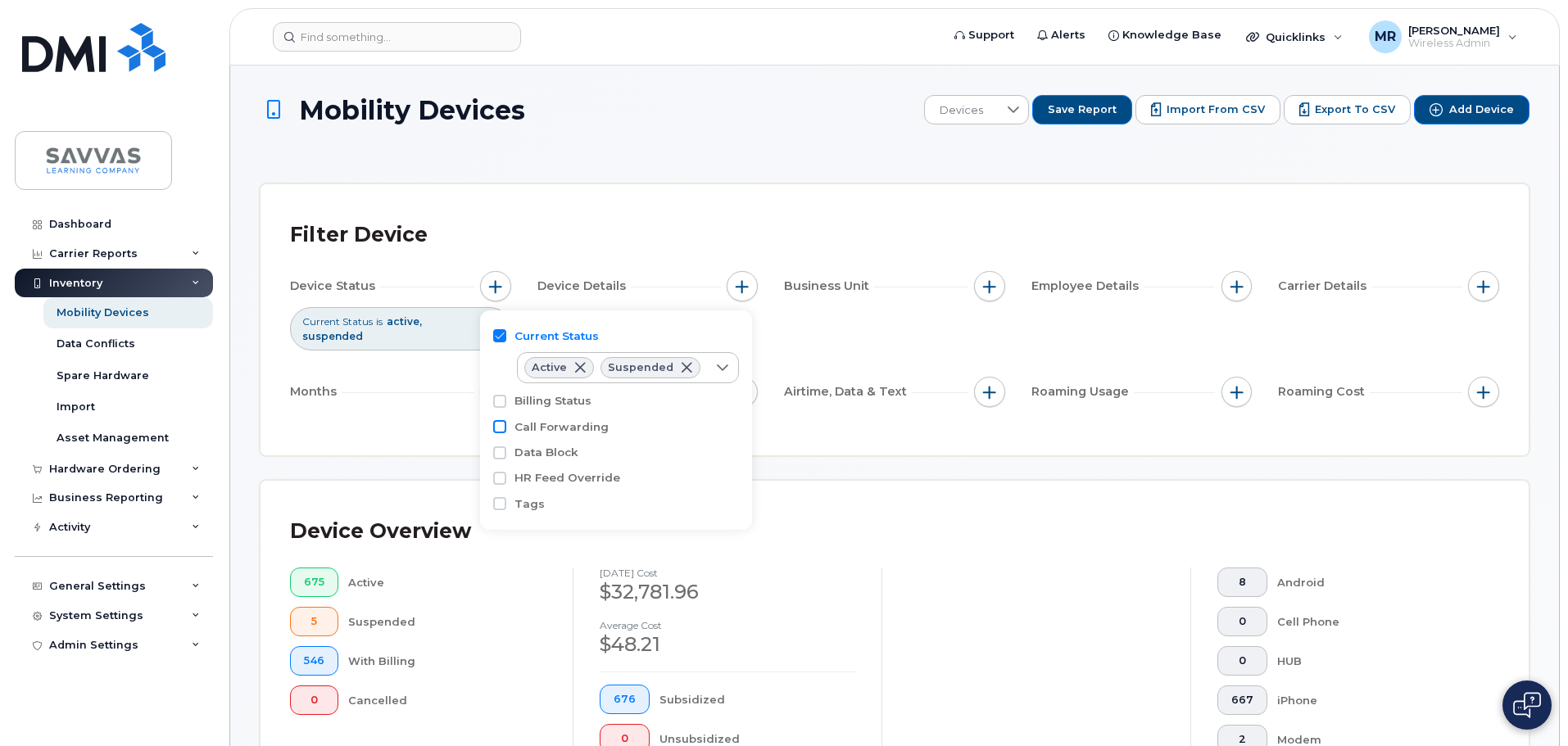 click on "Call Forwarding" at bounding box center [500, 427] 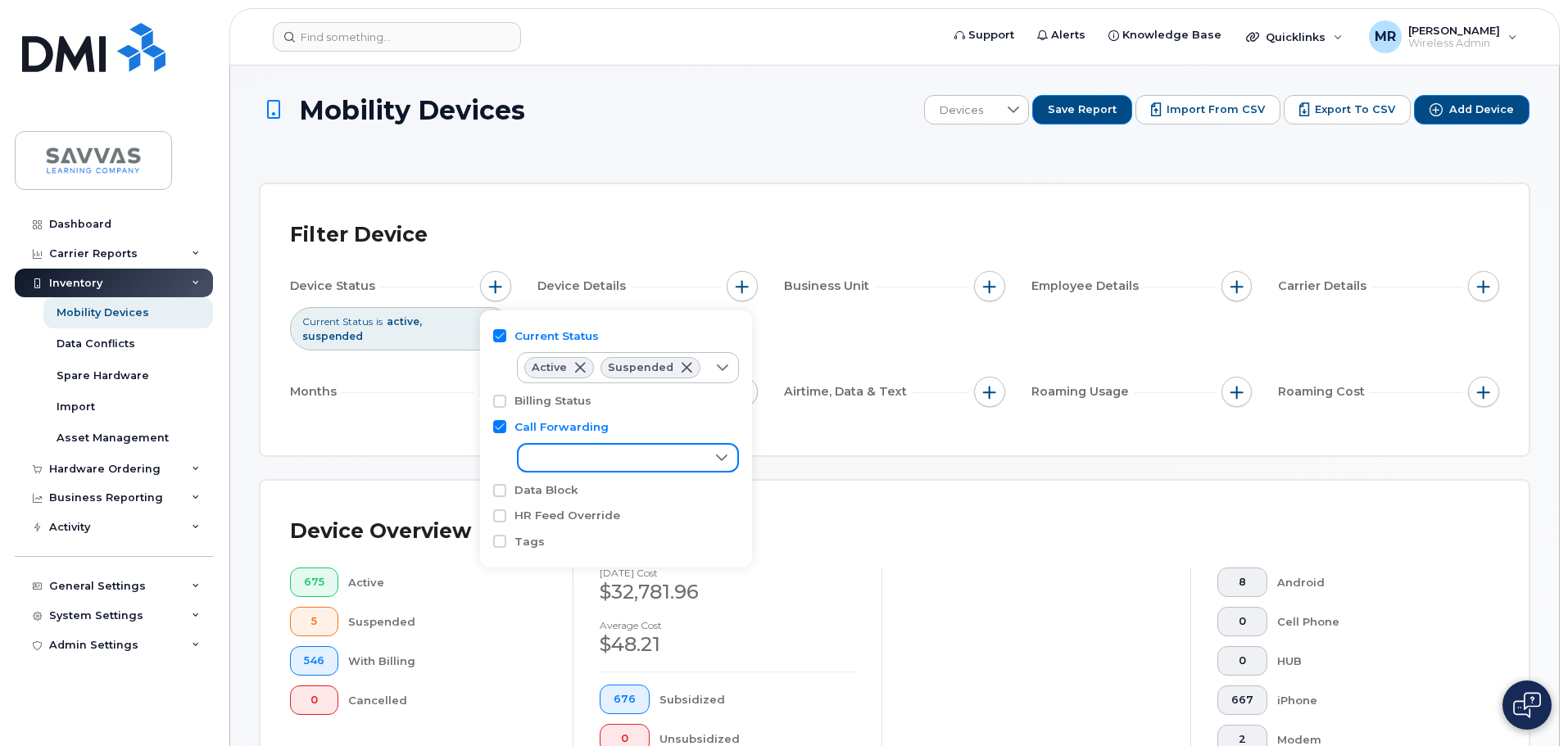 click at bounding box center (612, 459) 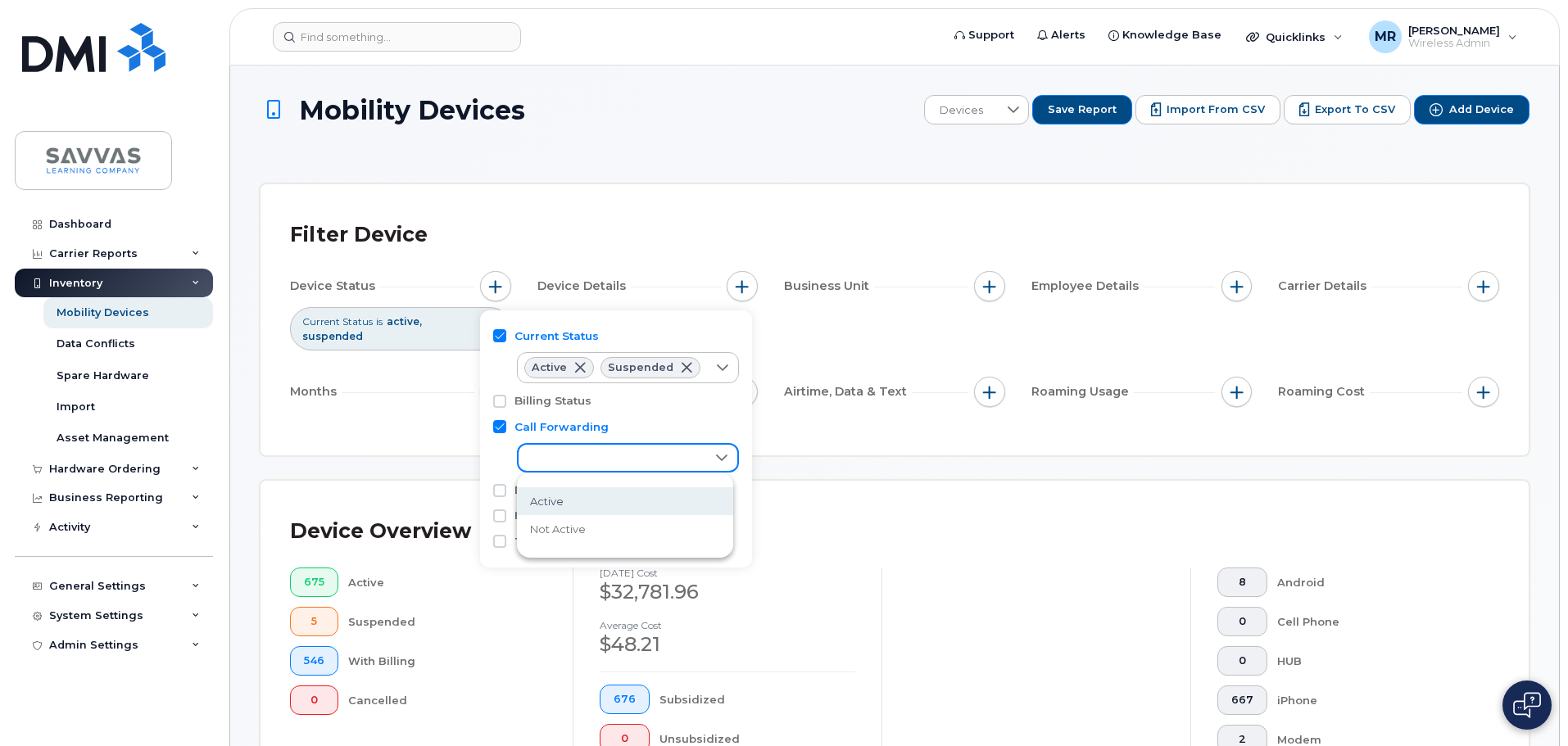 click on "Active" 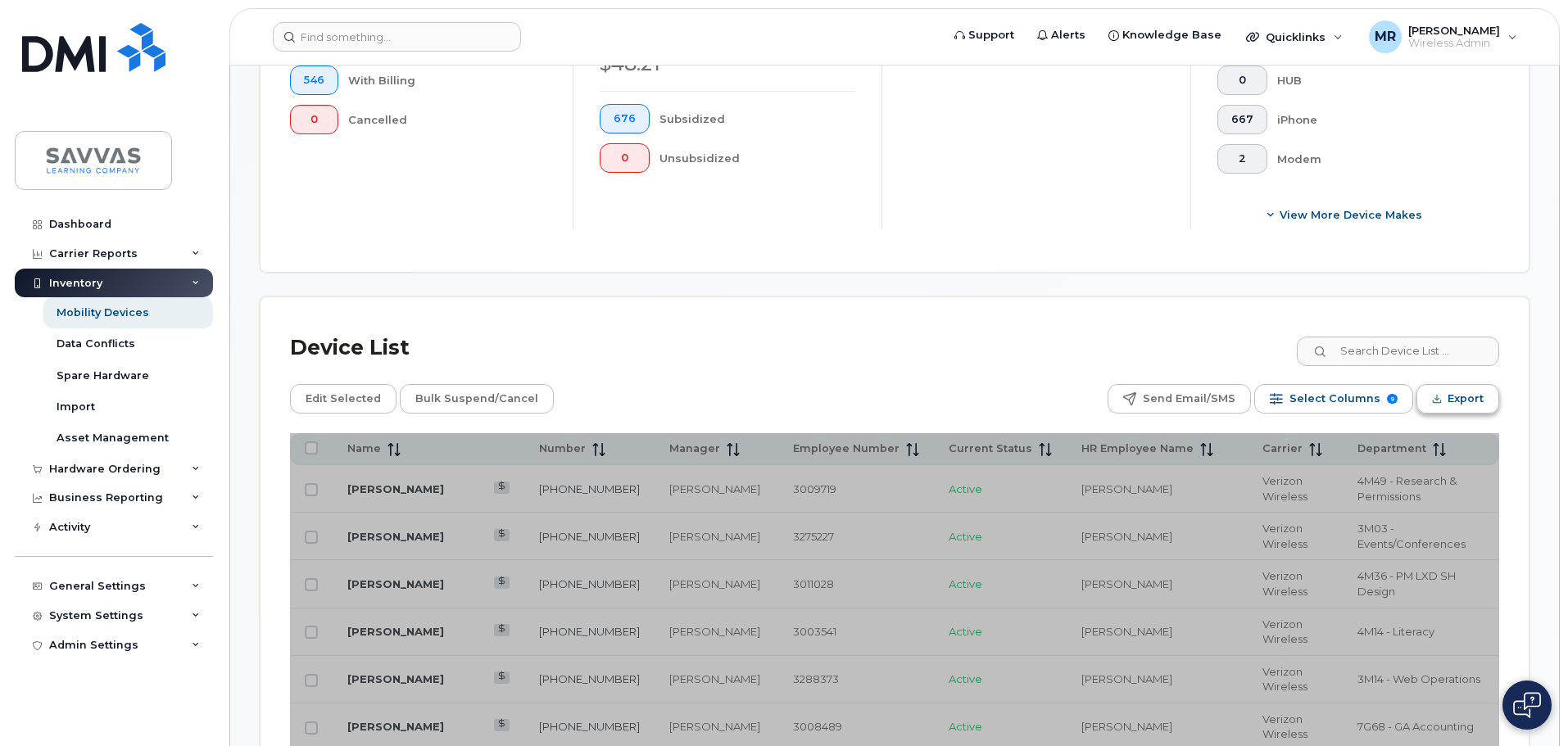 scroll, scrollTop: 655, scrollLeft: 0, axis: vertical 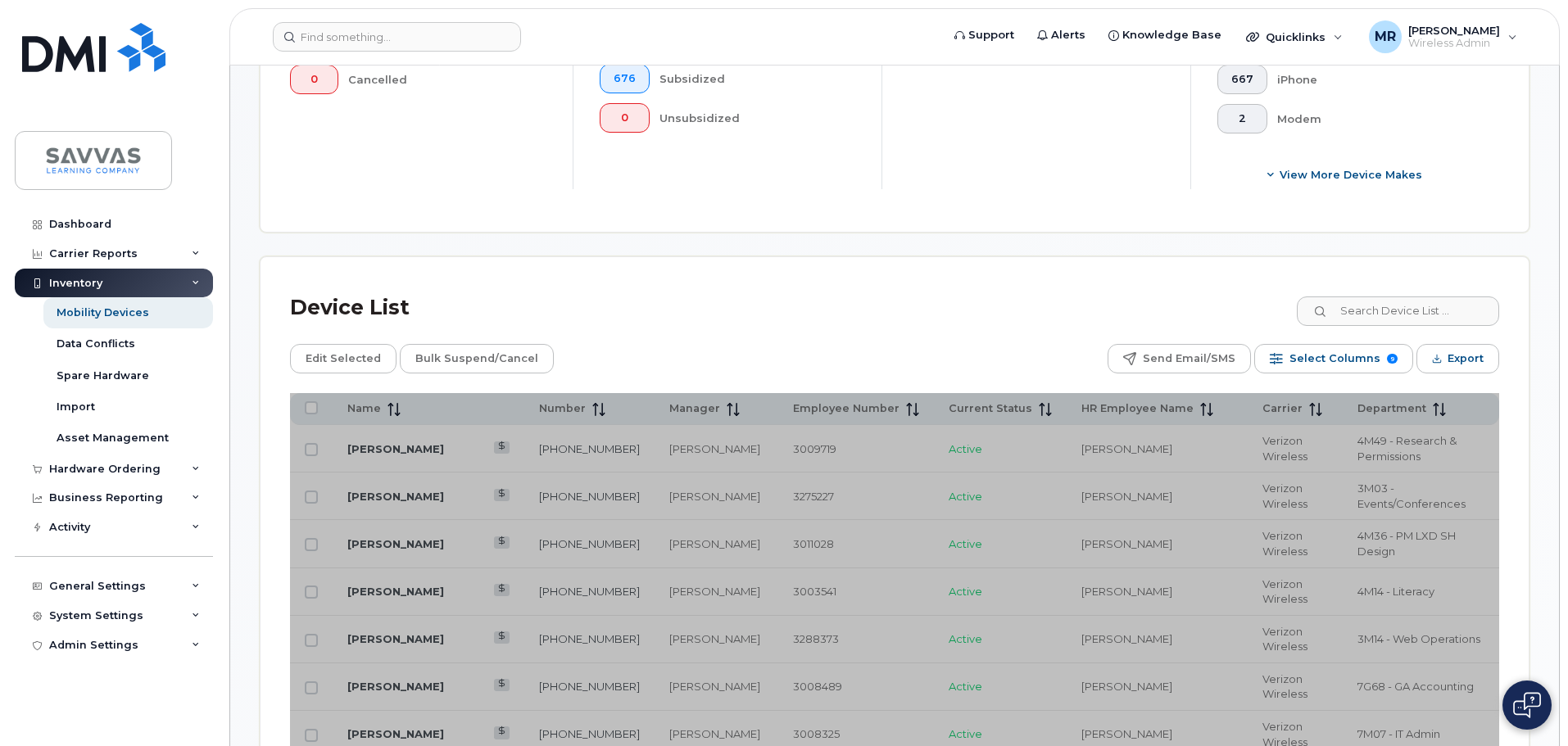 click on "Device List" 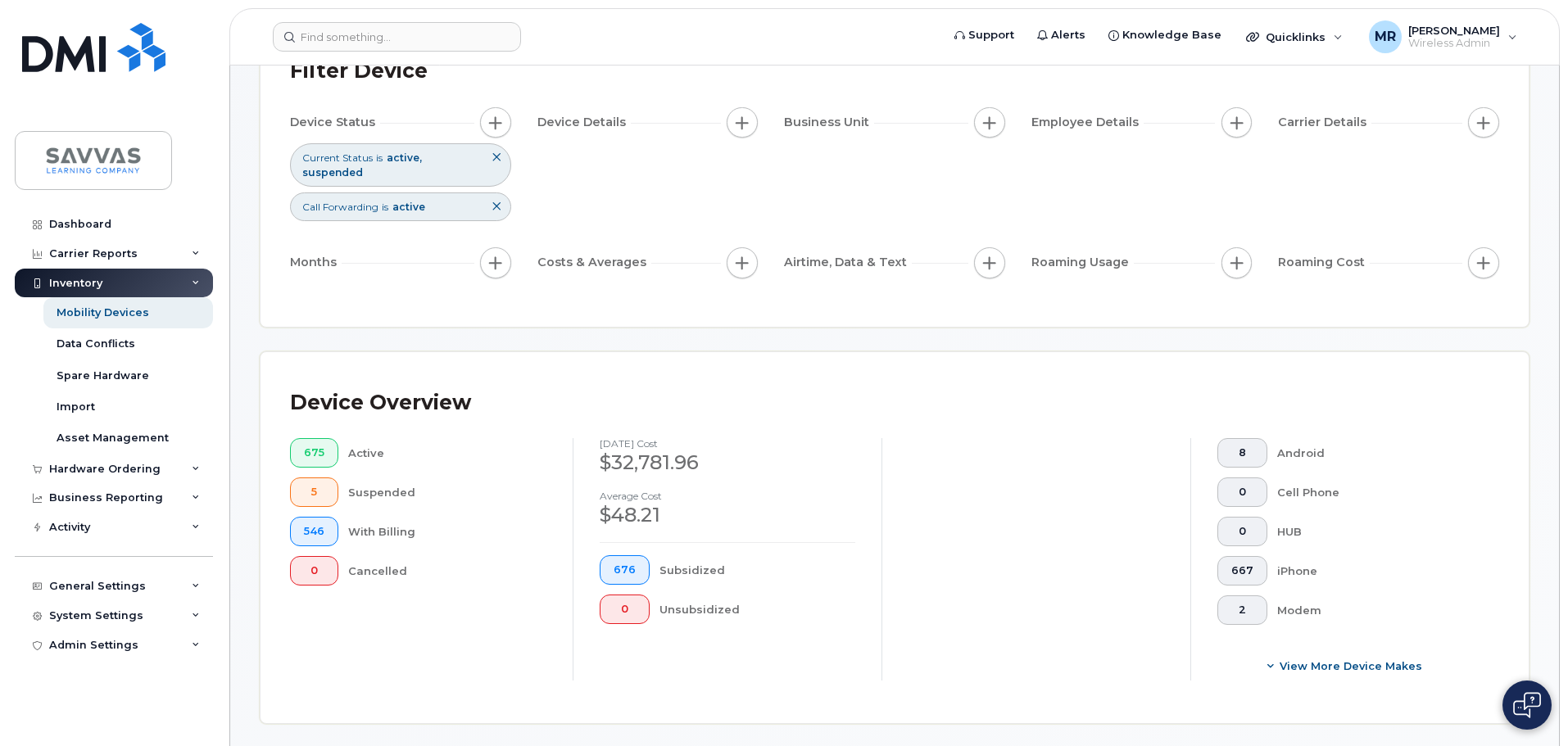 scroll, scrollTop: 82, scrollLeft: 0, axis: vertical 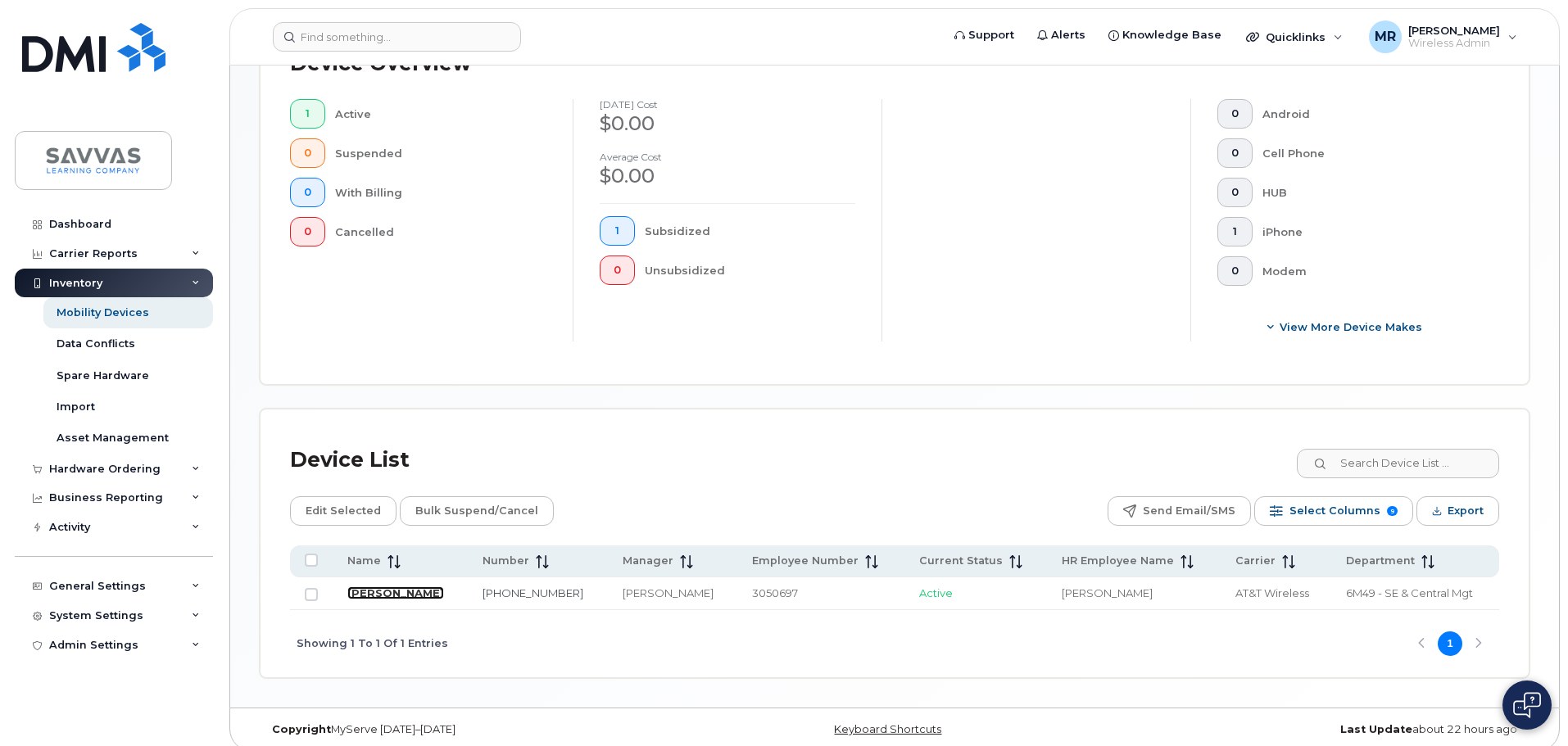 click on "BEN KOTH" 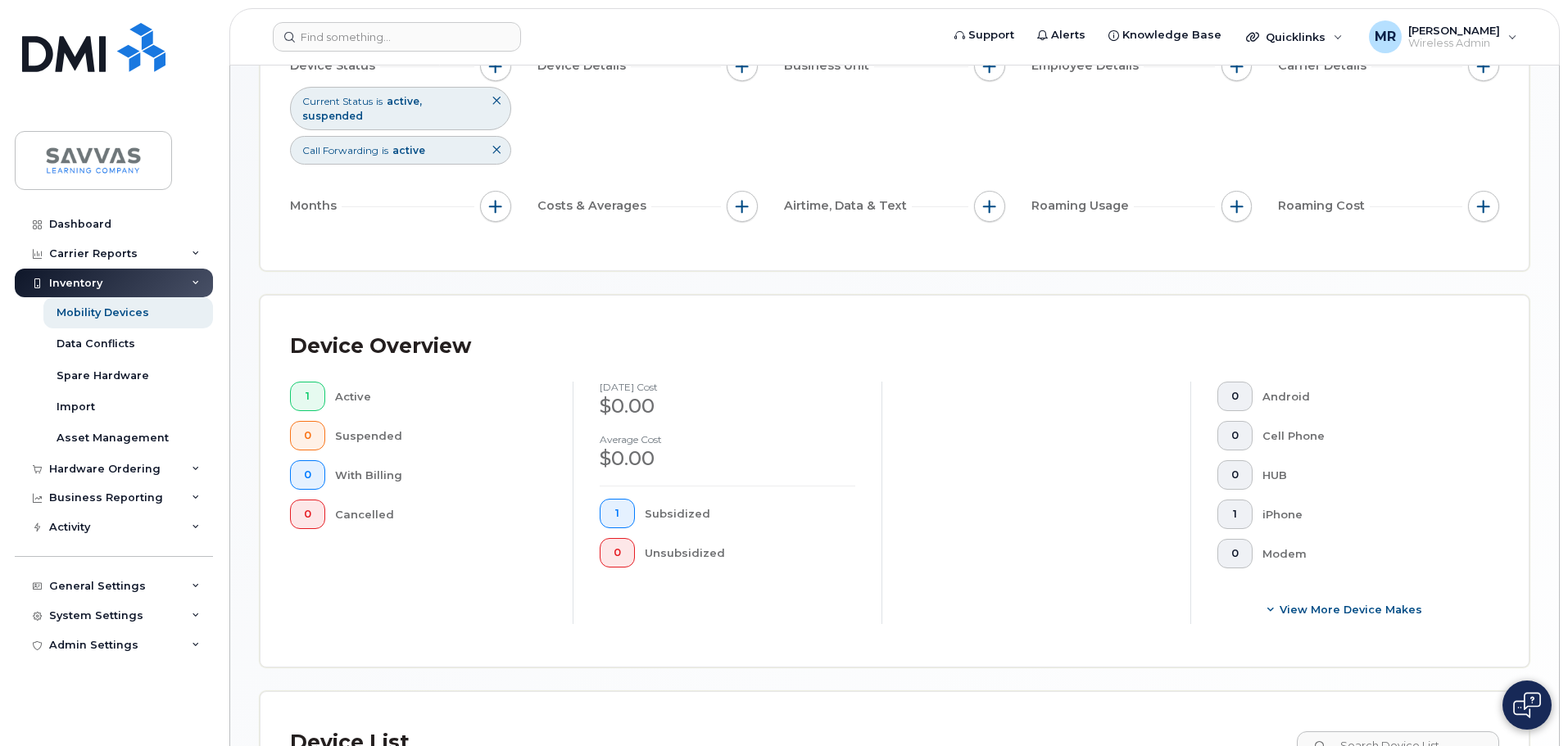 scroll, scrollTop: 0, scrollLeft: 0, axis: both 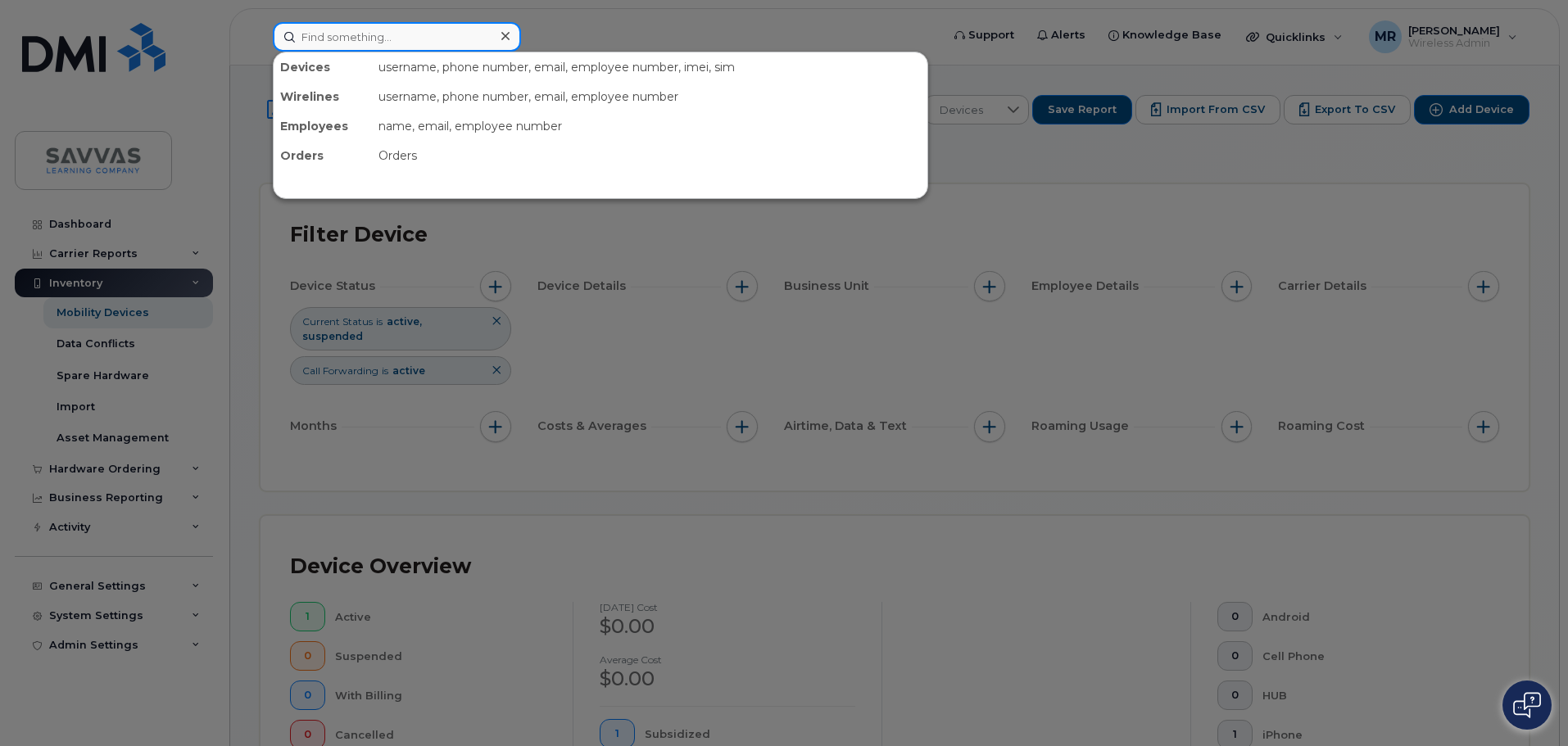 click at bounding box center (397, 37) 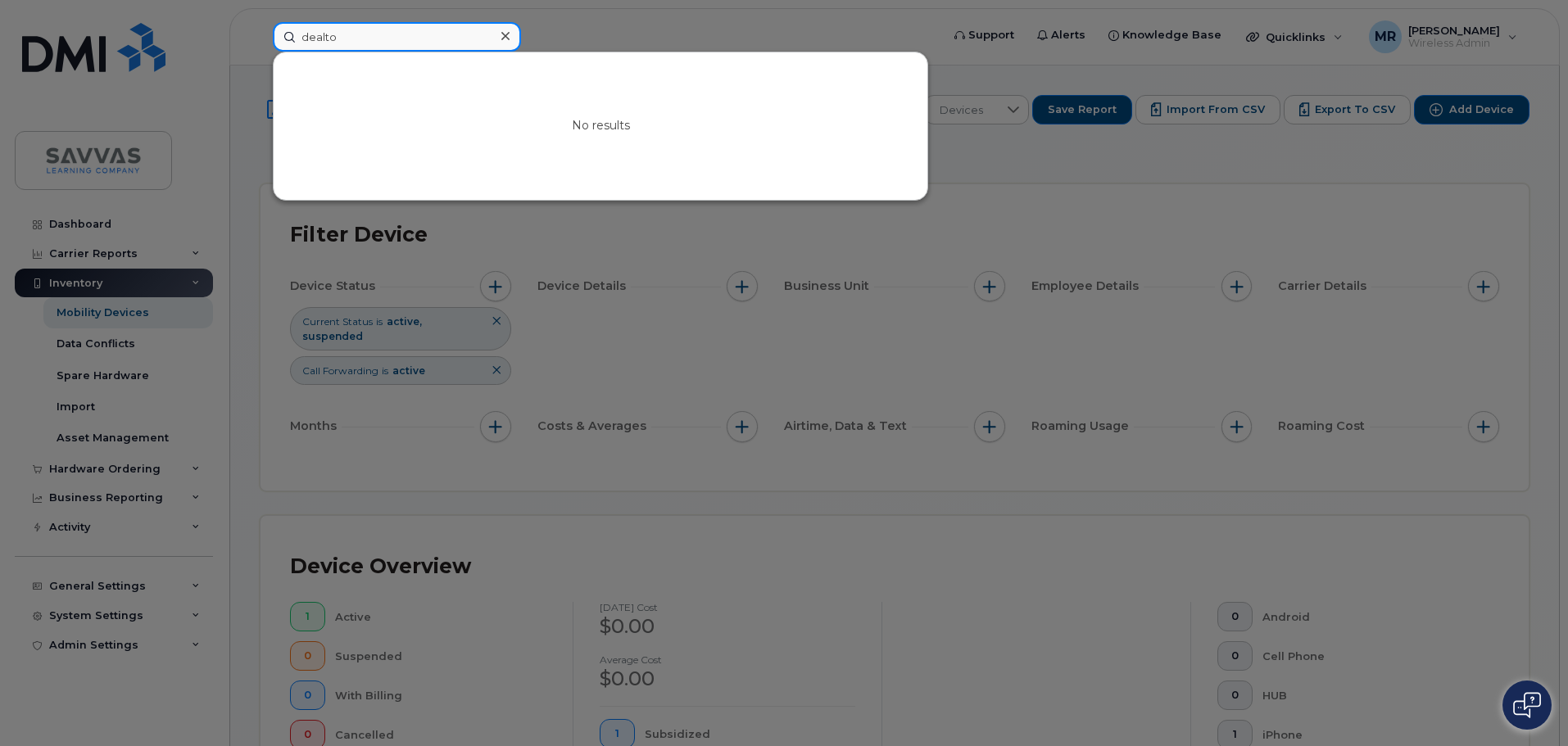 click on "dealto" at bounding box center (397, 37) 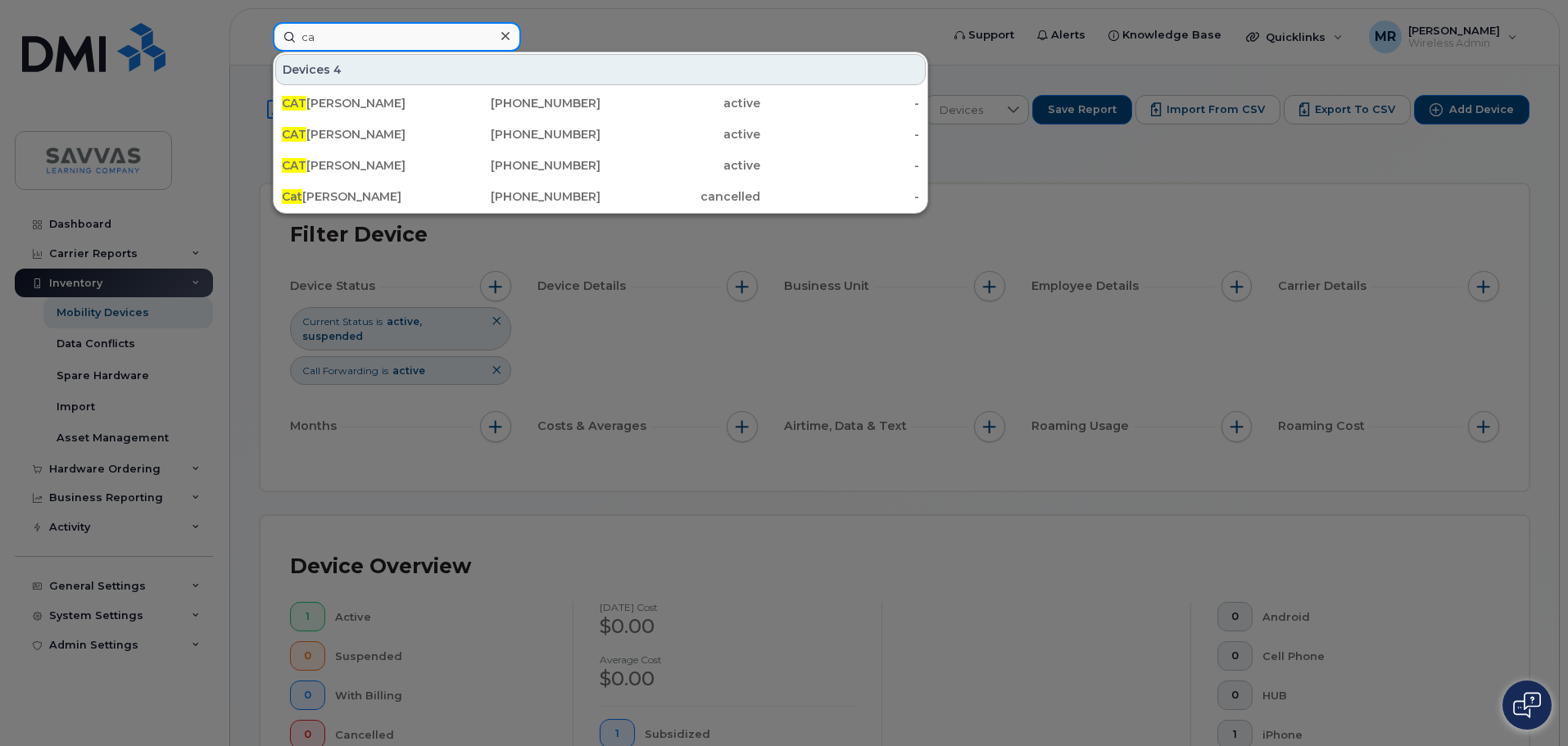 type on "c" 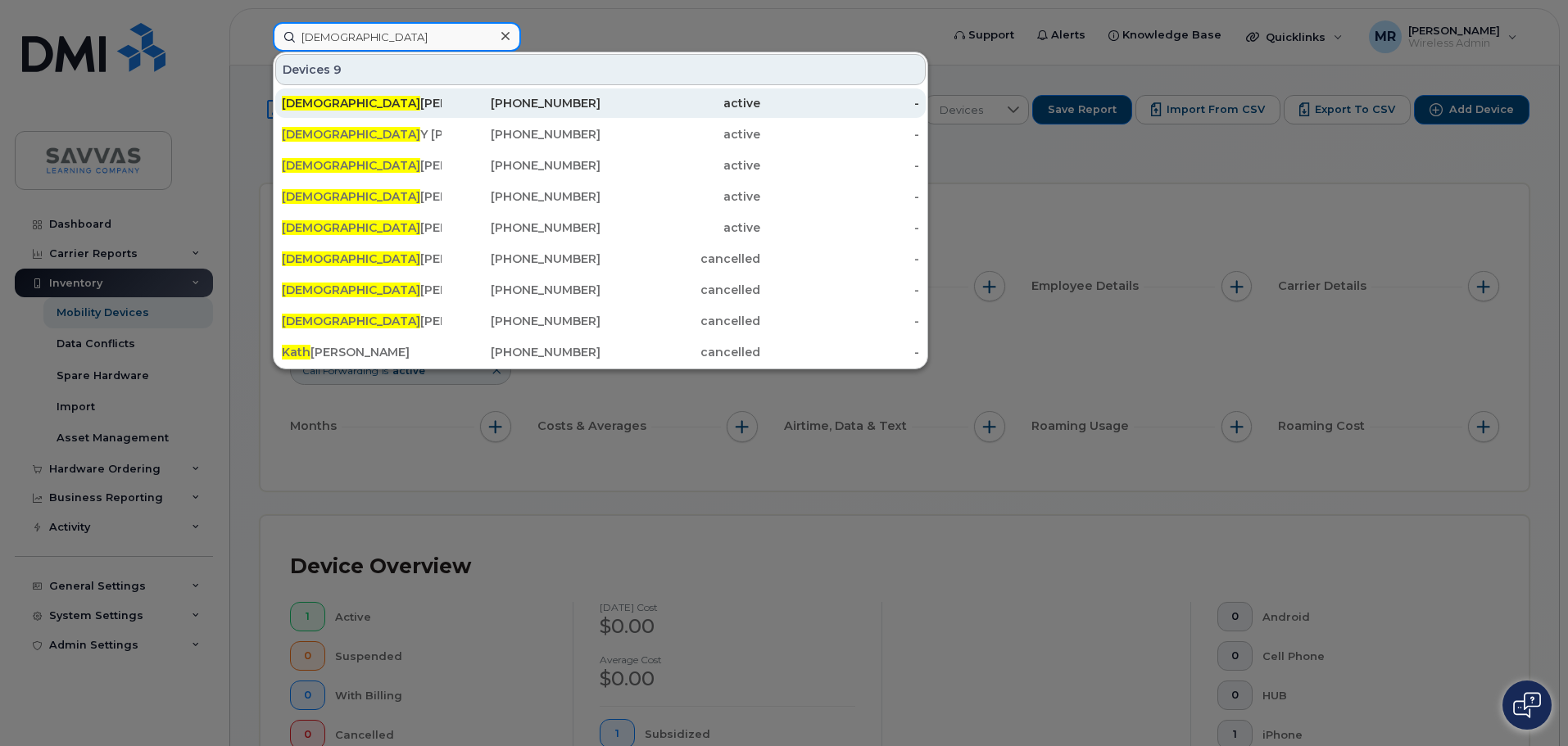 type on "kath" 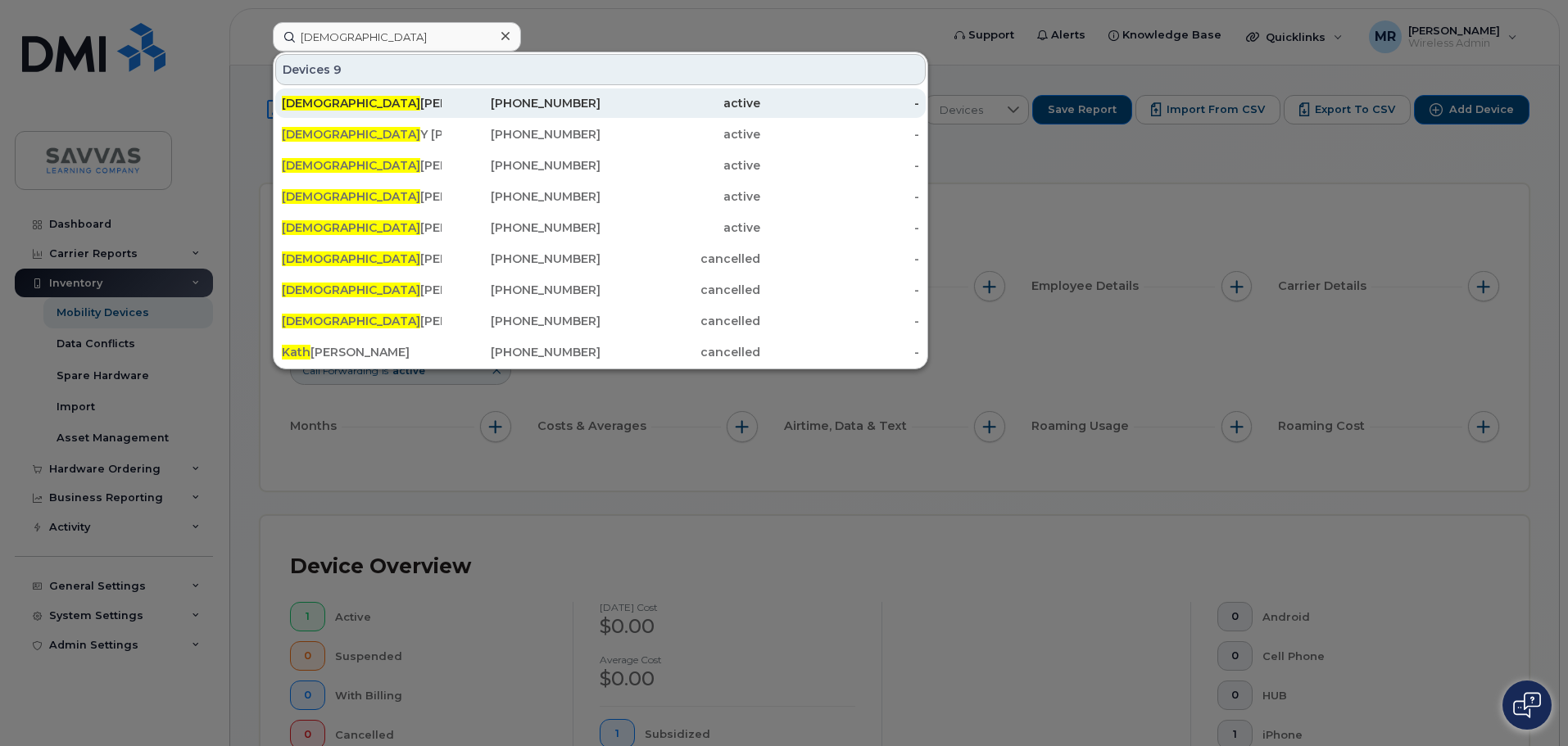 click on "KATH ERINE DALTO" at bounding box center [361, 103] 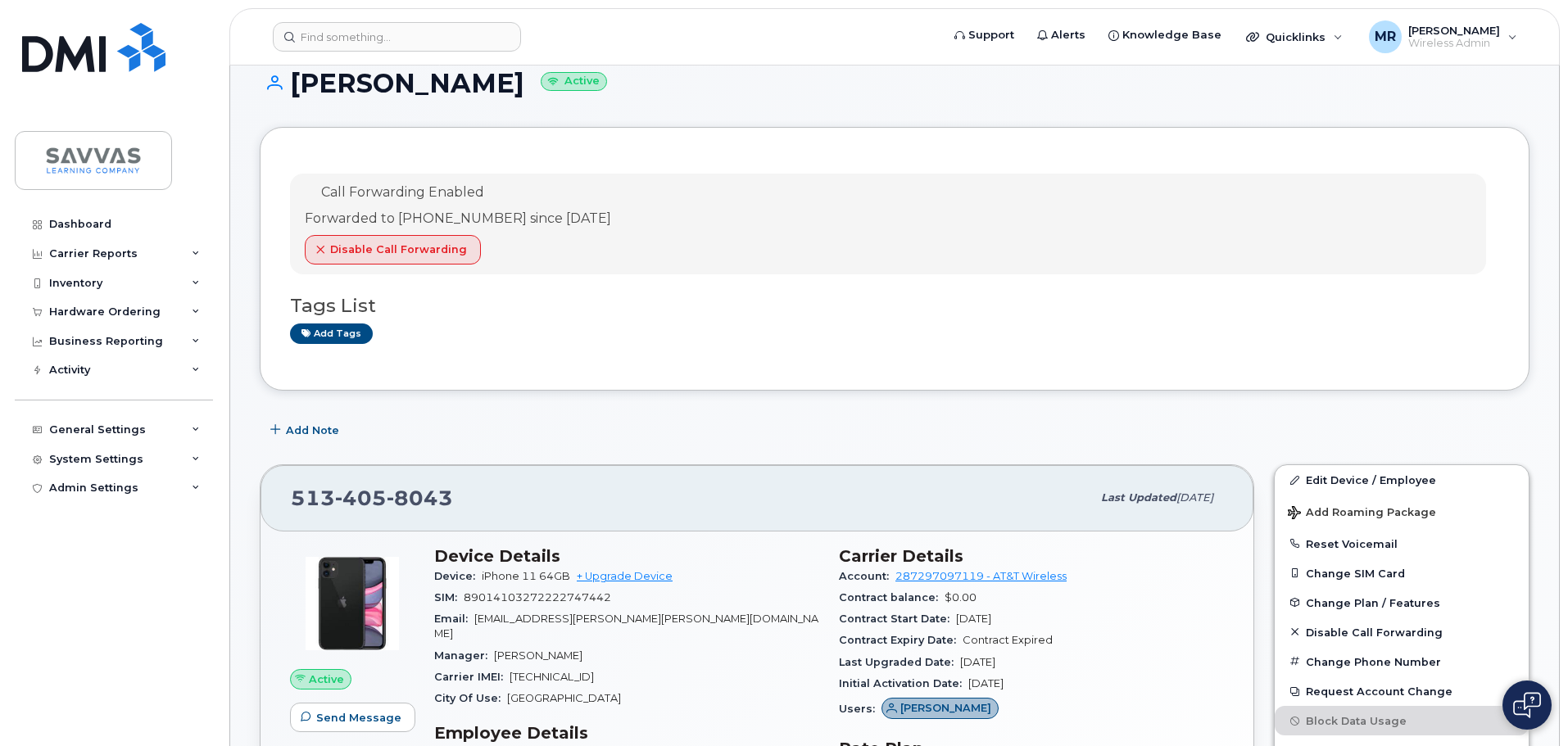 scroll, scrollTop: 0, scrollLeft: 0, axis: both 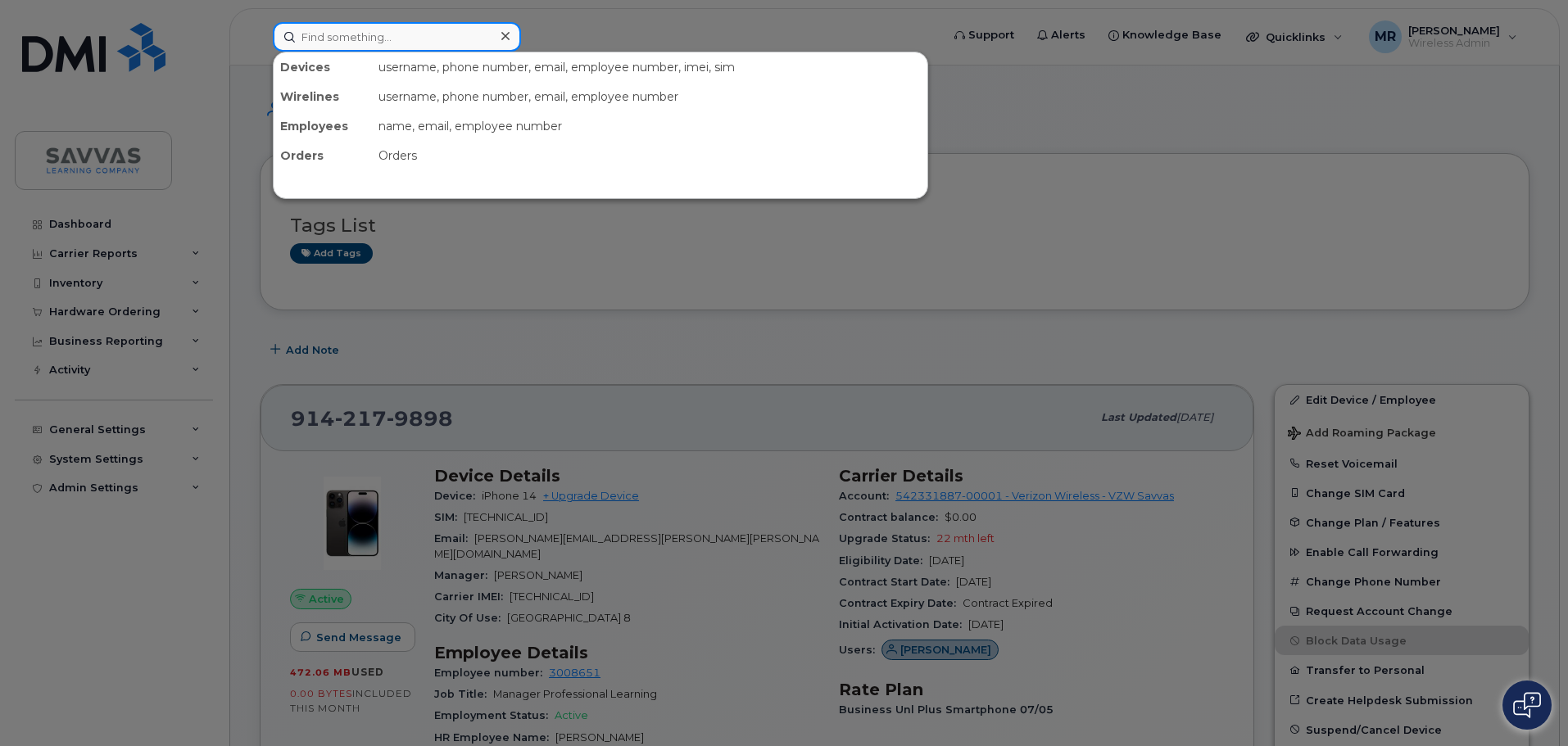click at bounding box center [397, 37] 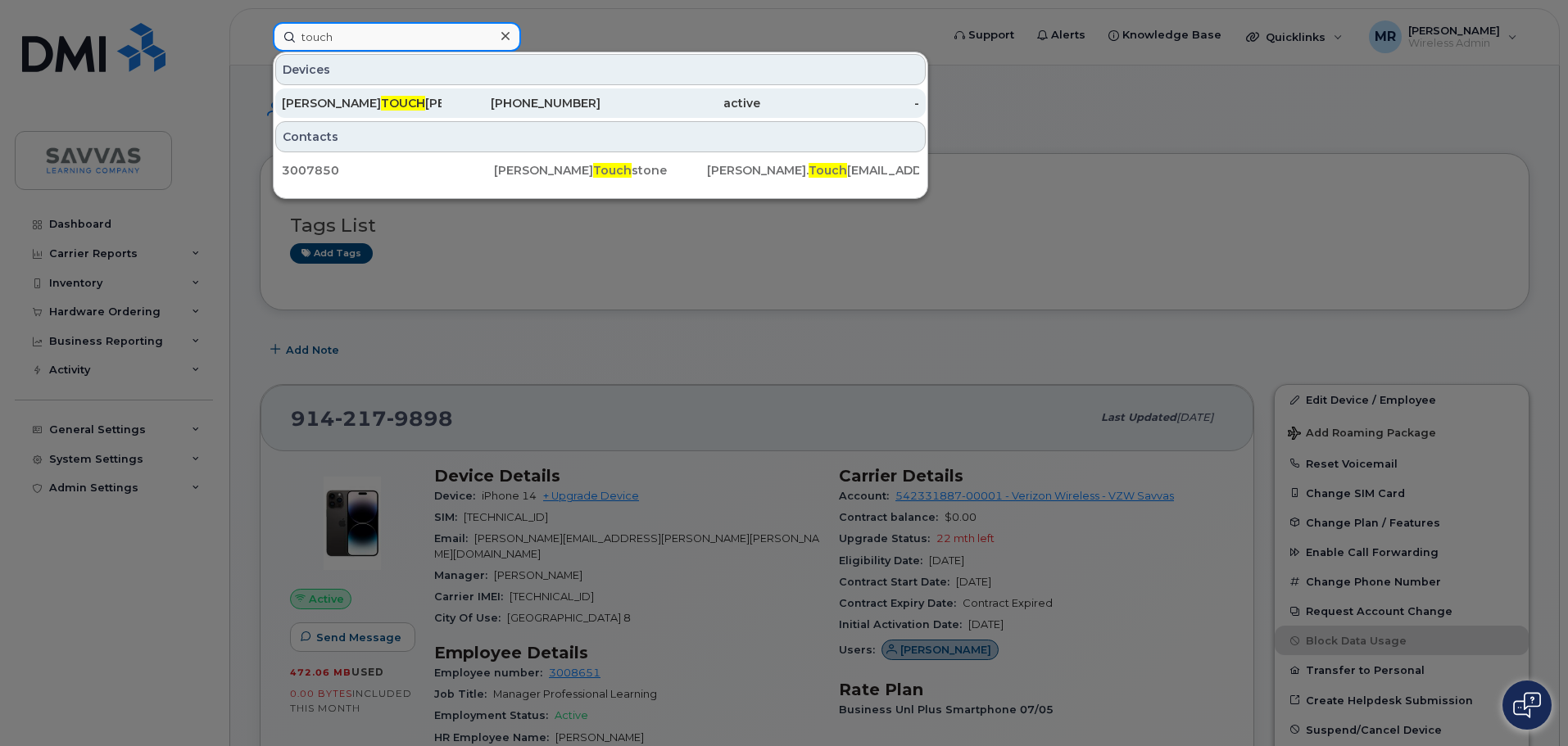 type on "touch" 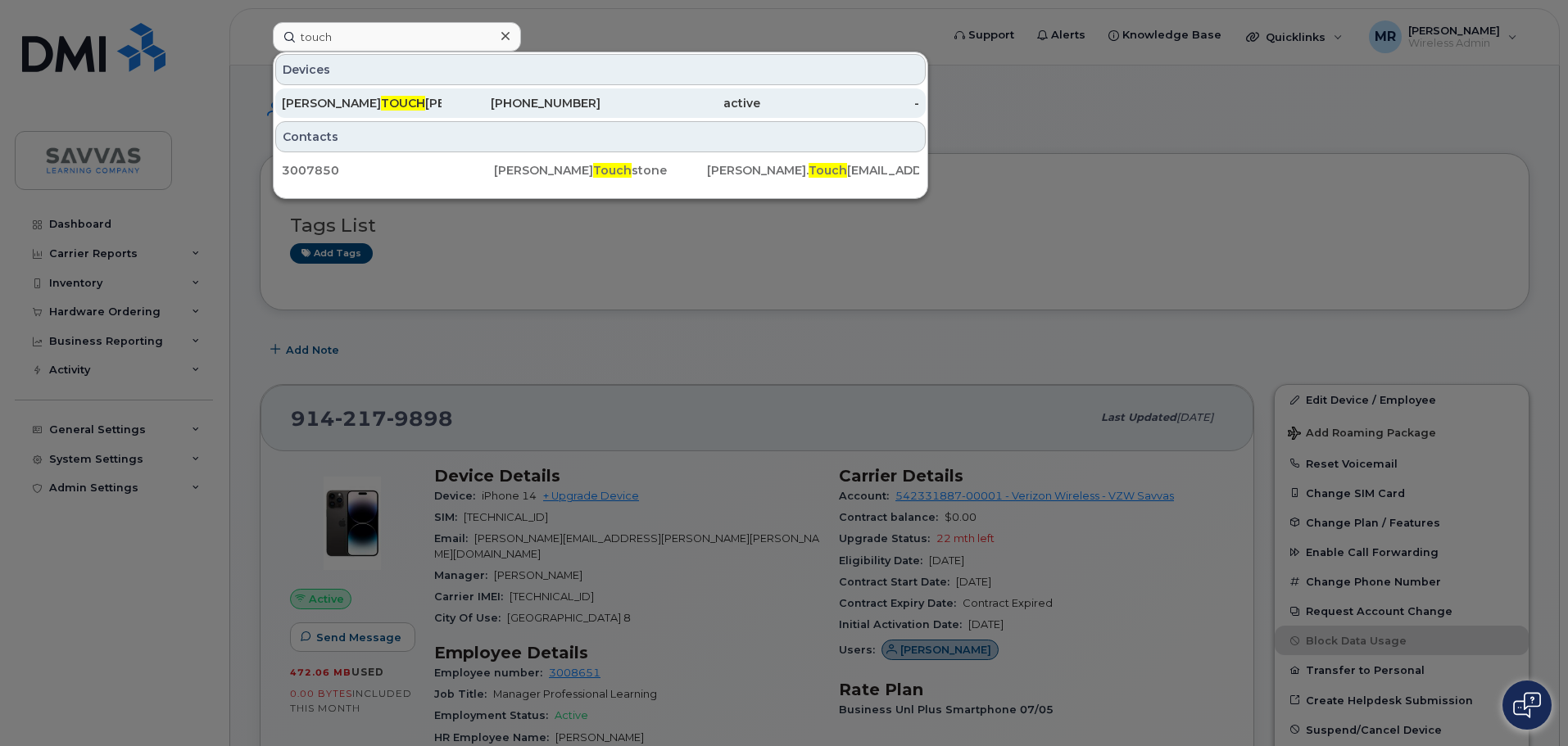 click on "[PERSON_NAME]  TOUCH [PERSON_NAME]" at bounding box center (361, 103) 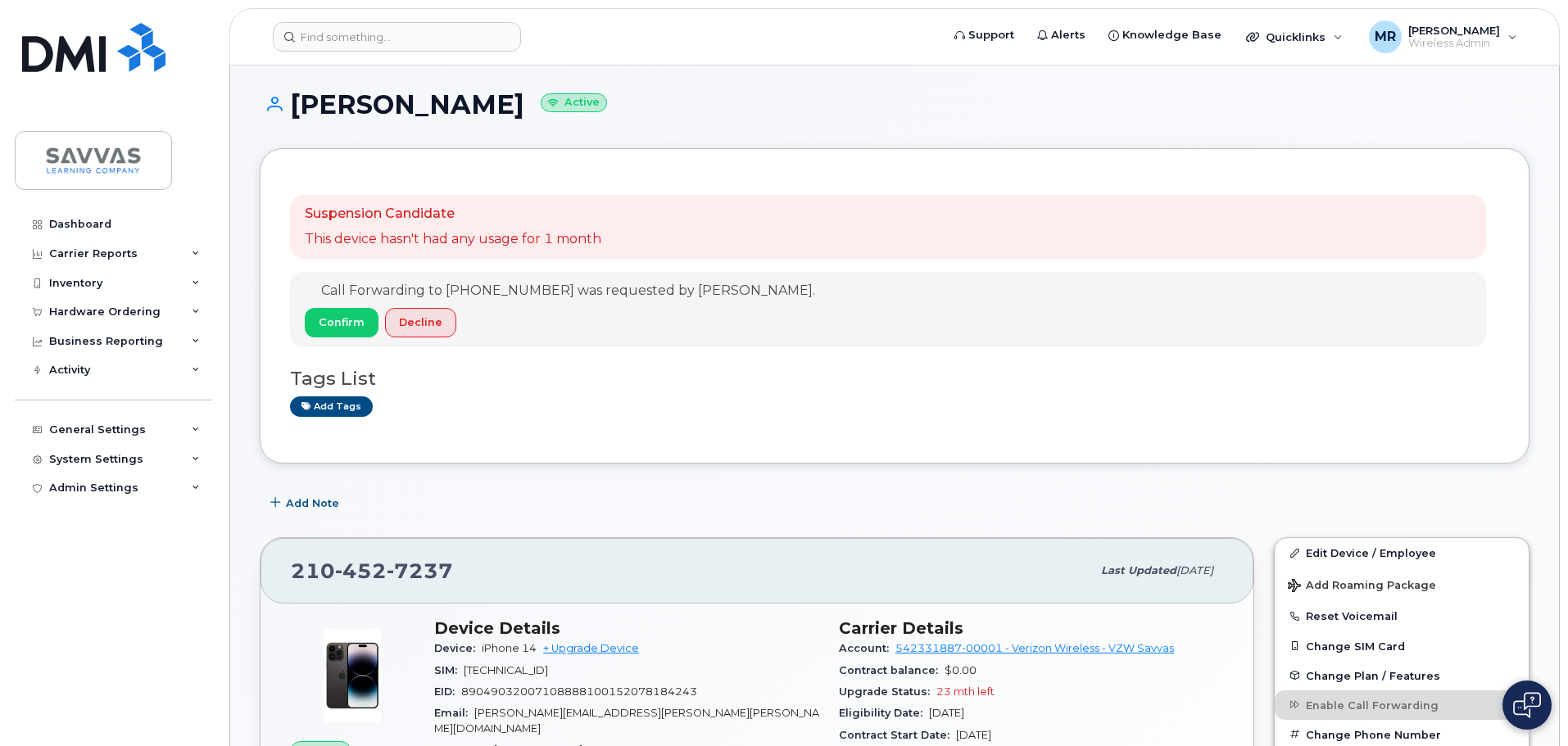 scroll, scrollTop: 164, scrollLeft: 0, axis: vertical 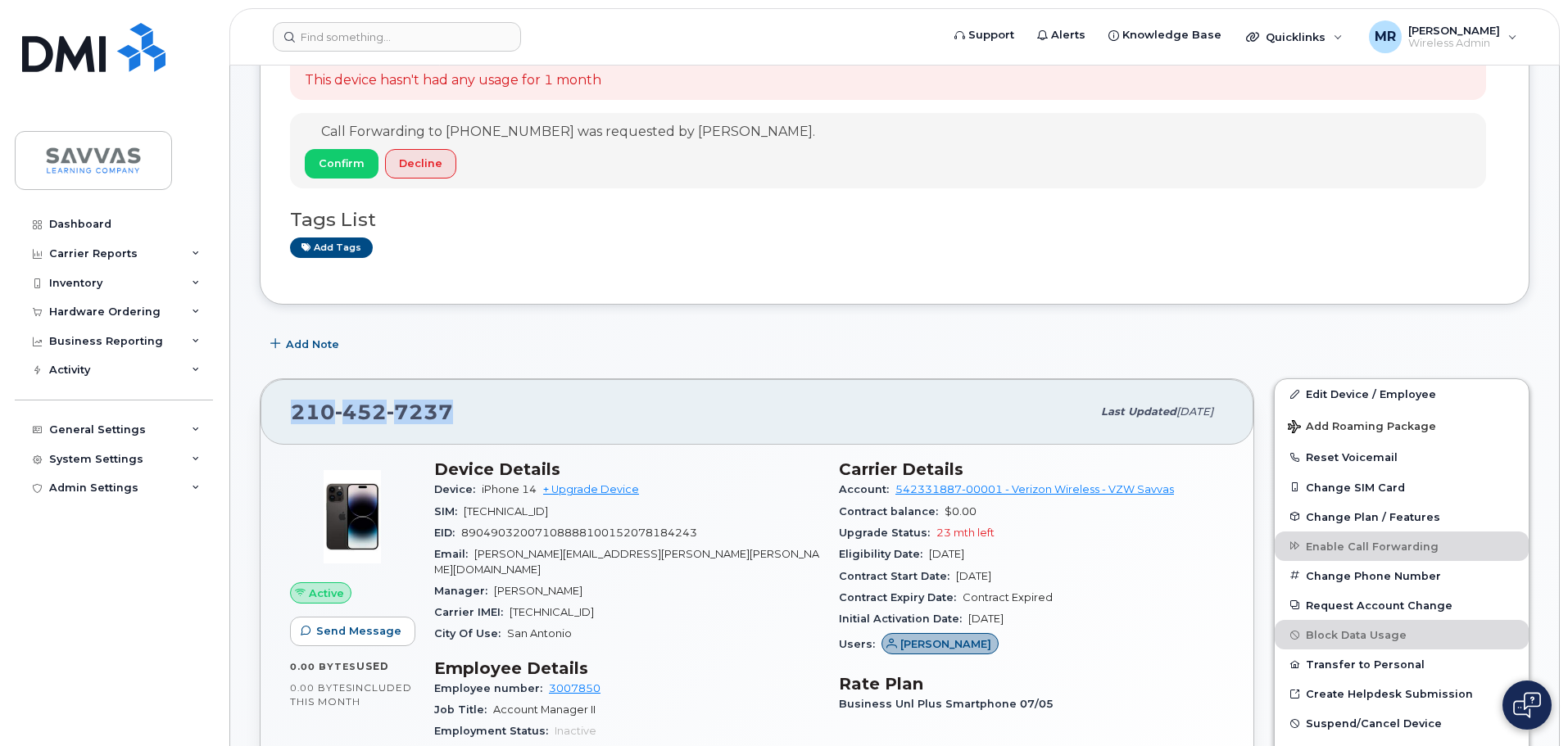 drag, startPoint x: 451, startPoint y: 411, endPoint x: 293, endPoint y: 400, distance: 158.38245 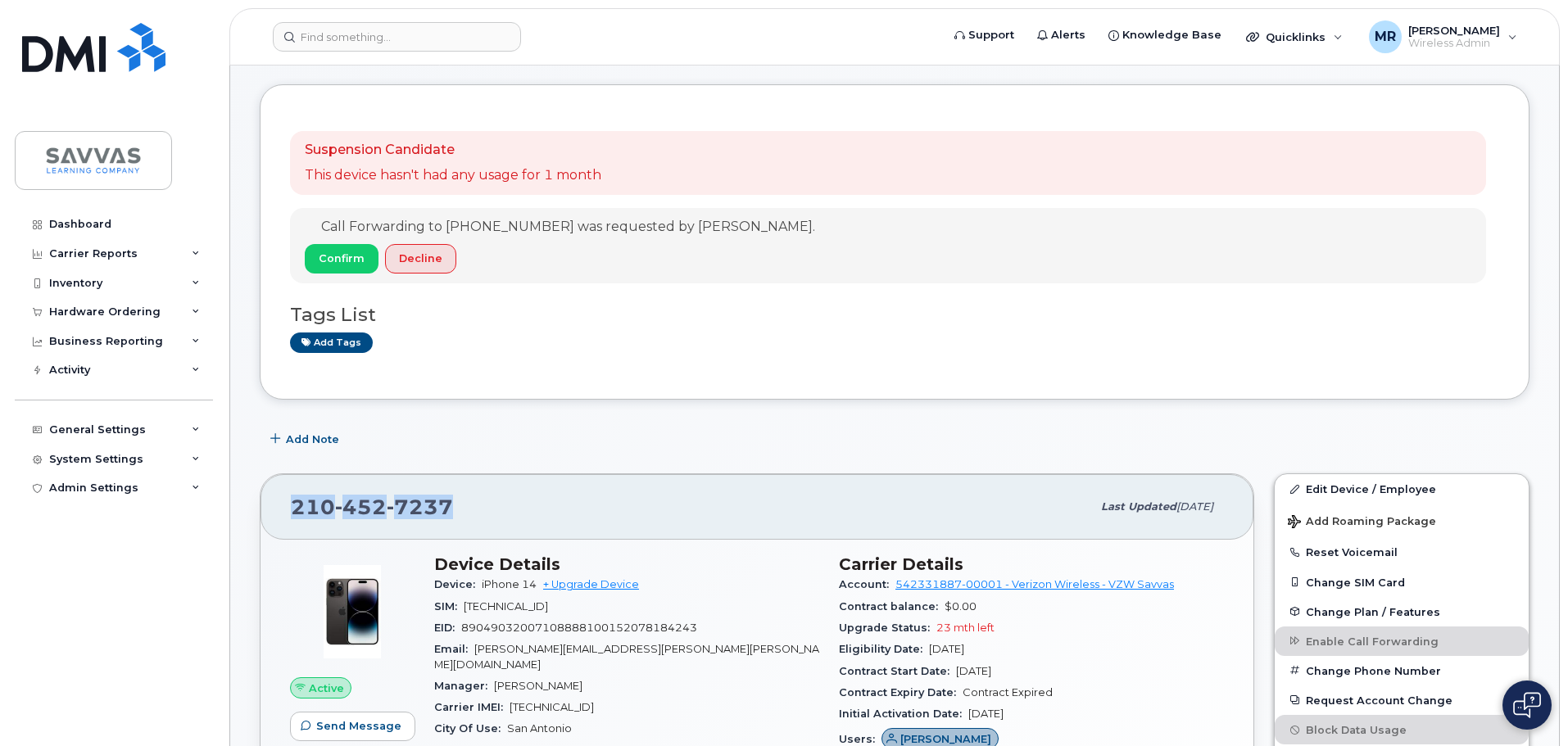 scroll, scrollTop: 0, scrollLeft: 0, axis: both 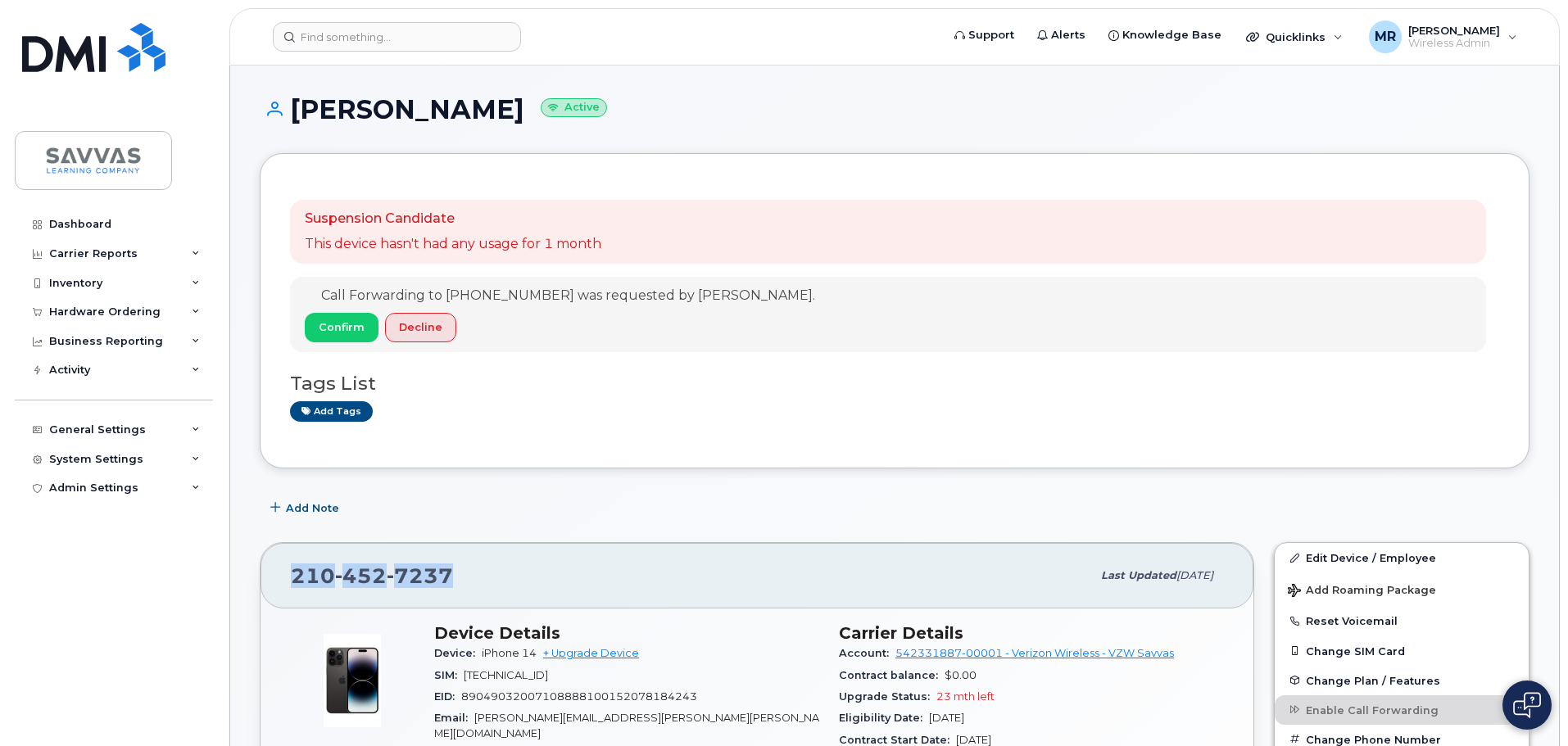 click on "210 452 7237" at bounding box center [691, 576] 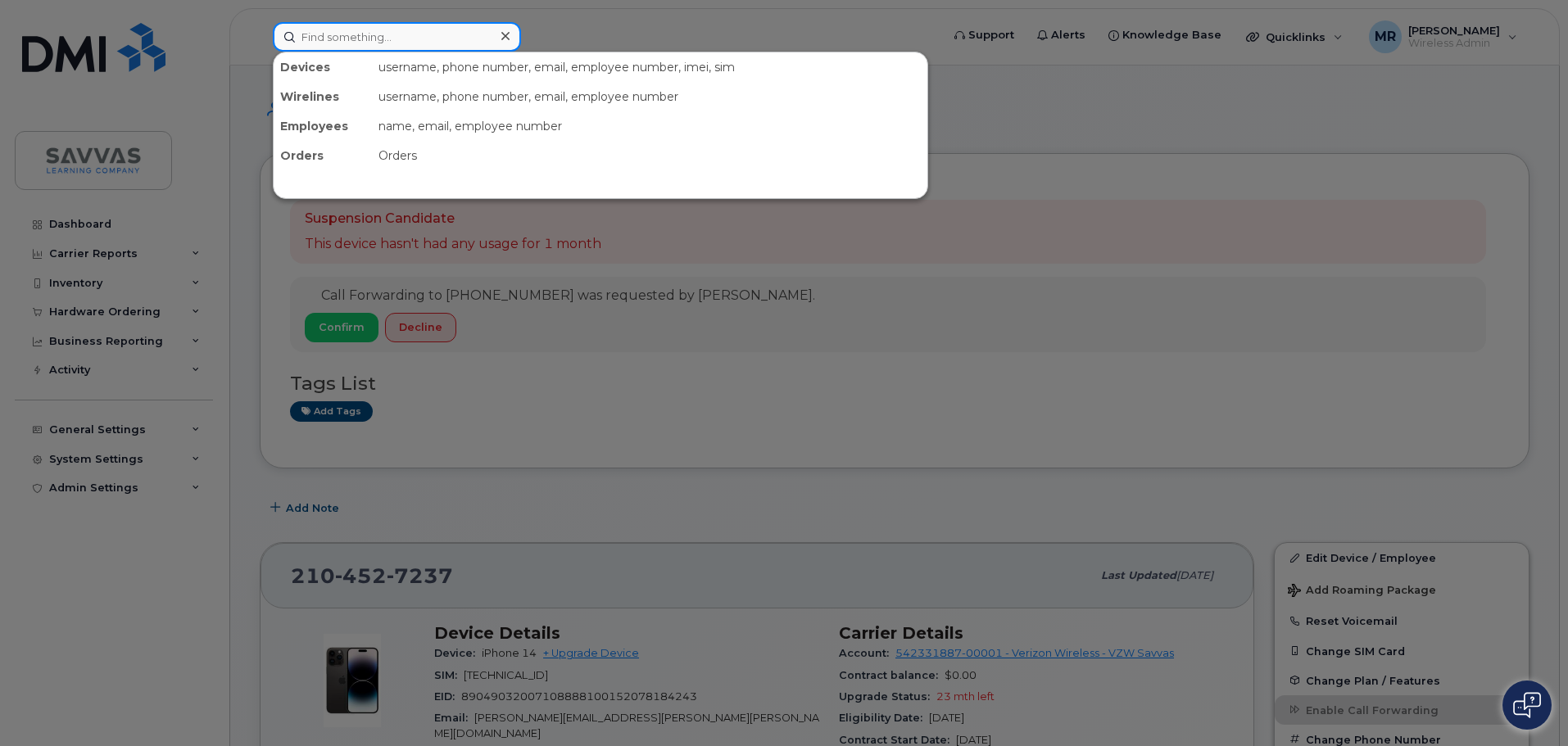 click at bounding box center (397, 37) 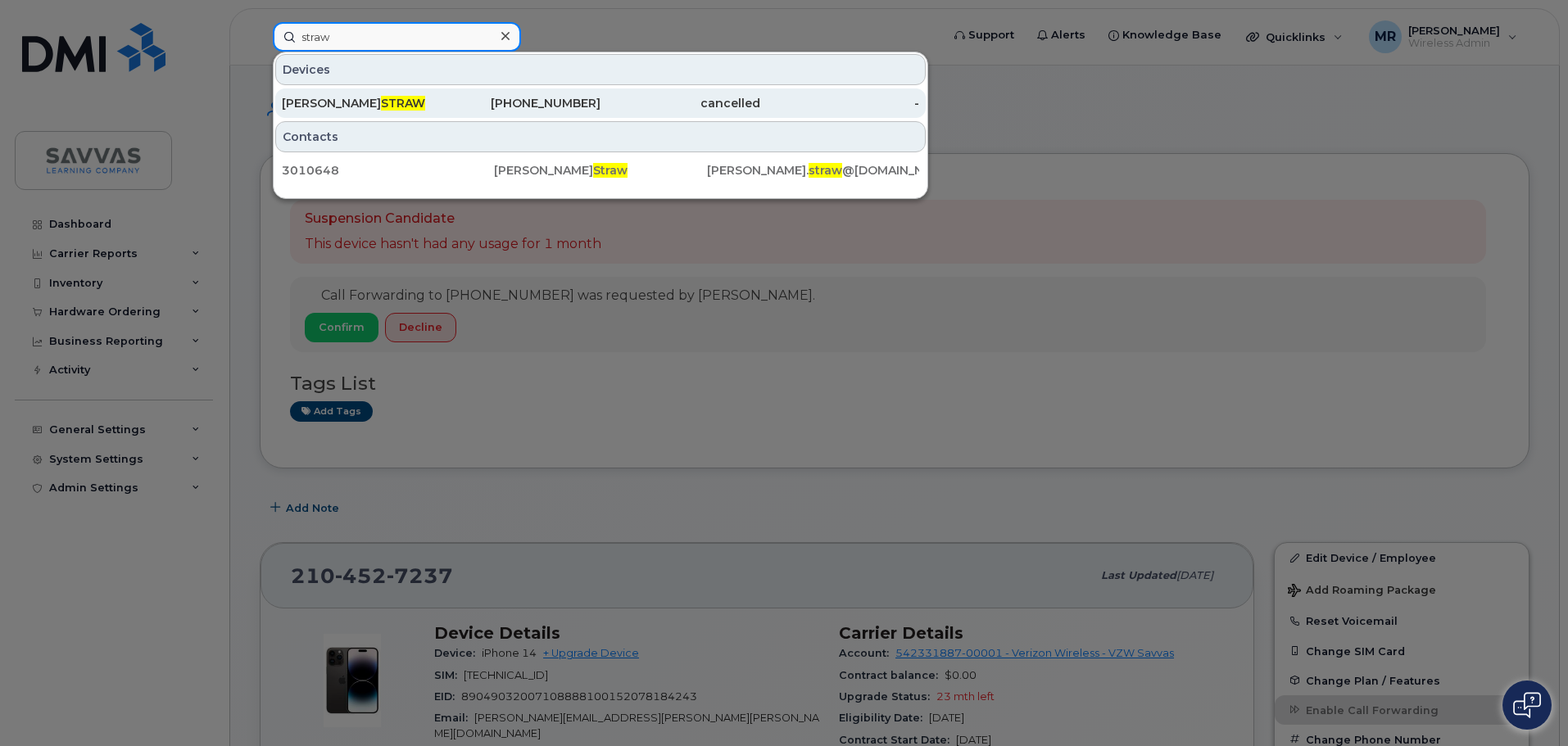 type on "straw" 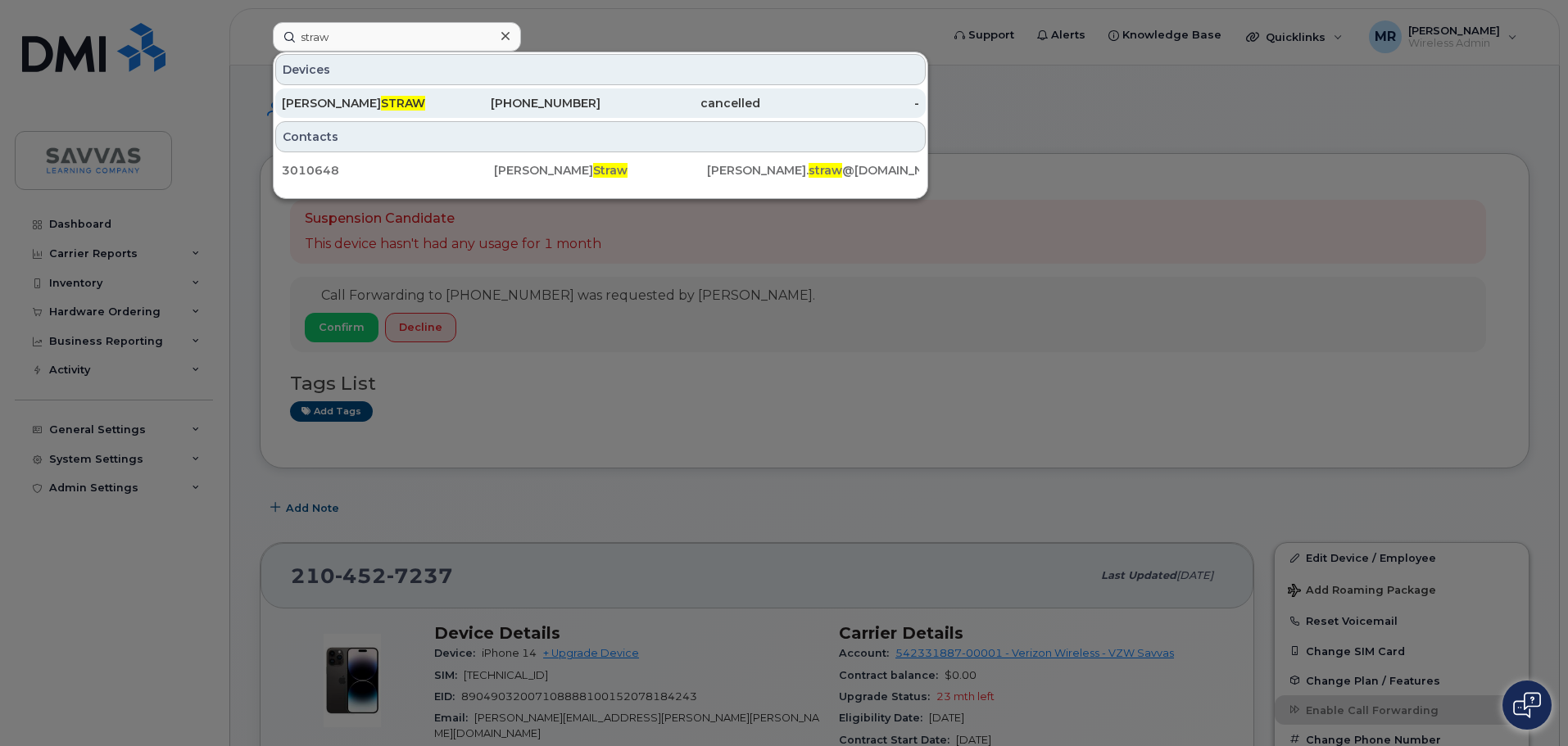 click on "513-593-2500" at bounding box center [521, 103] 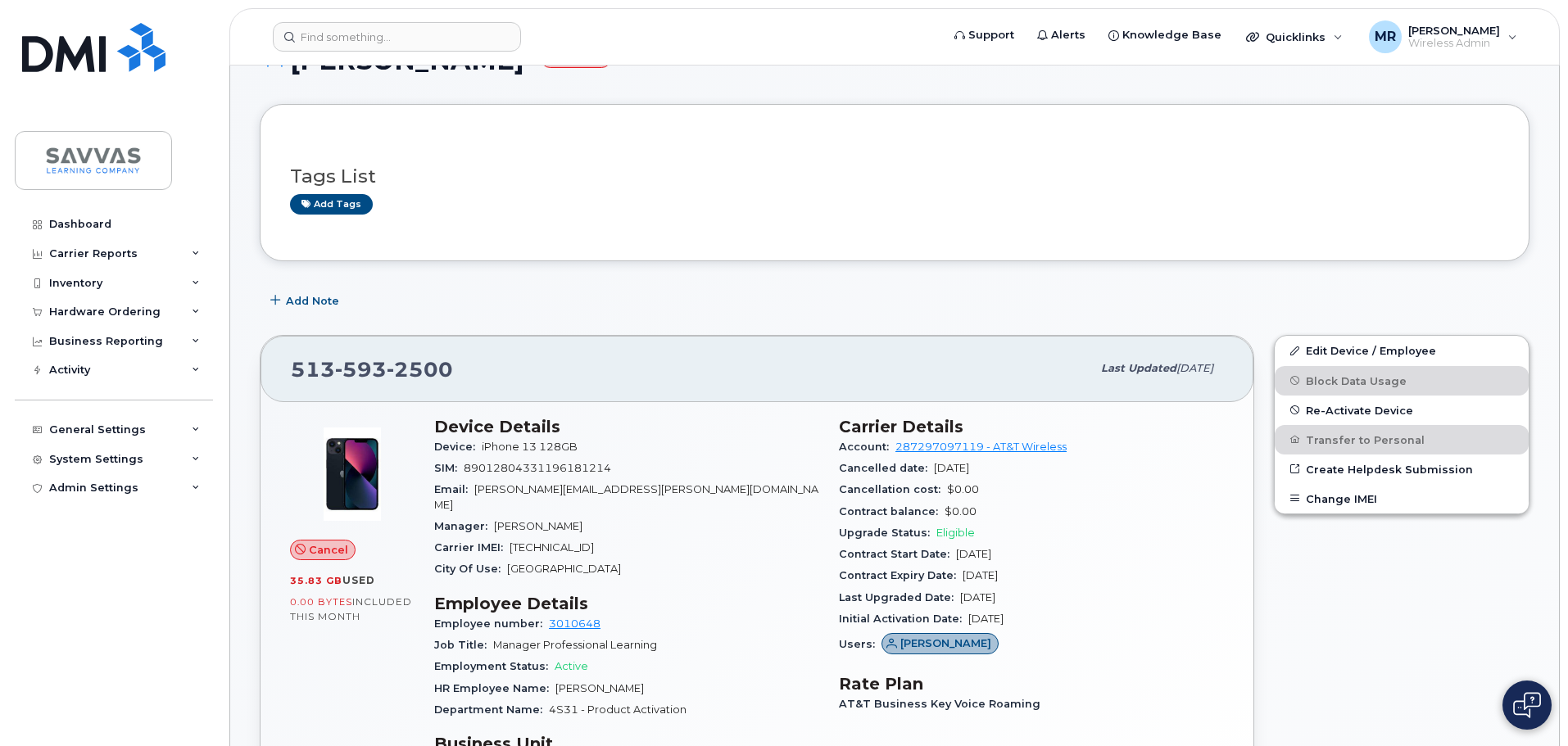 scroll, scrollTop: 0, scrollLeft: 0, axis: both 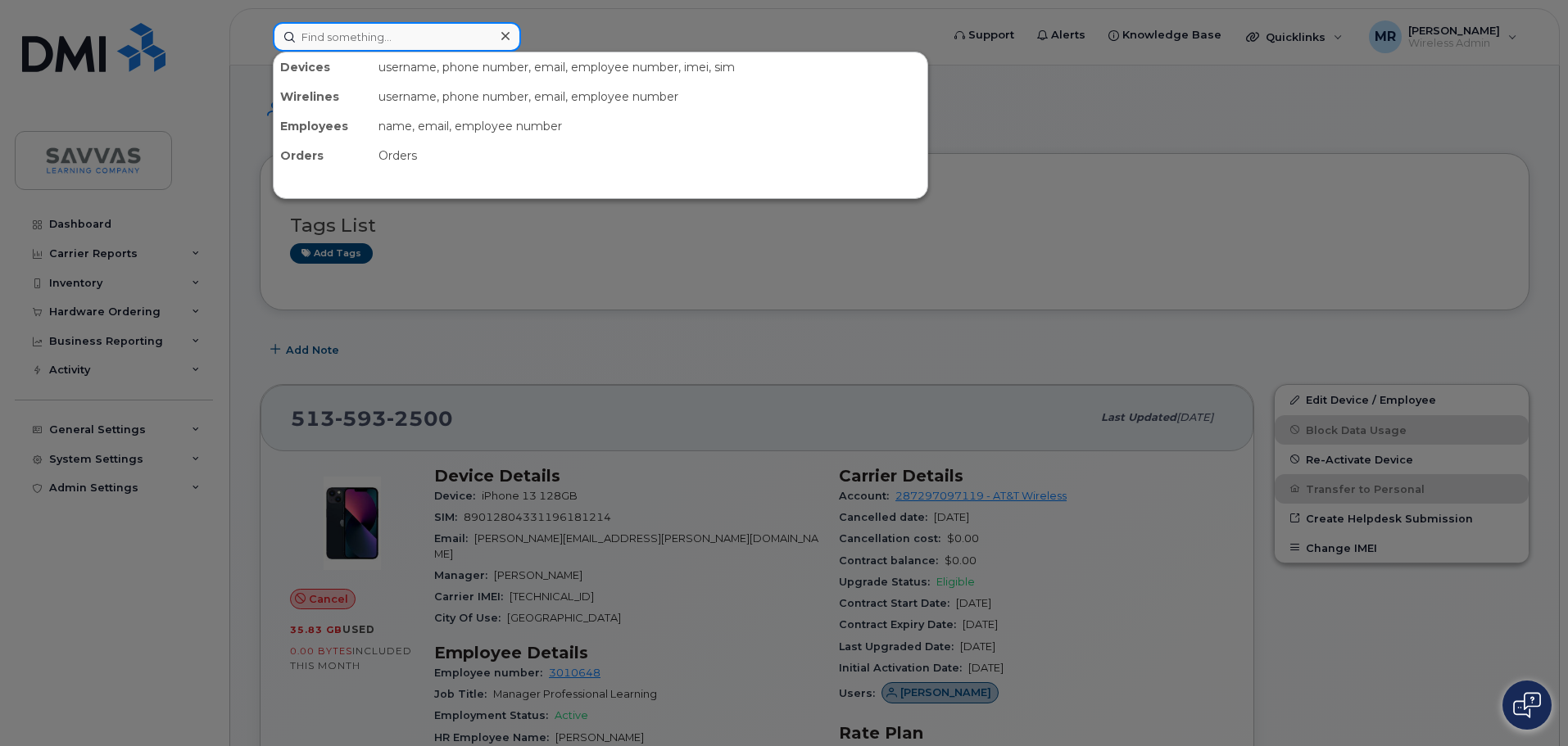 click at bounding box center [397, 37] 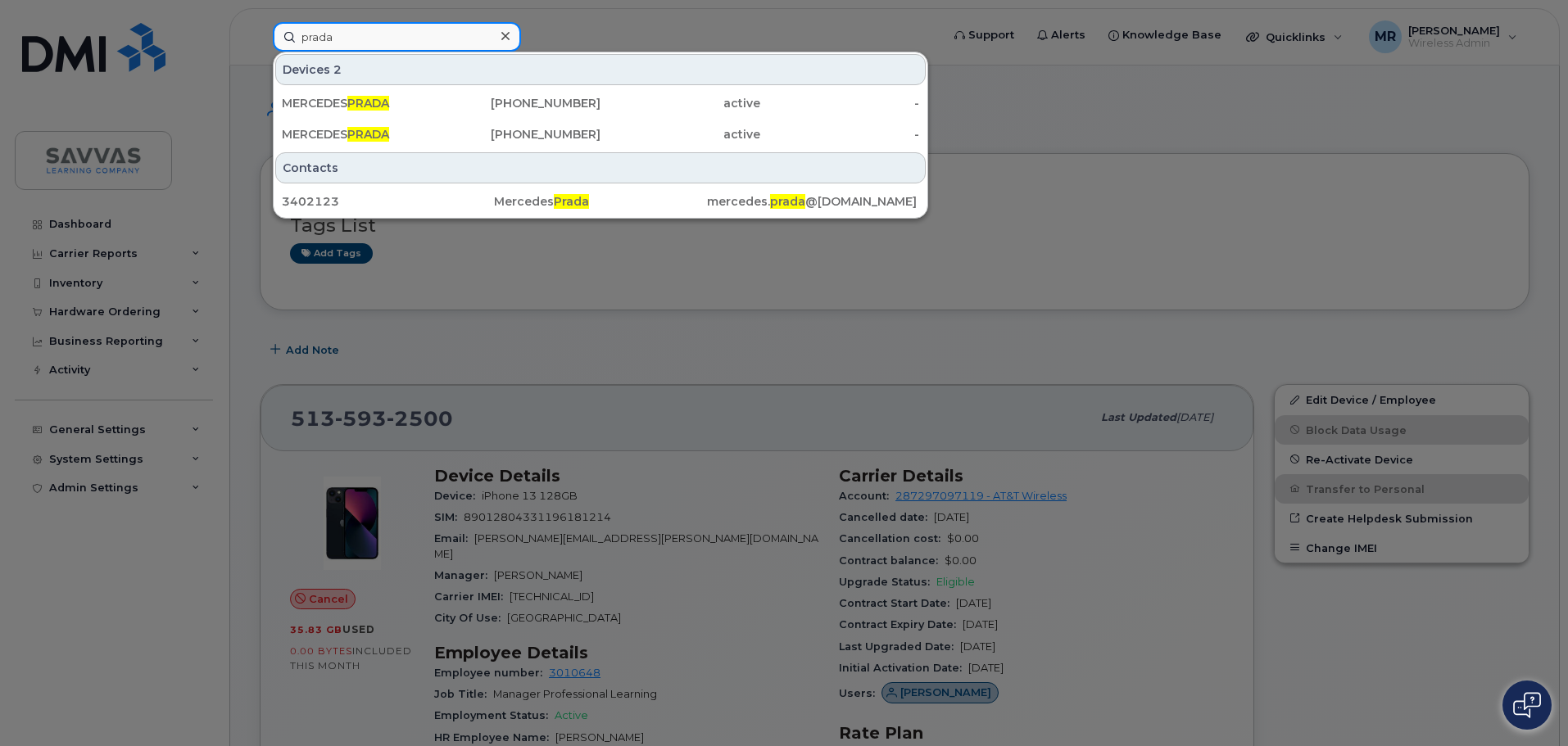click on "prada" at bounding box center (397, 37) 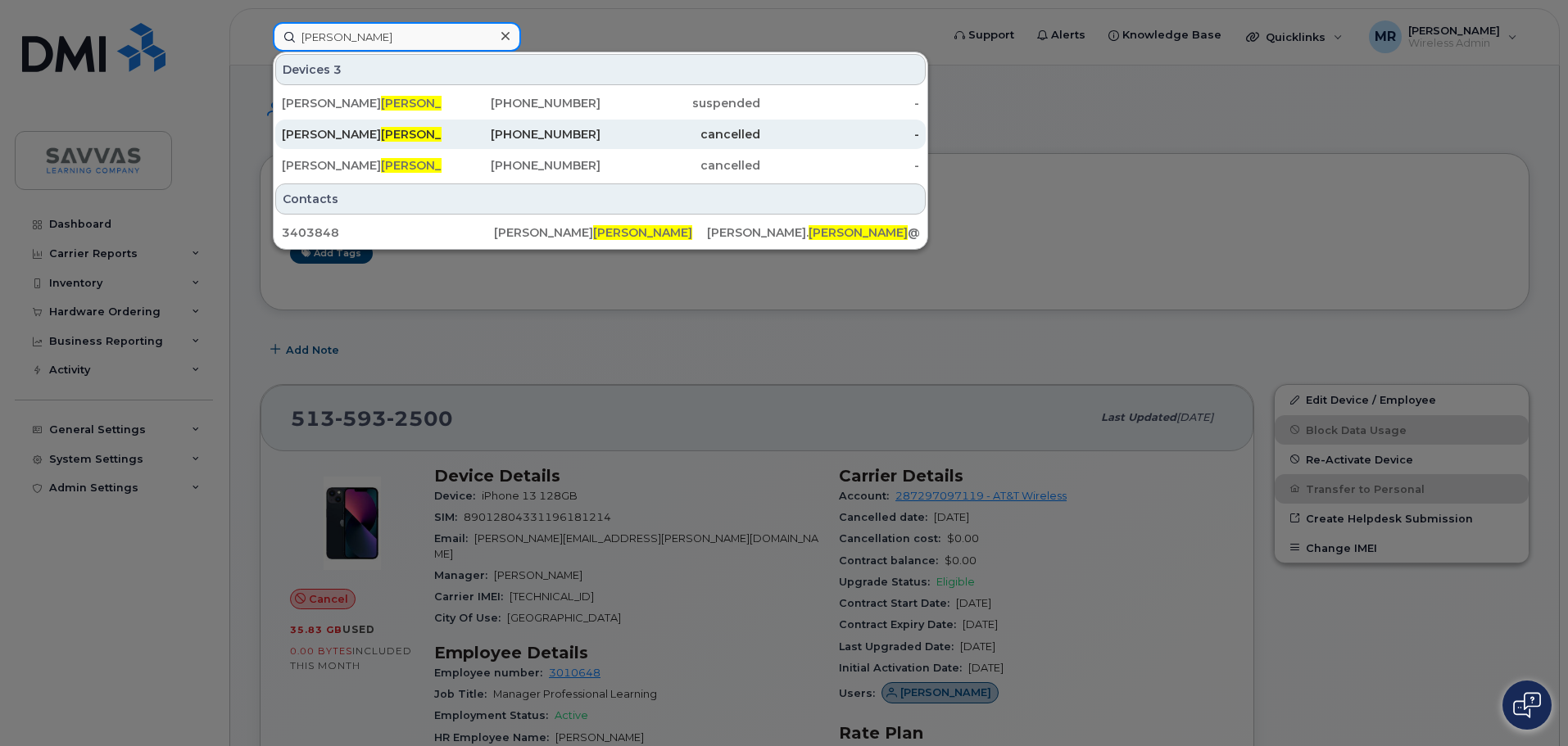 type on "[PERSON_NAME]" 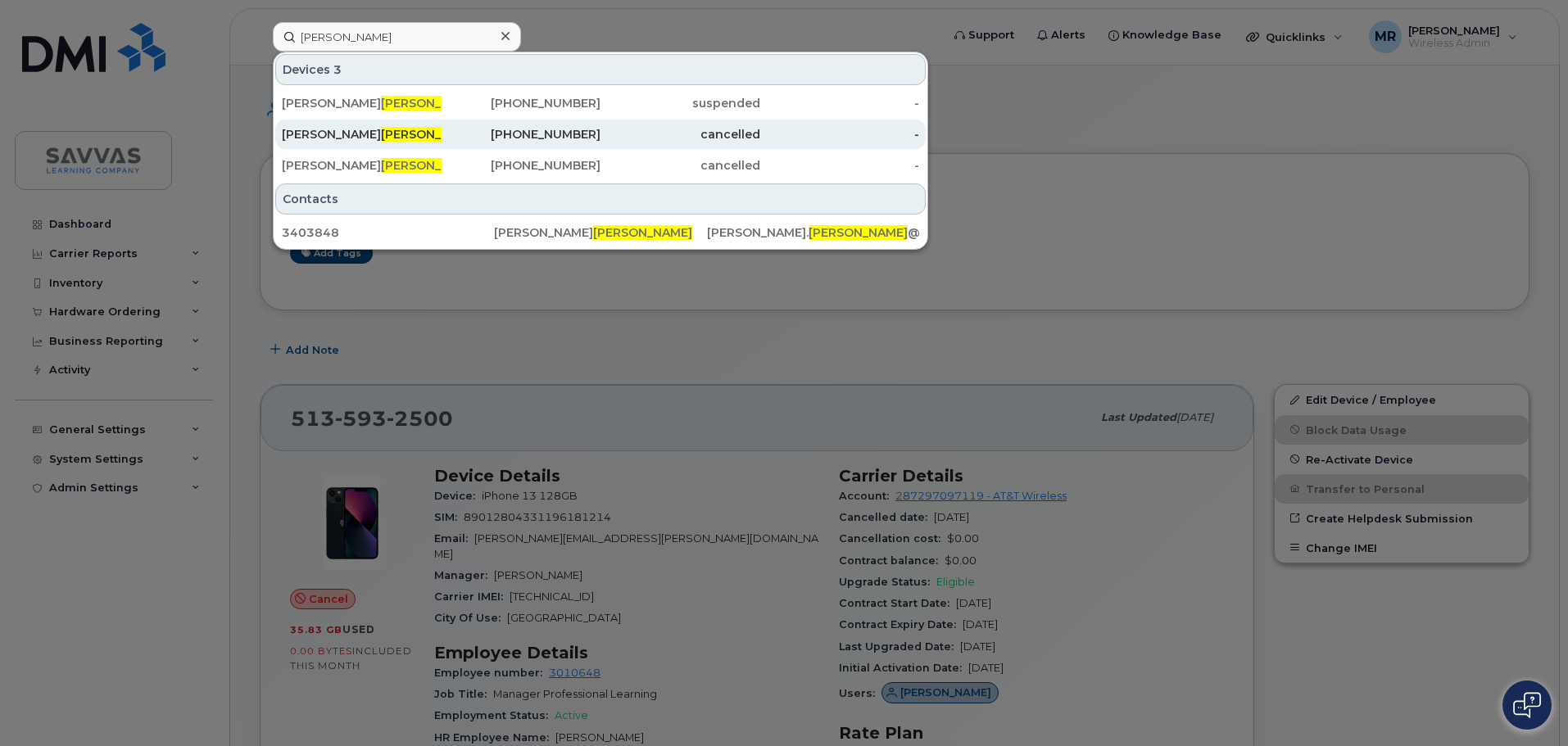 click on "[PERSON_NAME]" at bounding box center (361, 134) 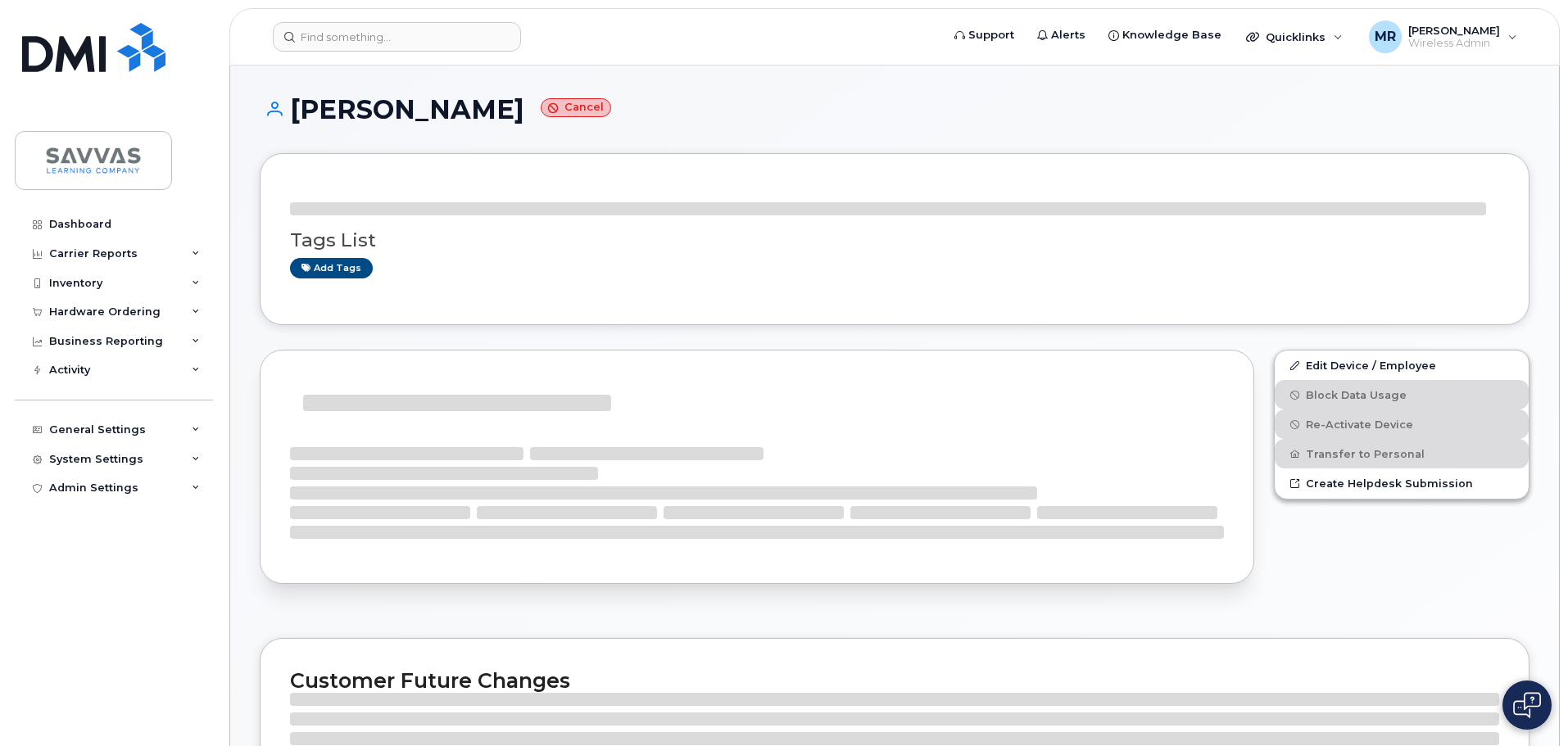 scroll, scrollTop: 0, scrollLeft: 0, axis: both 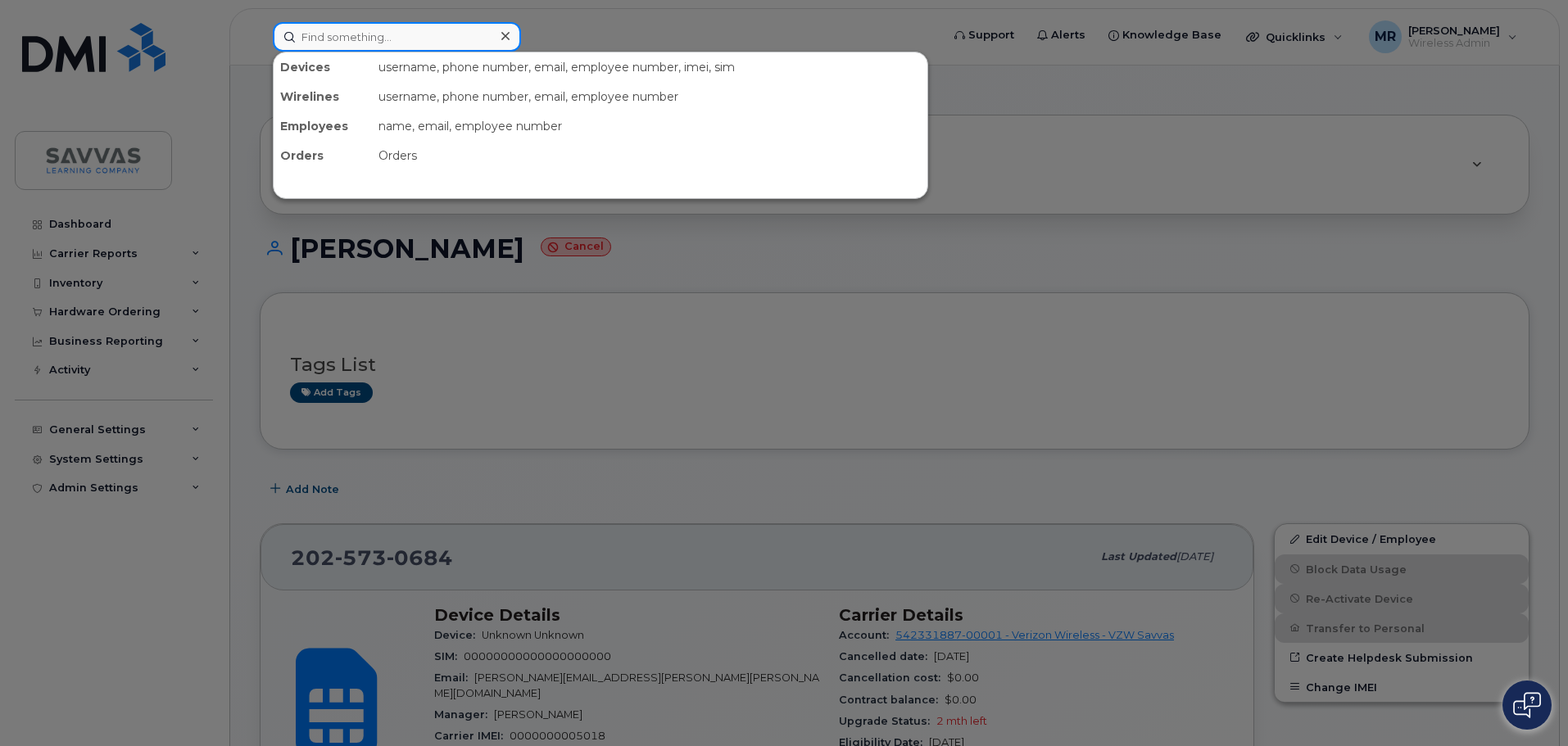click at bounding box center (397, 37) 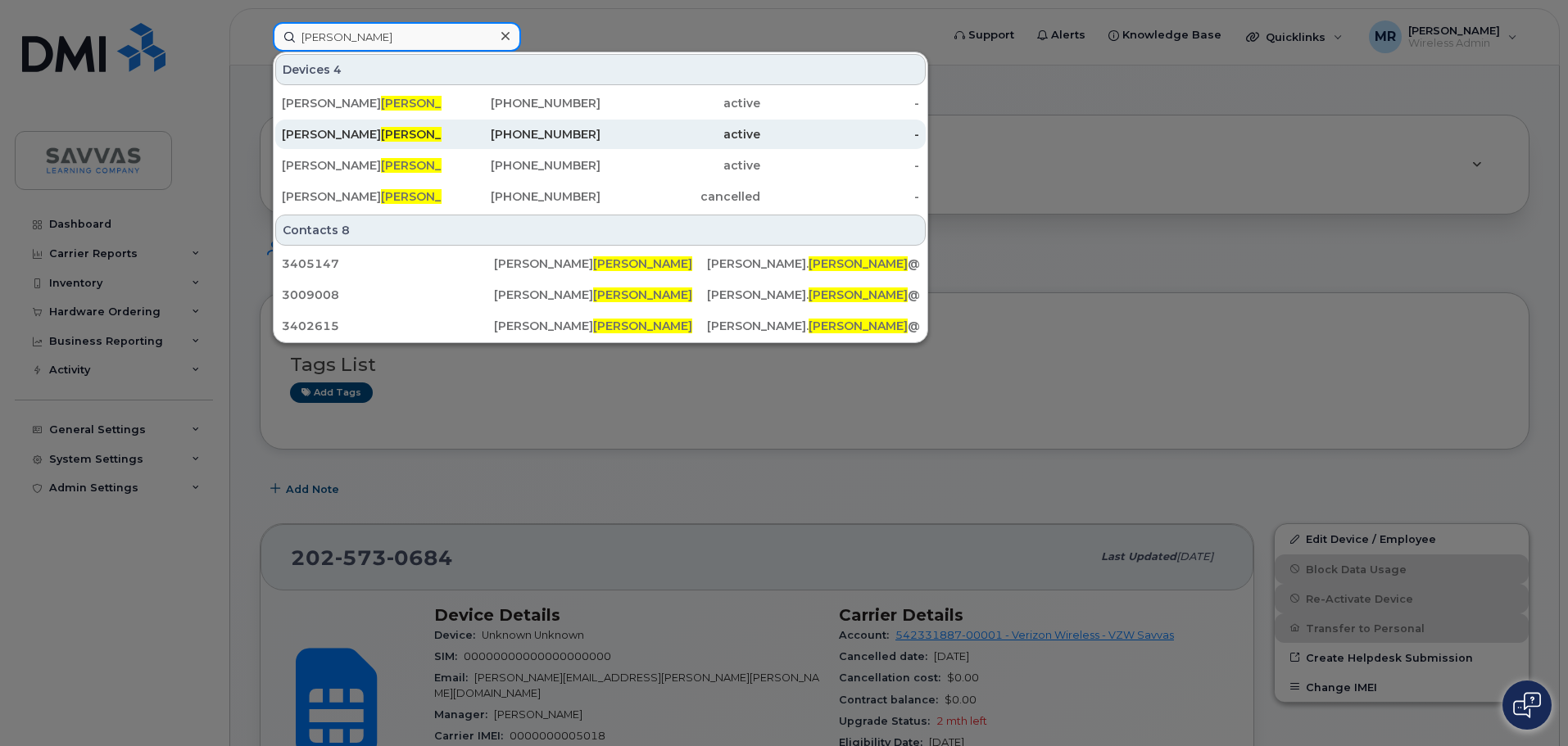 type on "[PERSON_NAME]" 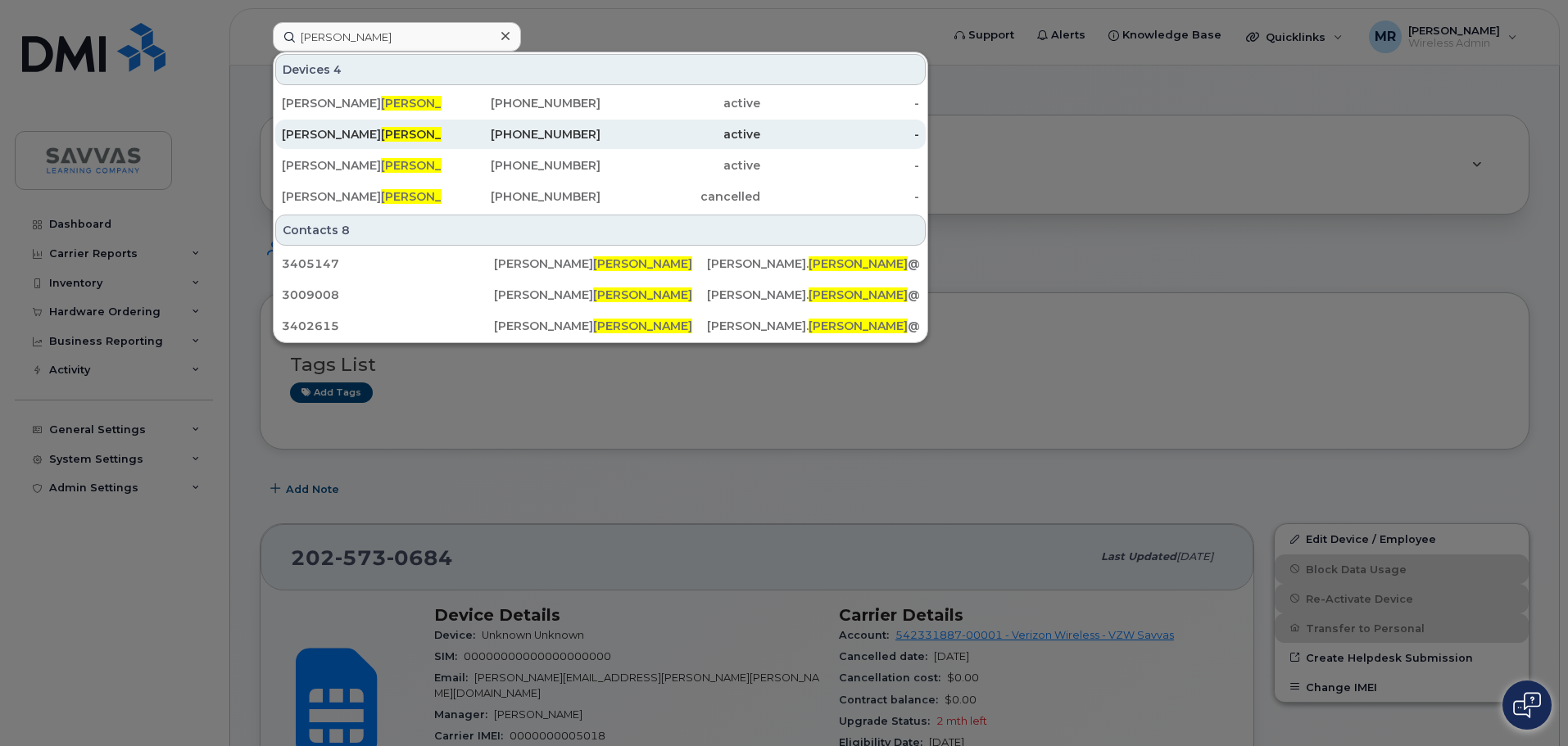 click on "SHAVON  JOHNSON" at bounding box center (361, 134) 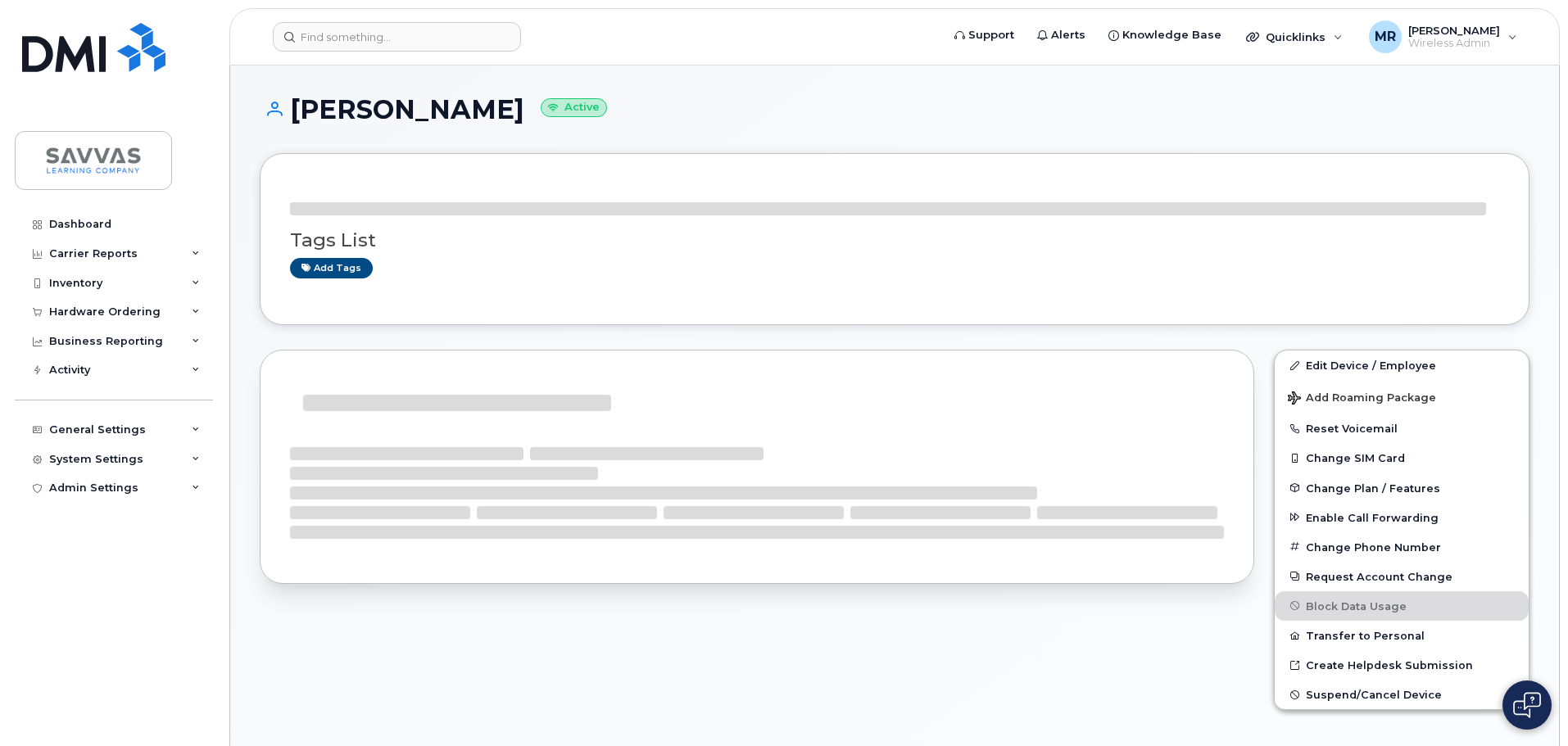 scroll, scrollTop: 0, scrollLeft: 0, axis: both 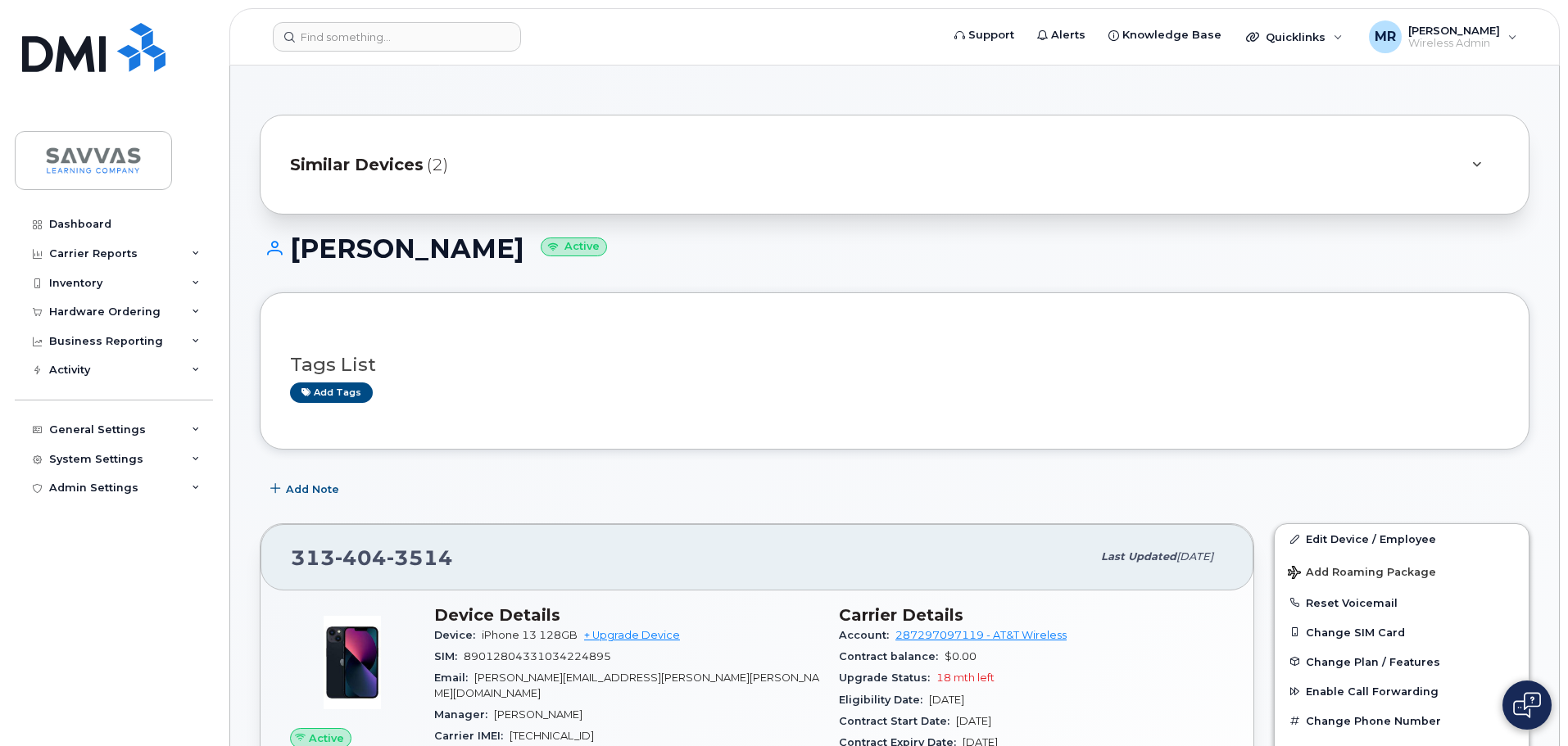 click on "Similar Devices (2)" at bounding box center [872, 165] 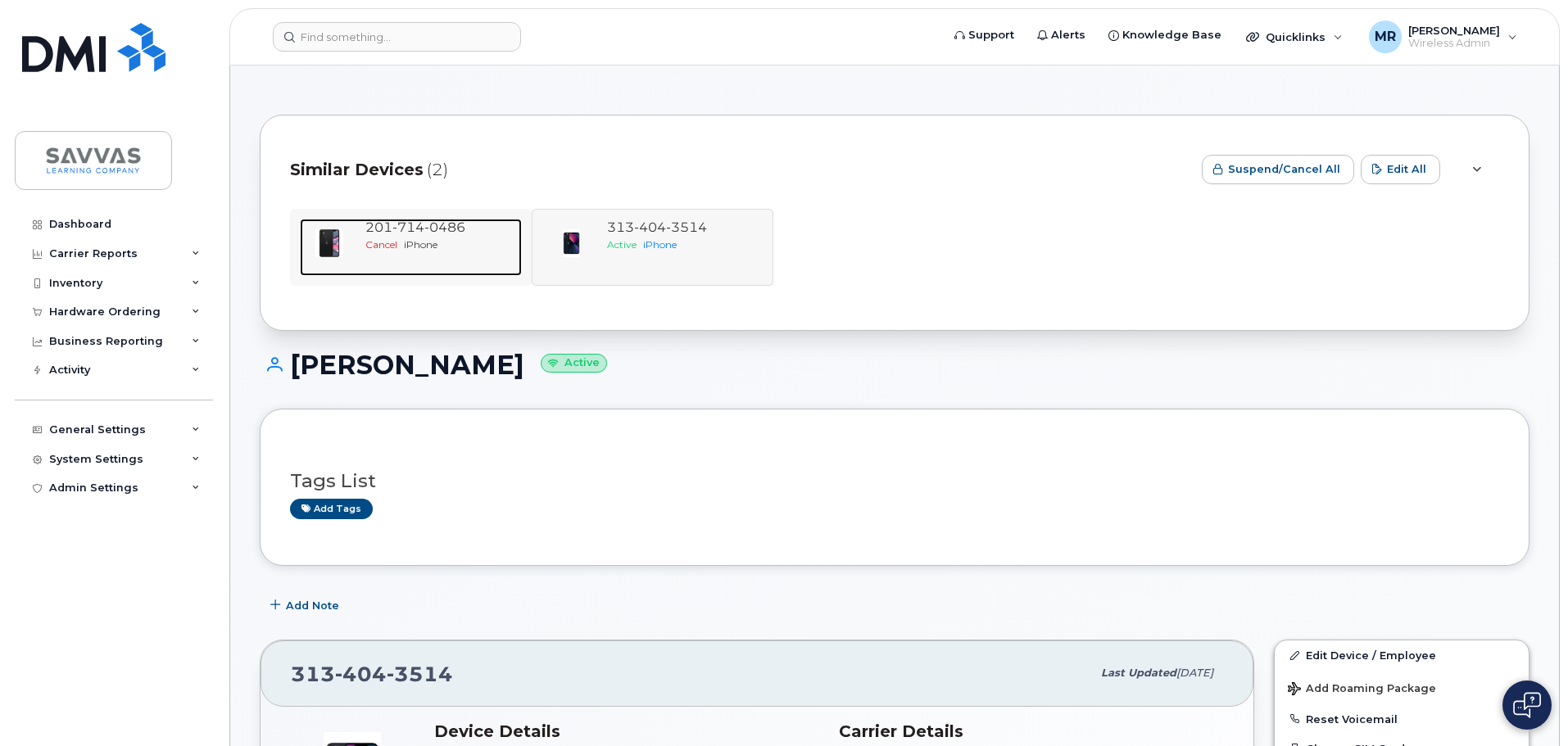 click on "Cancel" at bounding box center [381, 244] 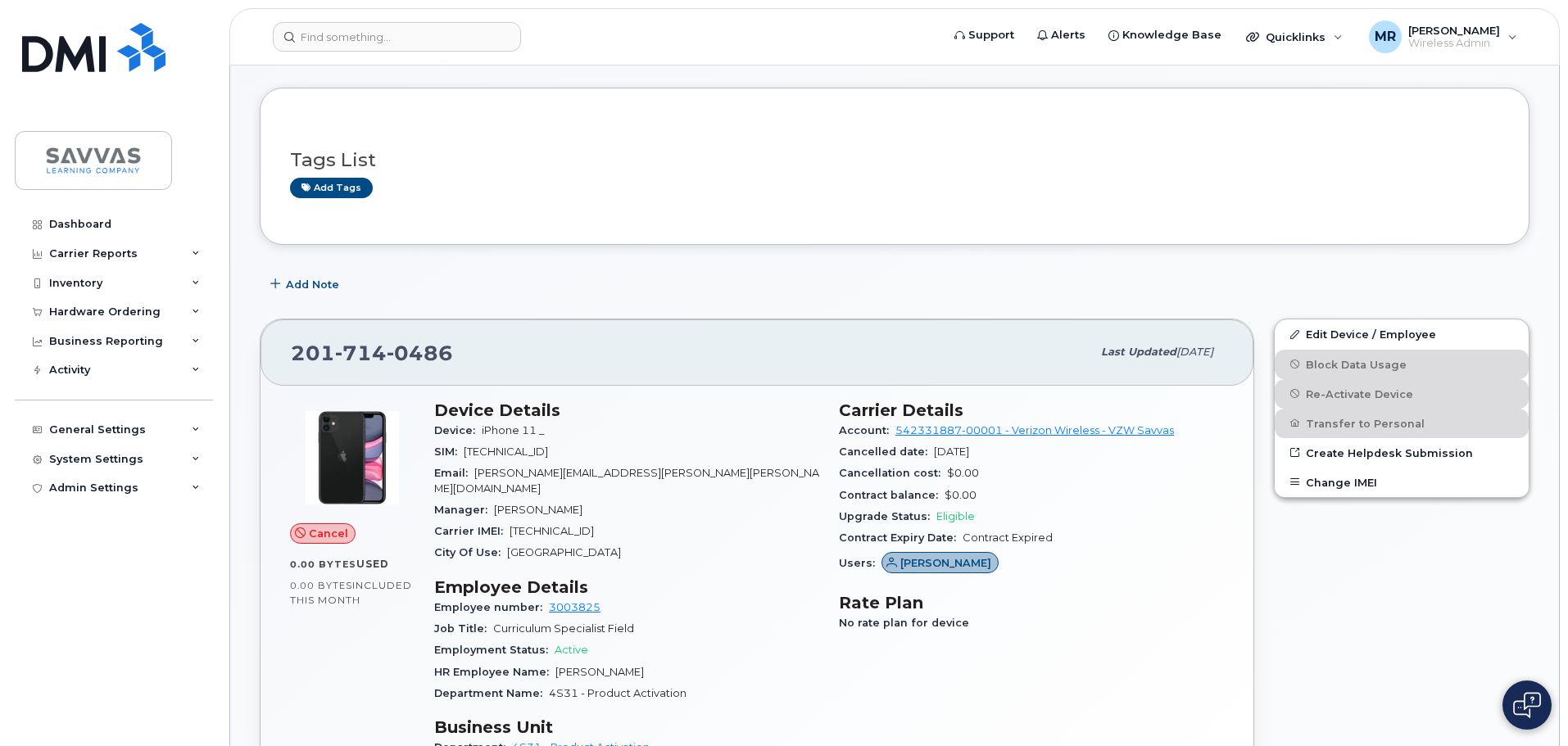scroll, scrollTop: 0, scrollLeft: 0, axis: both 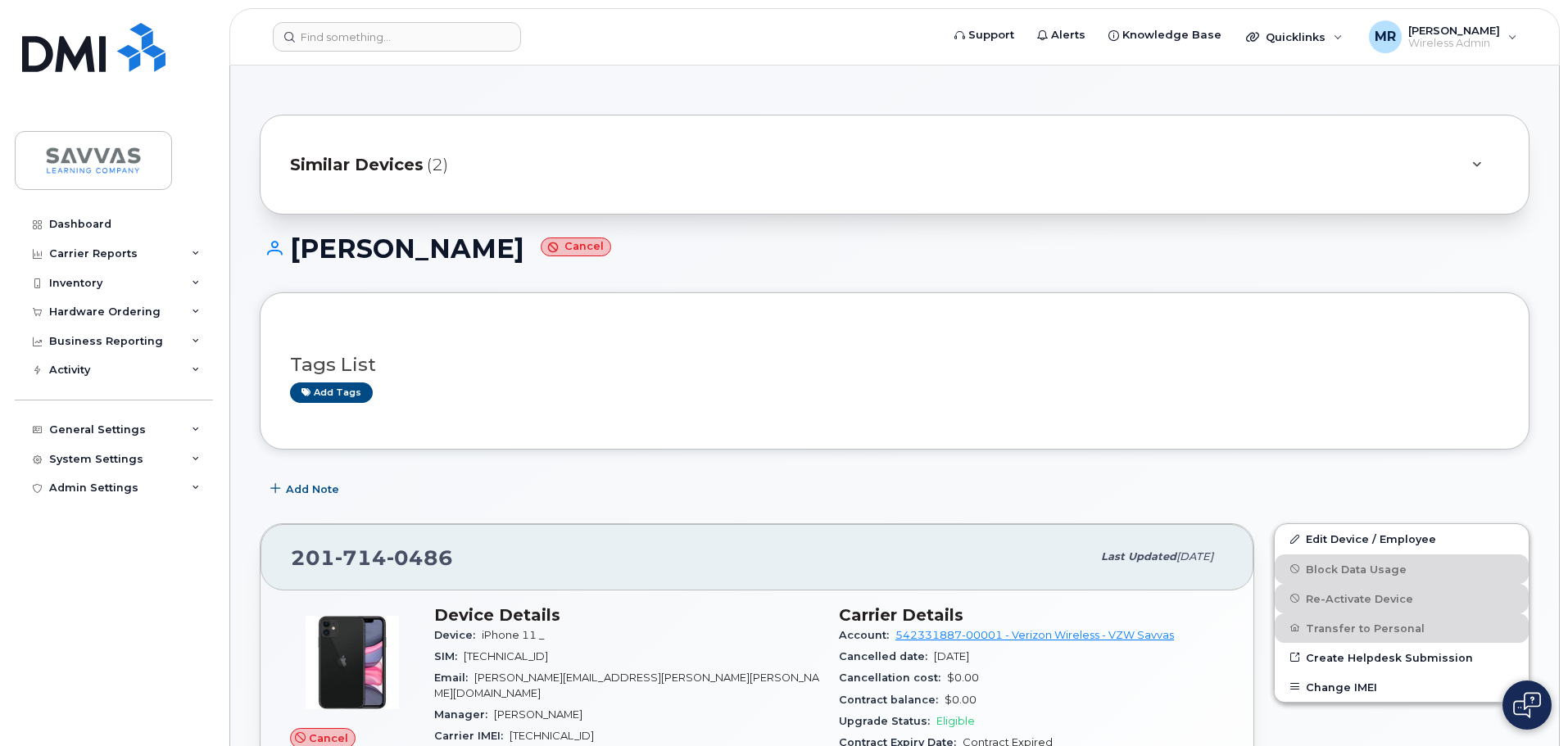 click on "Similar Devices (2)" at bounding box center (872, 165) 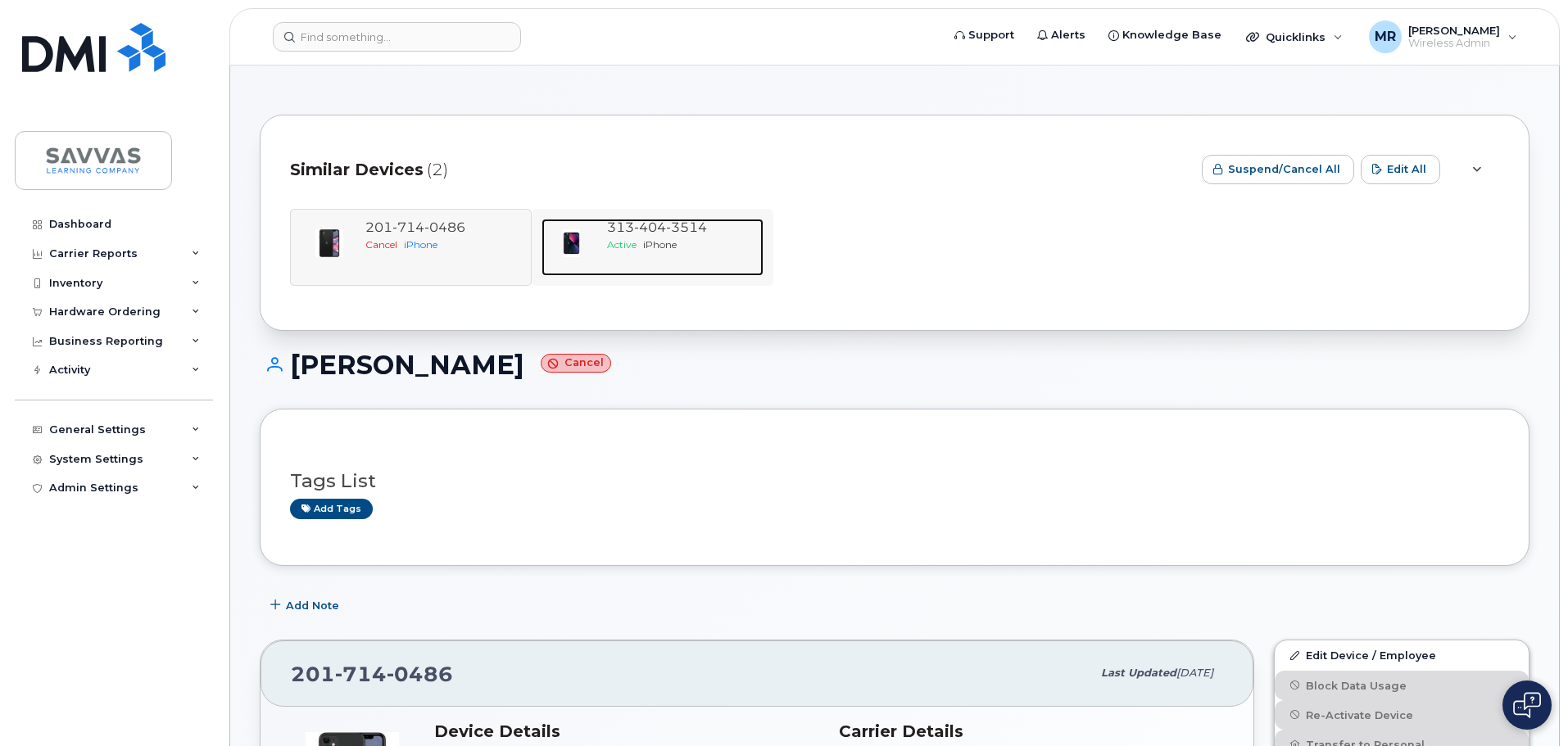 click on "[PHONE_NUMBER] Active iPhone" at bounding box center (682, 247) 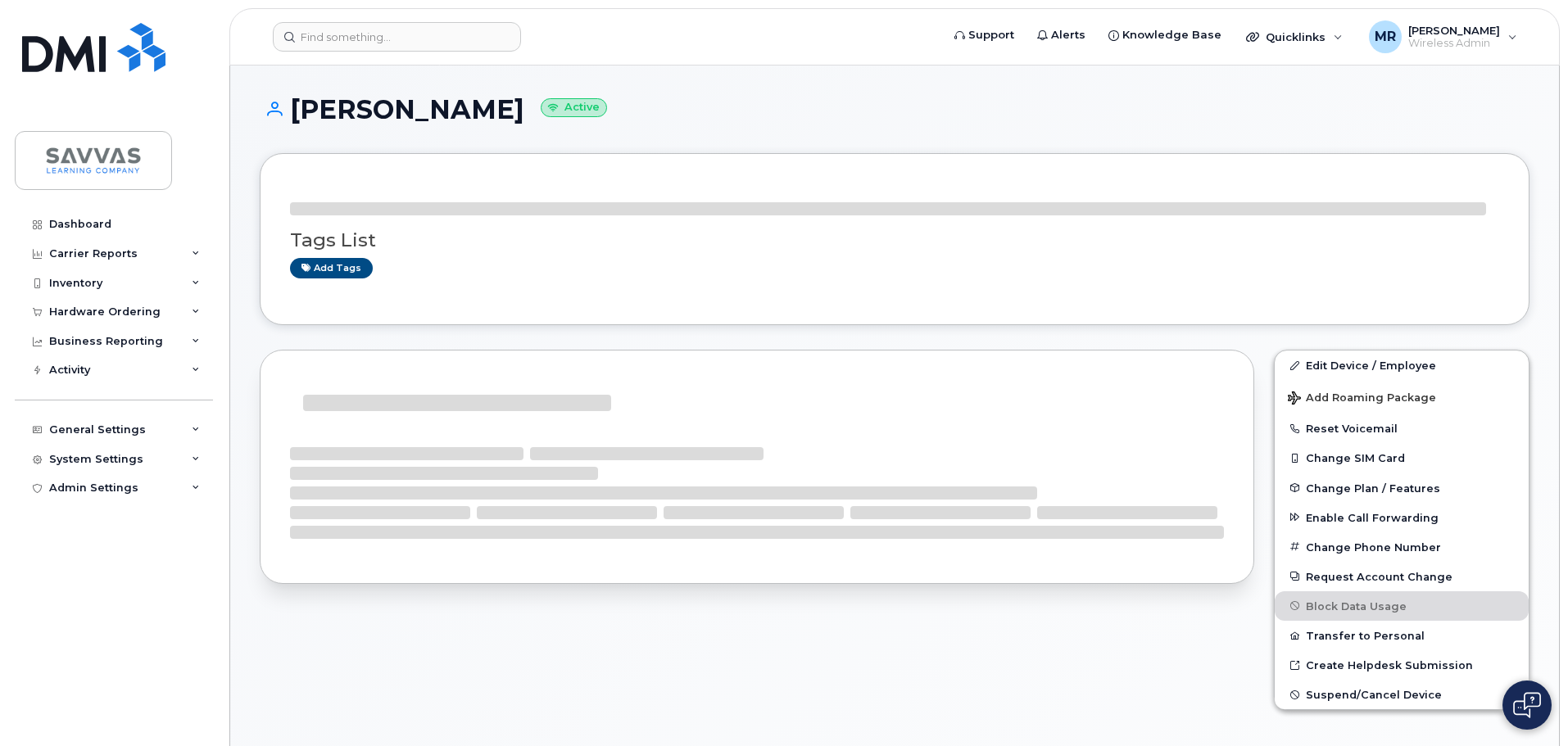 scroll, scrollTop: 0, scrollLeft: 0, axis: both 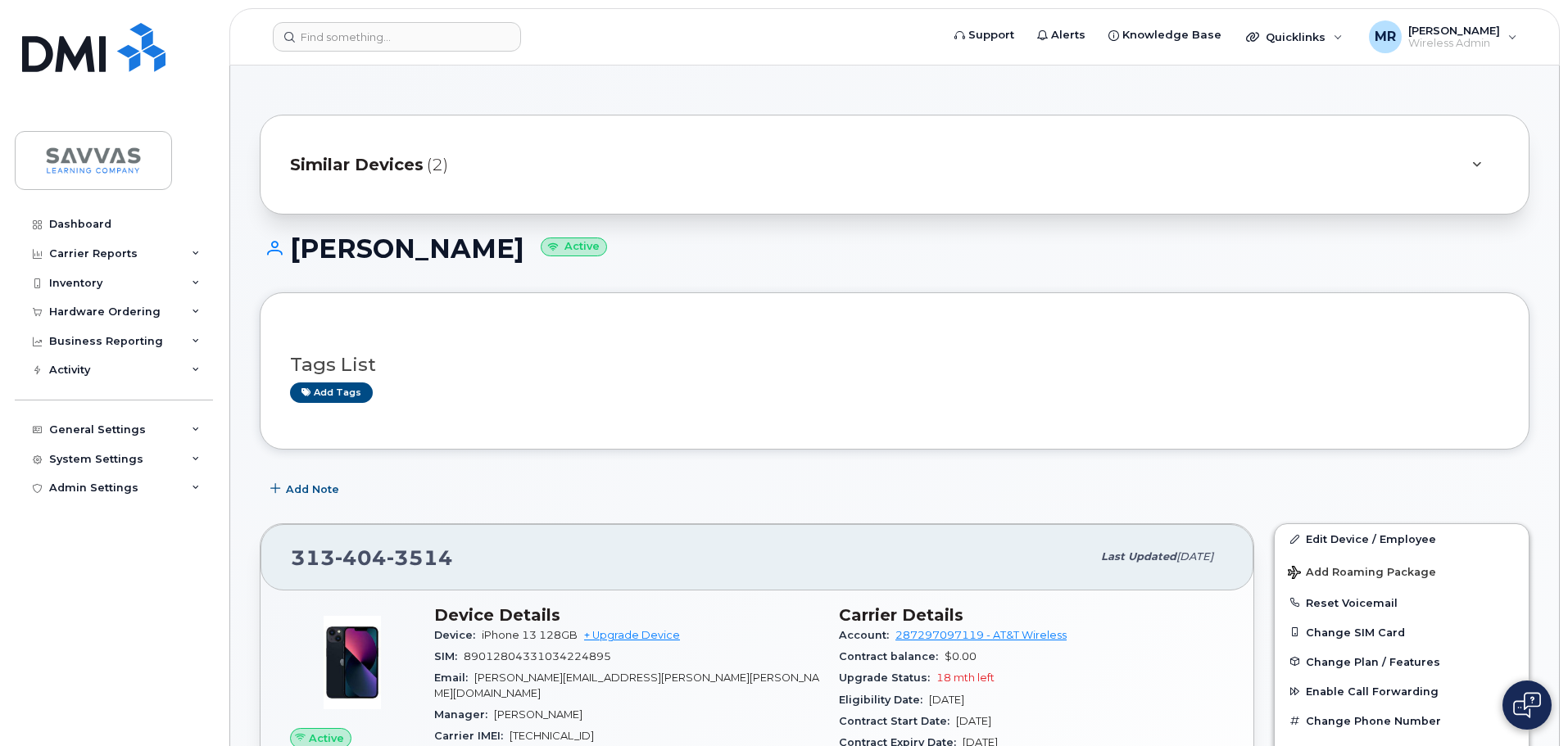 click on "Similar Devices (2)" at bounding box center (895, 165) 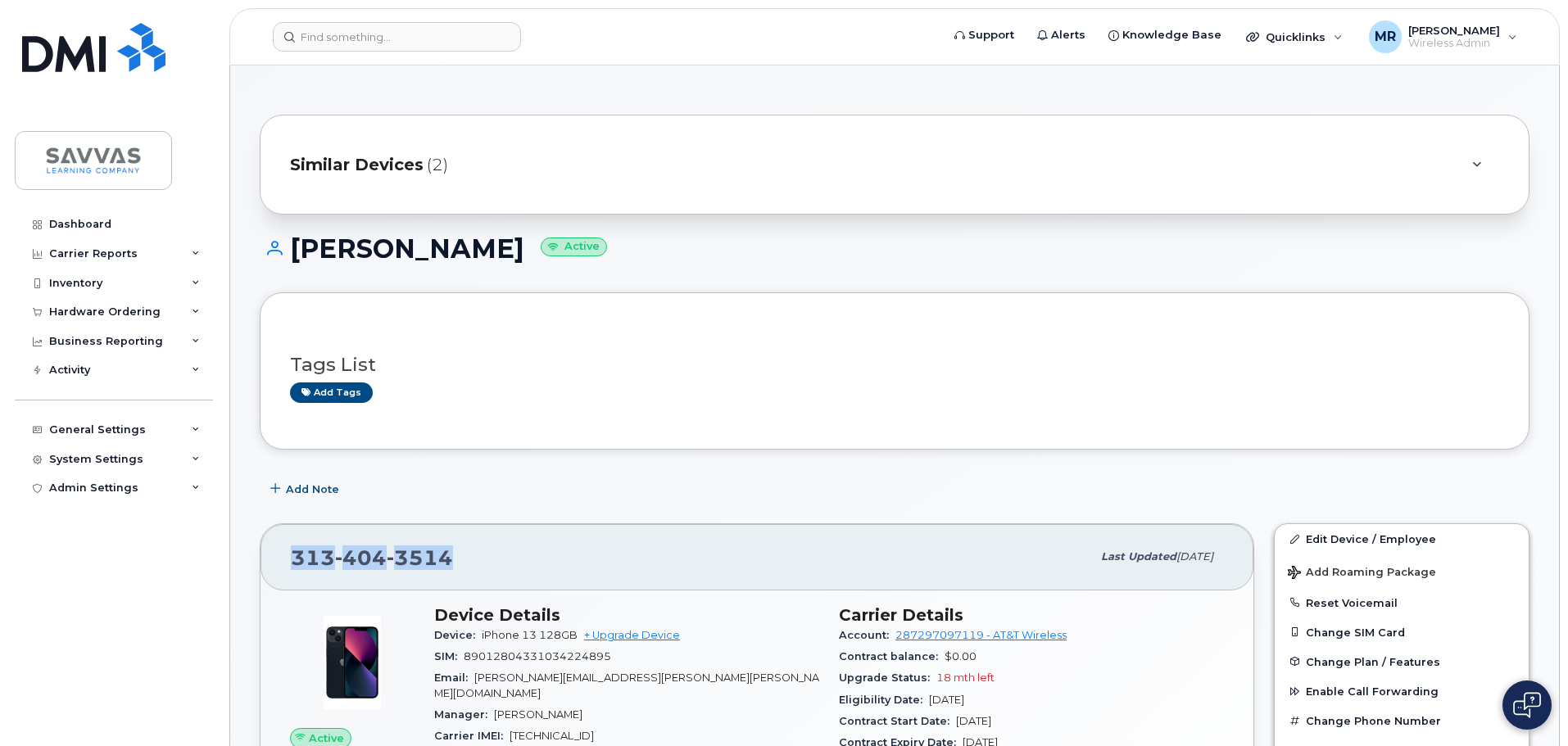 drag, startPoint x: 456, startPoint y: 563, endPoint x: 291, endPoint y: 550, distance: 165.51133 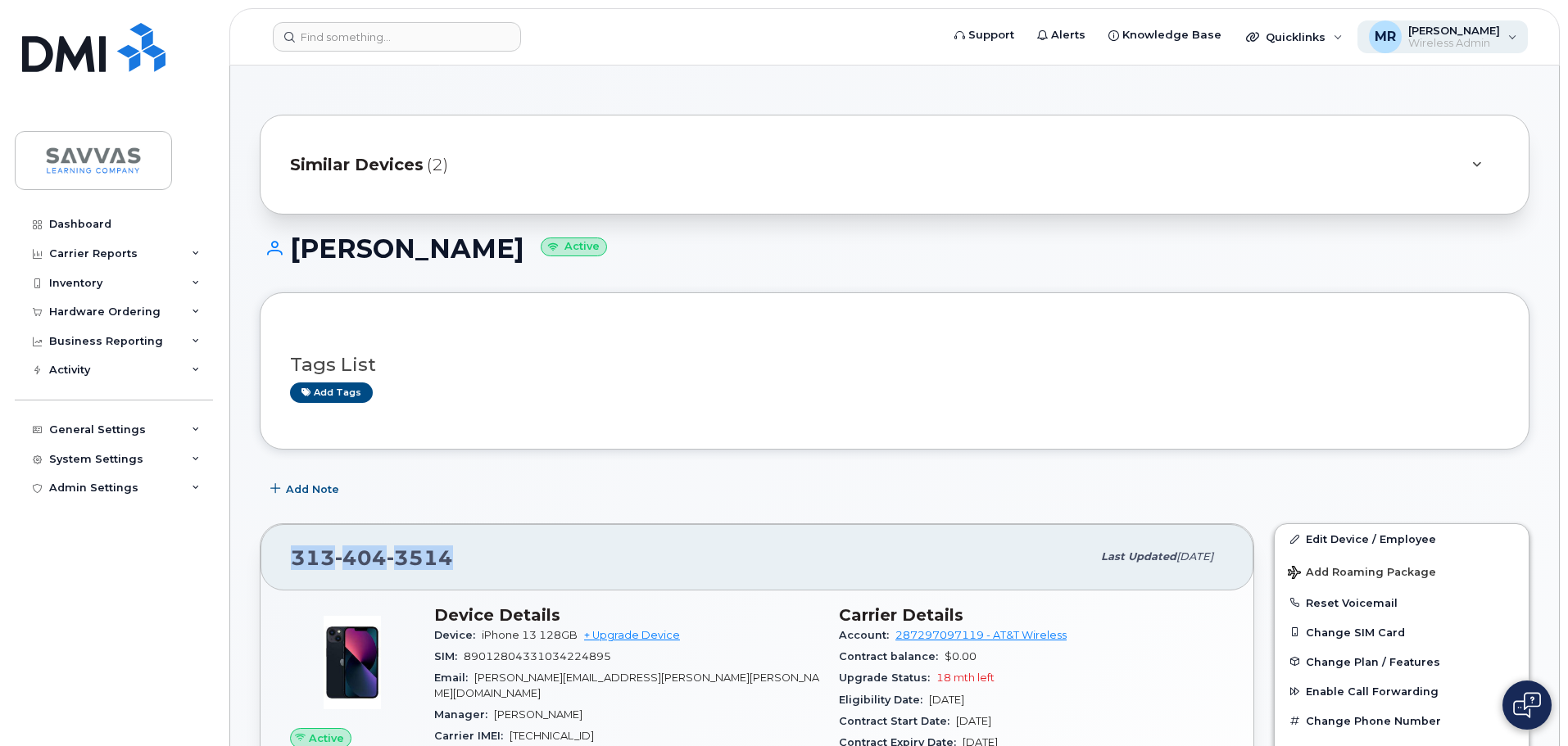 copy on "313 404 3514" 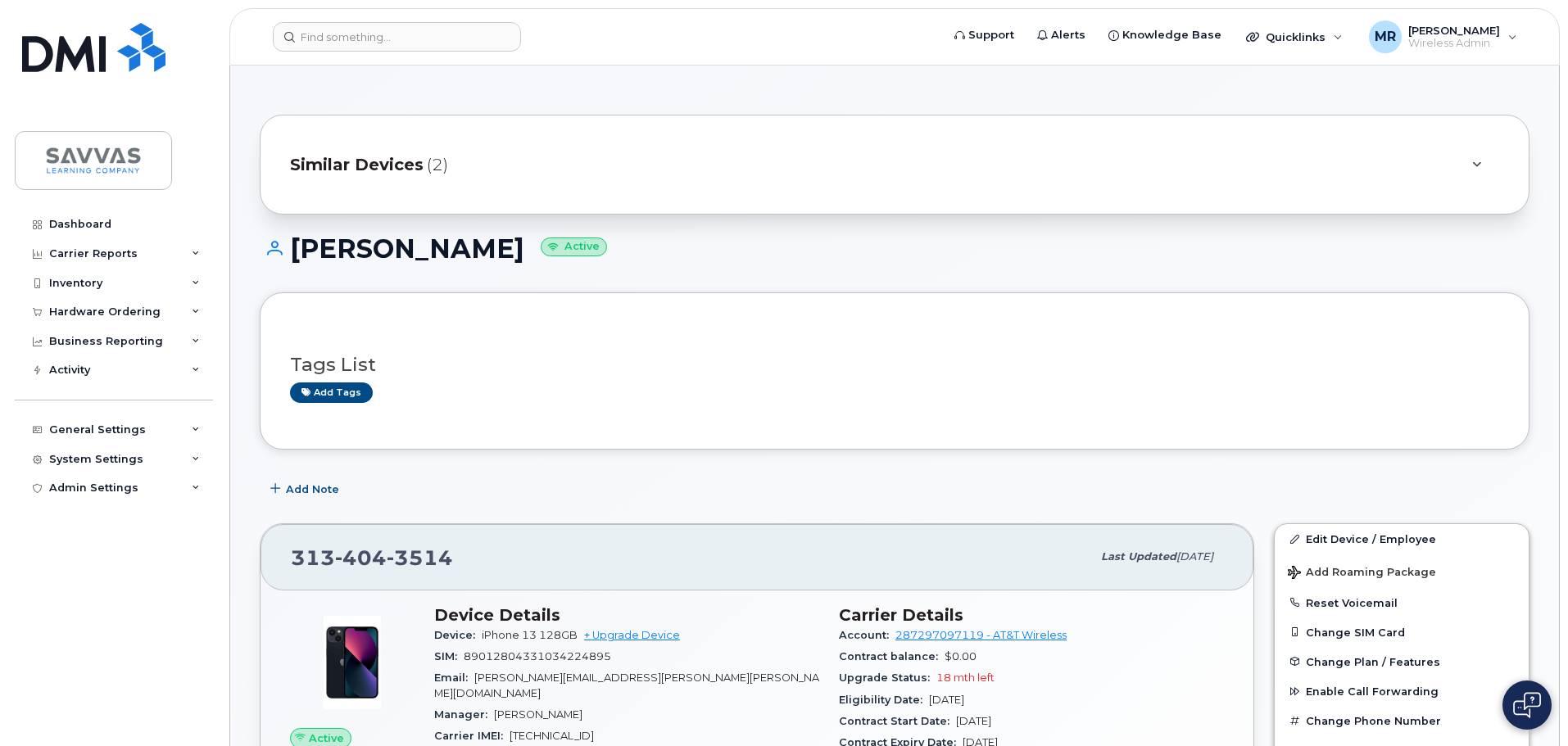 click on "Support   Alerts   Knowledge Base Quicklinks Suspend / Cancel Device Change SIM Card Enable Call Forwarding Reset VM Password Add Roaming Package Order New Device Add Device Transfer Line In [PERSON_NAME] Wireless Admin English Français Adjust Account View Verizon Wireless 542331887-00001 VZW Savvas AT&T Wireless [PHONE_NUMBER] T-Mobile [PHONE_NUMBER]  Sign out" at bounding box center (895, 37) 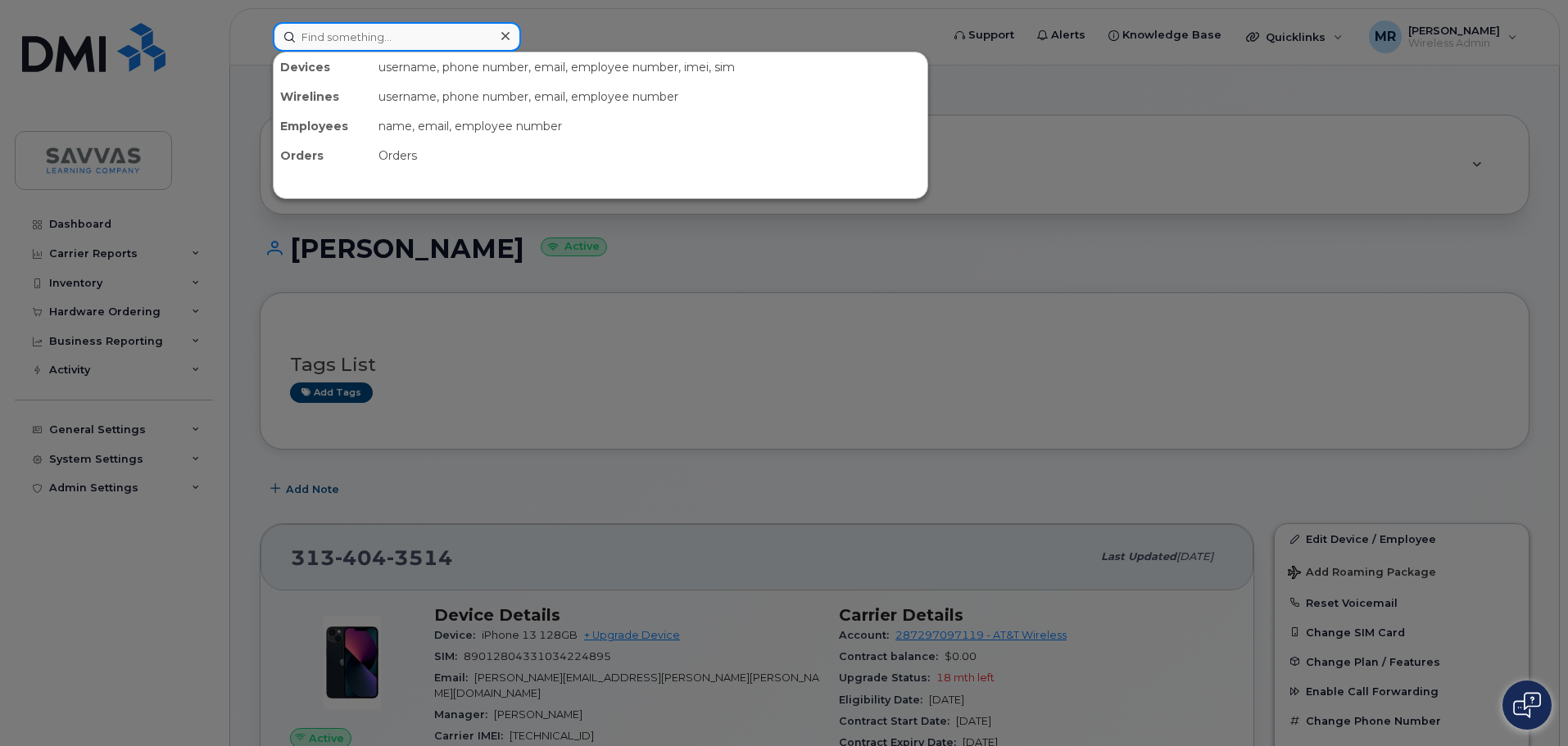 click at bounding box center (397, 37) 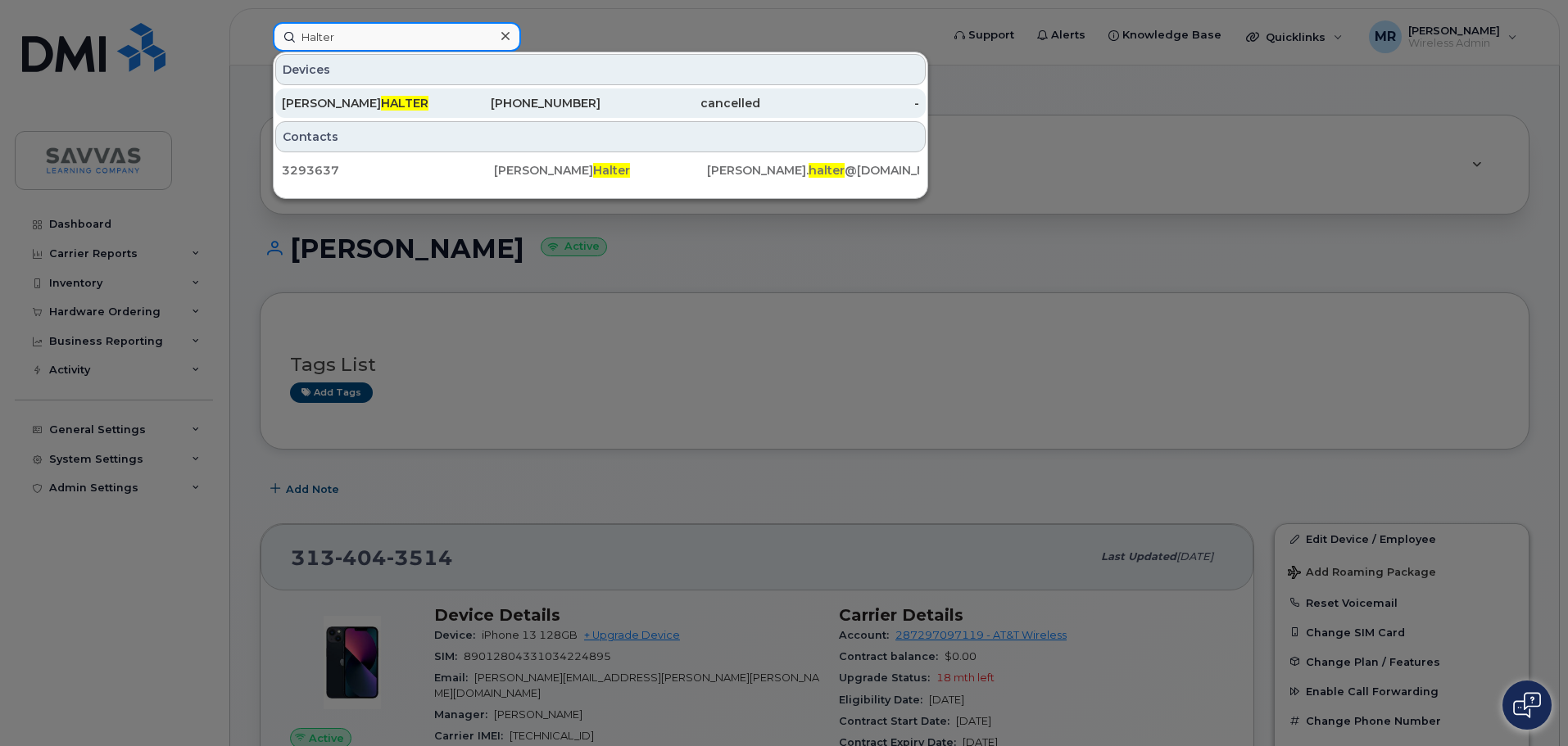 type on "Halter" 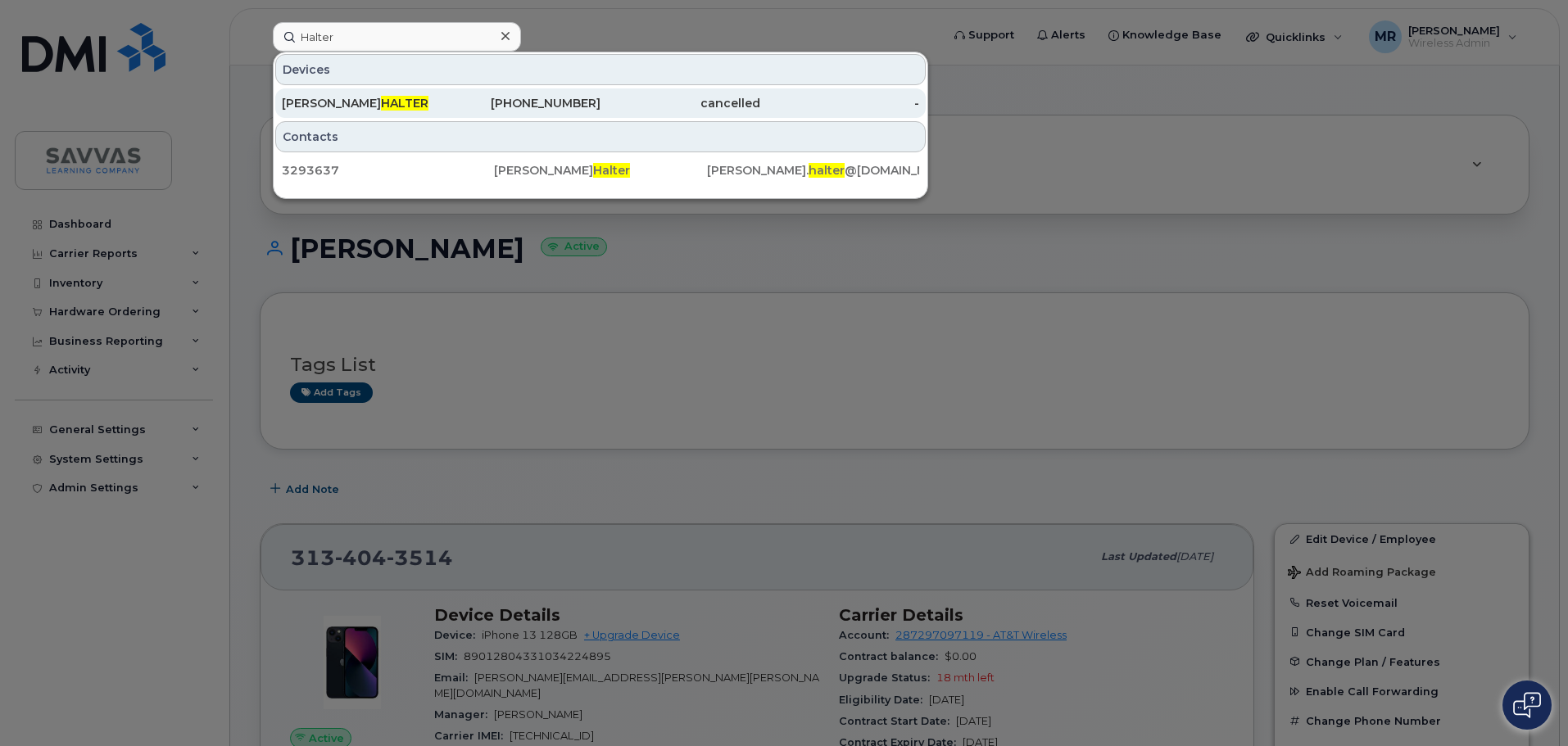 click on "SHANNON  HALTER" at bounding box center [361, 103] 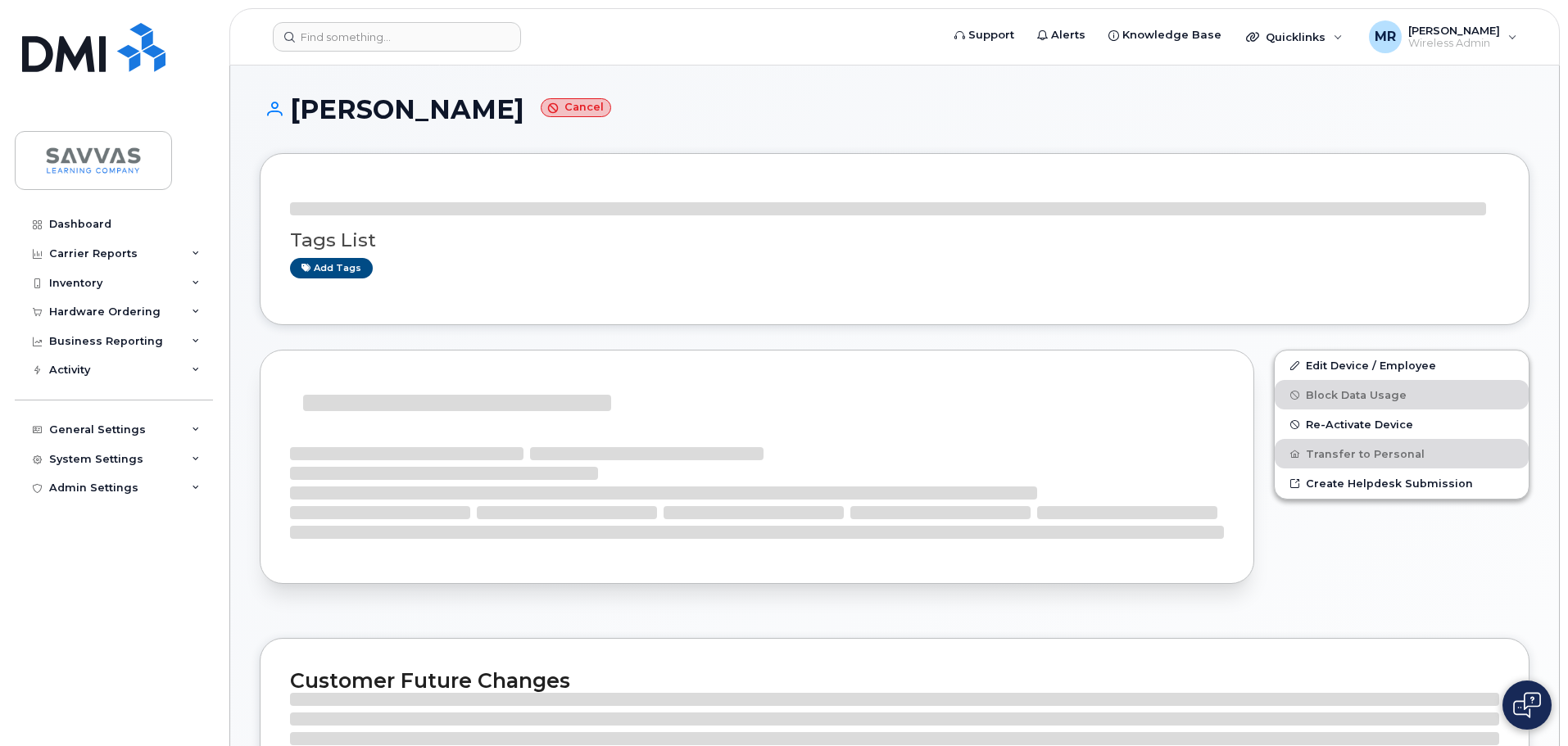 scroll, scrollTop: 0, scrollLeft: 0, axis: both 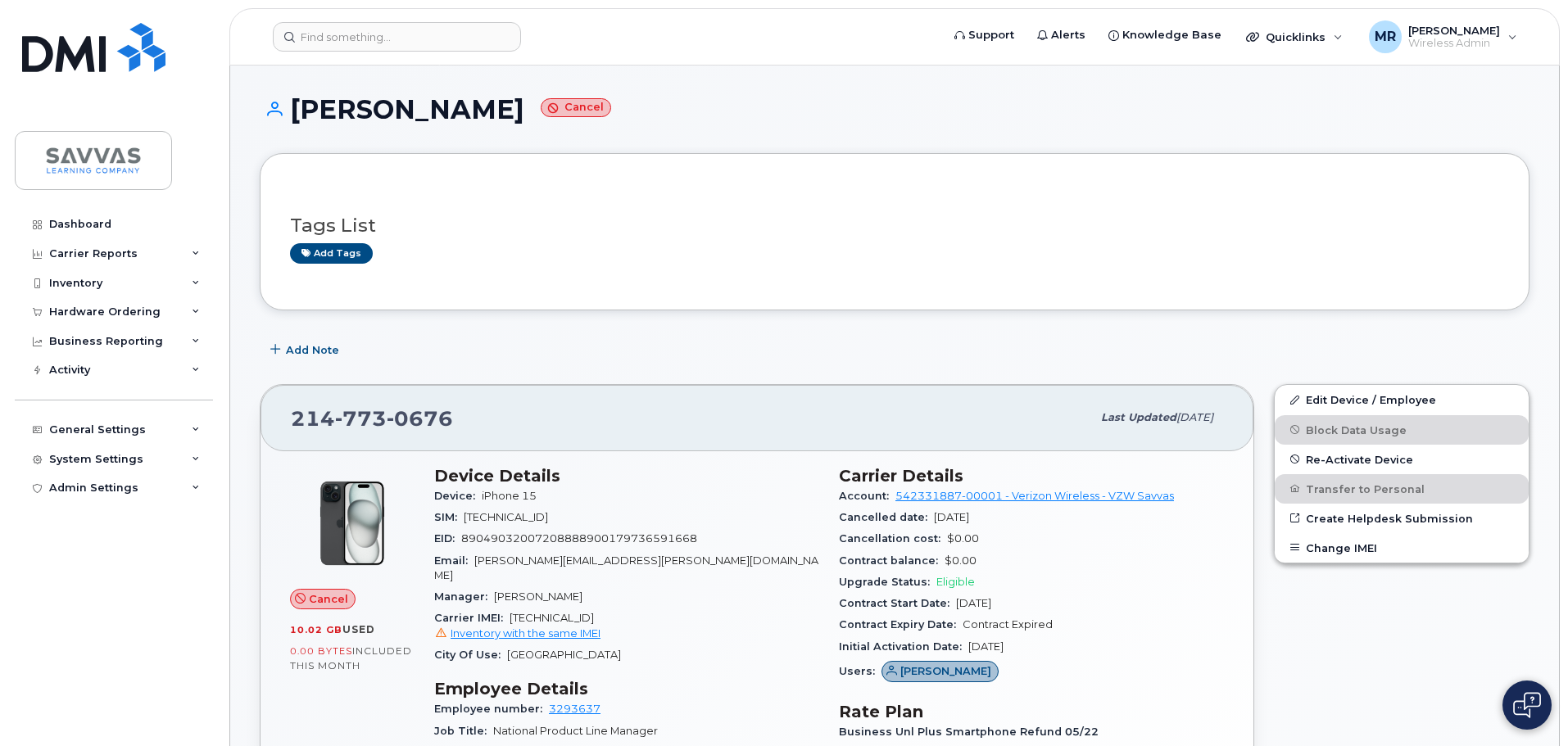 click on "Support   Alerts   Knowledge Base Quicklinks Suspend / Cancel Device Change SIM Card Enable Call Forwarding Reset VM Password Add Roaming Package Order New Device Add Device Transfer Line In [PERSON_NAME] Wireless Admin English Français Adjust Account View Verizon Wireless 542331887-00001 VZW Savvas AT&T Wireless [PHONE_NUMBER] T-Mobile [PHONE_NUMBER]  Sign out" at bounding box center (895, 37) 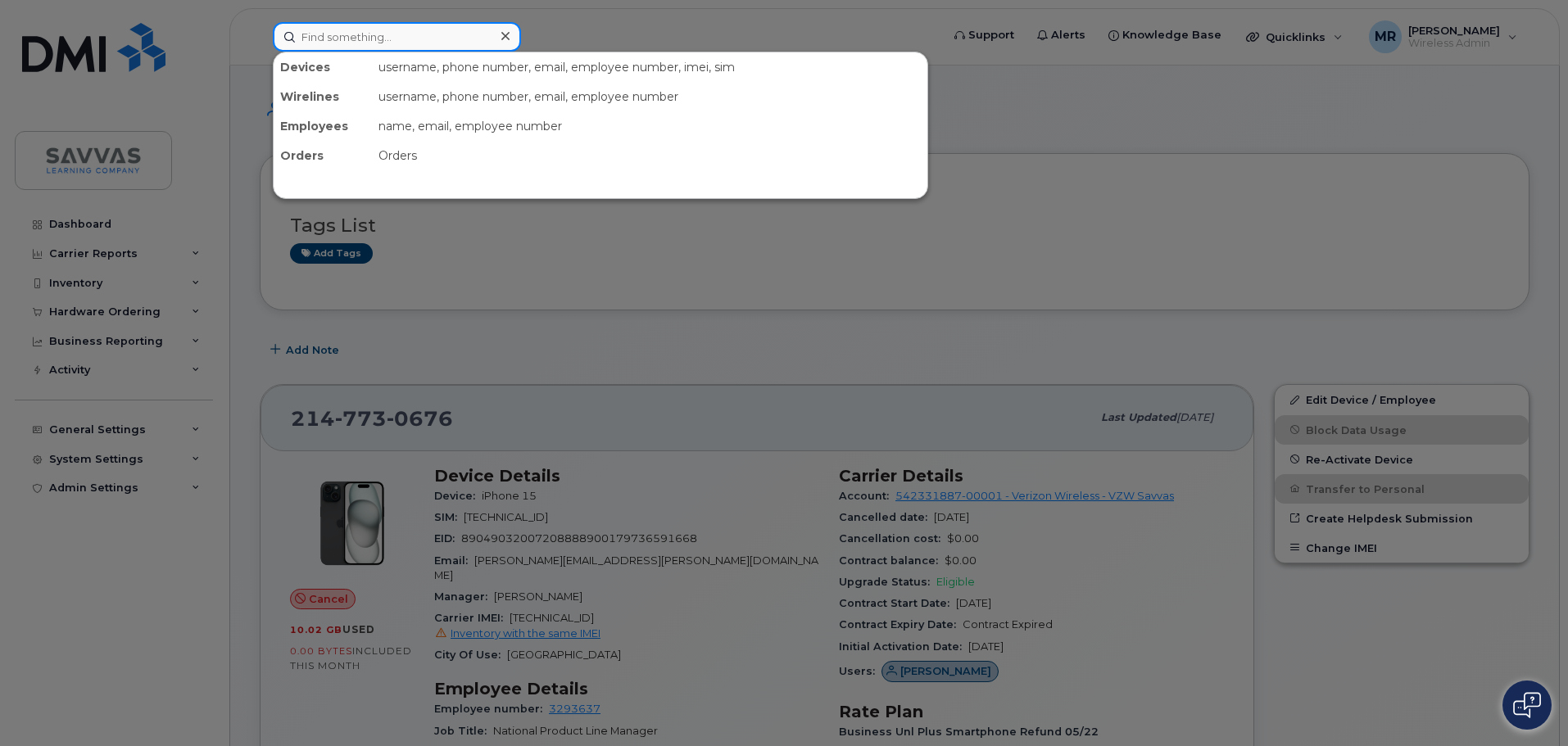click at bounding box center (397, 37) 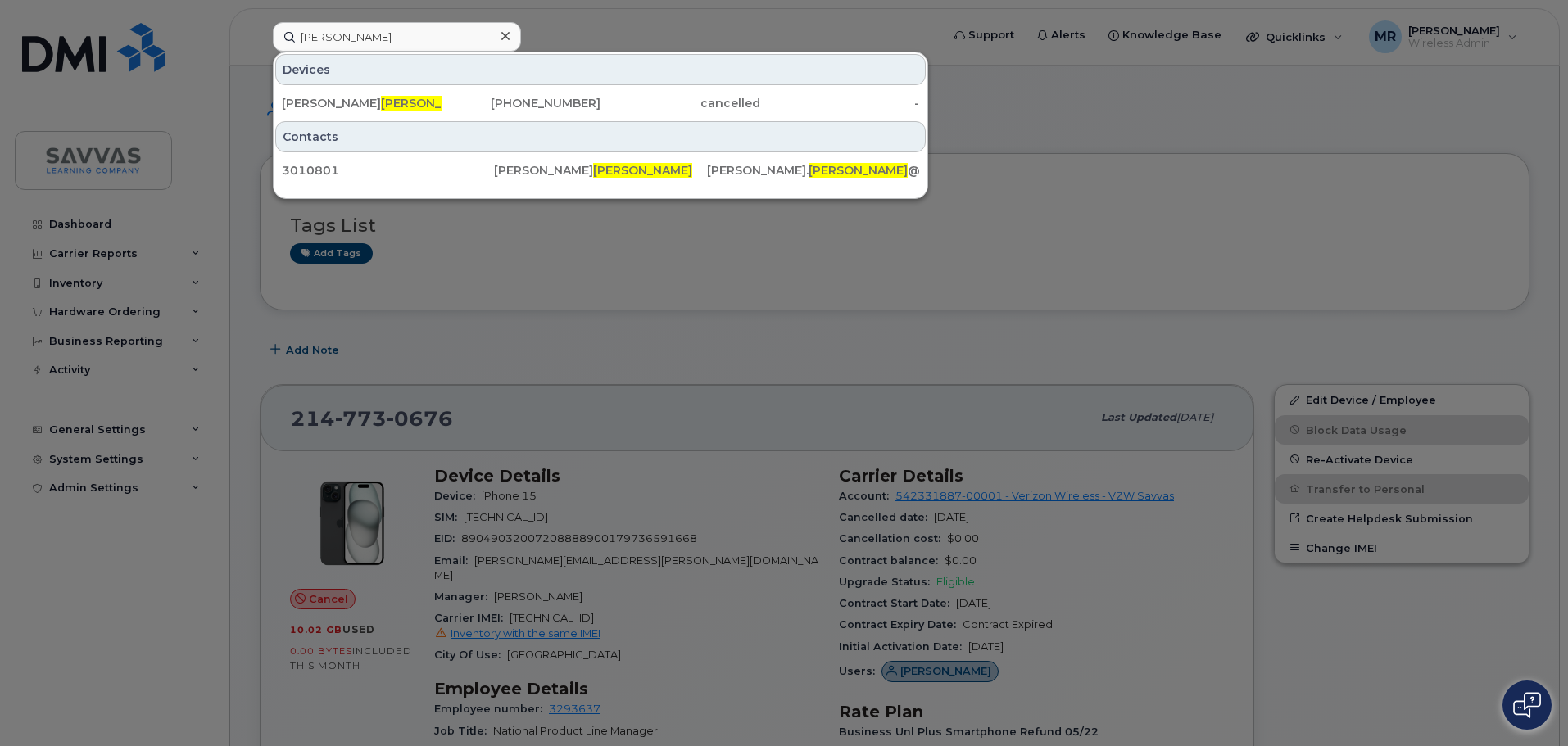click at bounding box center [784, 373] 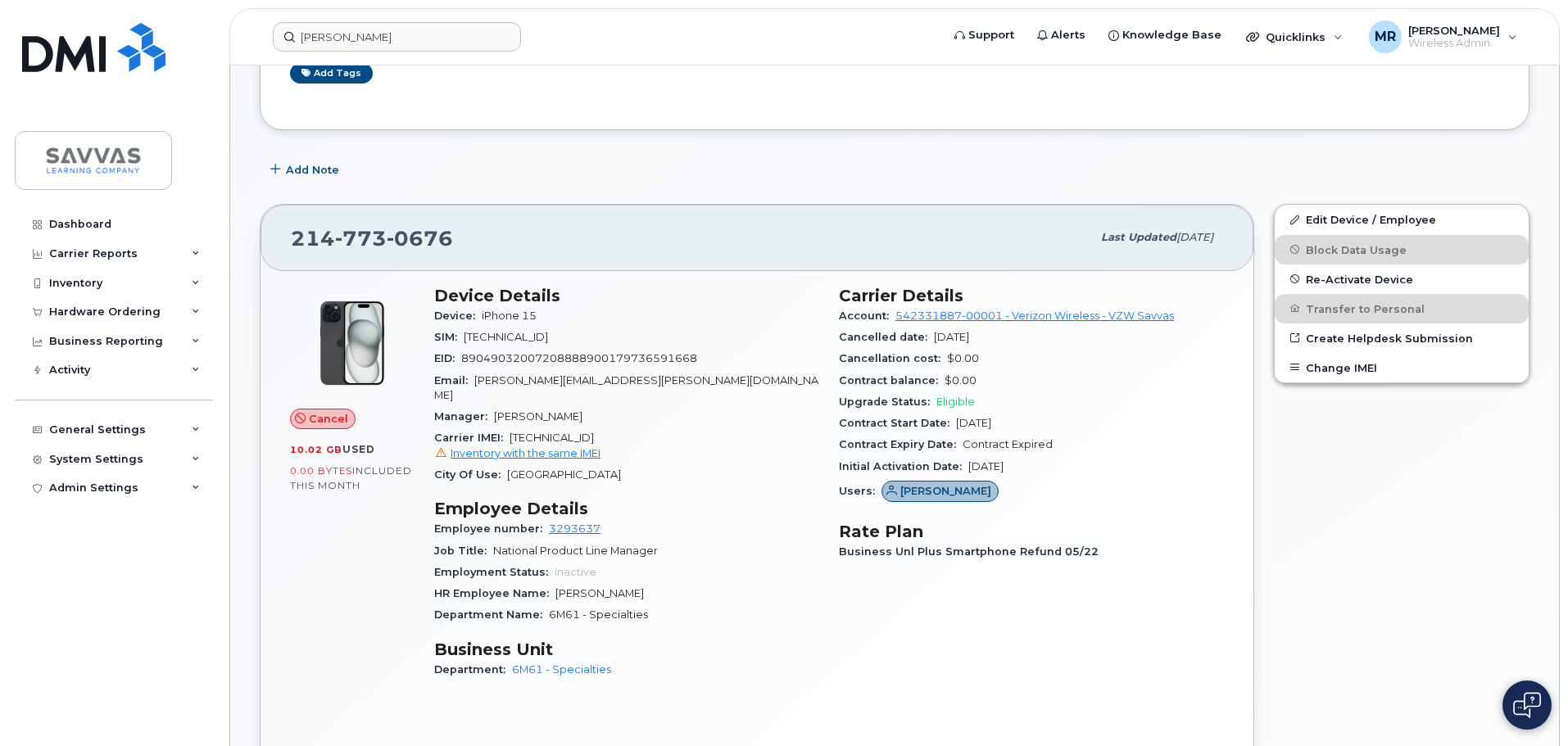 scroll, scrollTop: 0, scrollLeft: 0, axis: both 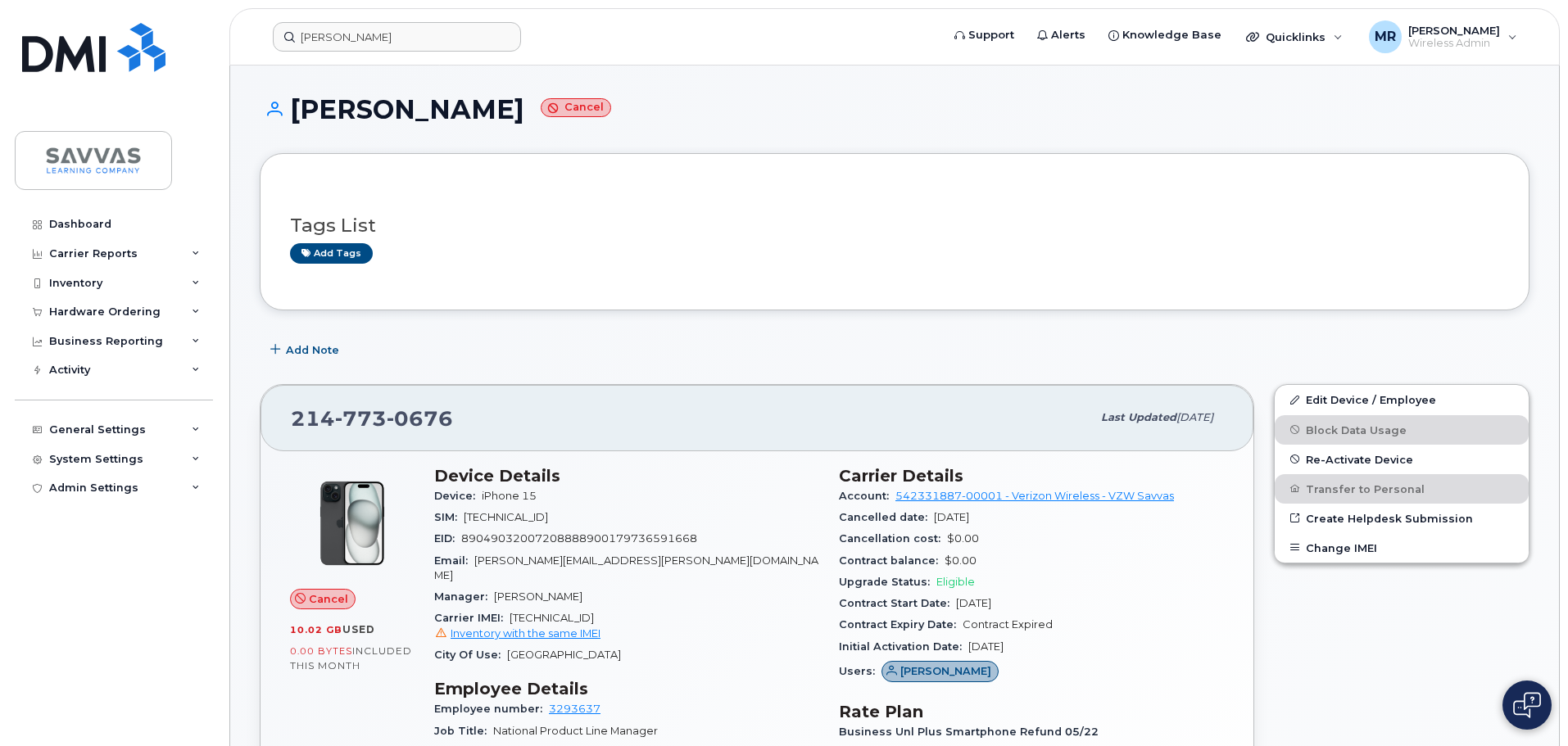 drag, startPoint x: 401, startPoint y: 58, endPoint x: 392, endPoint y: 41, distance: 19.23538 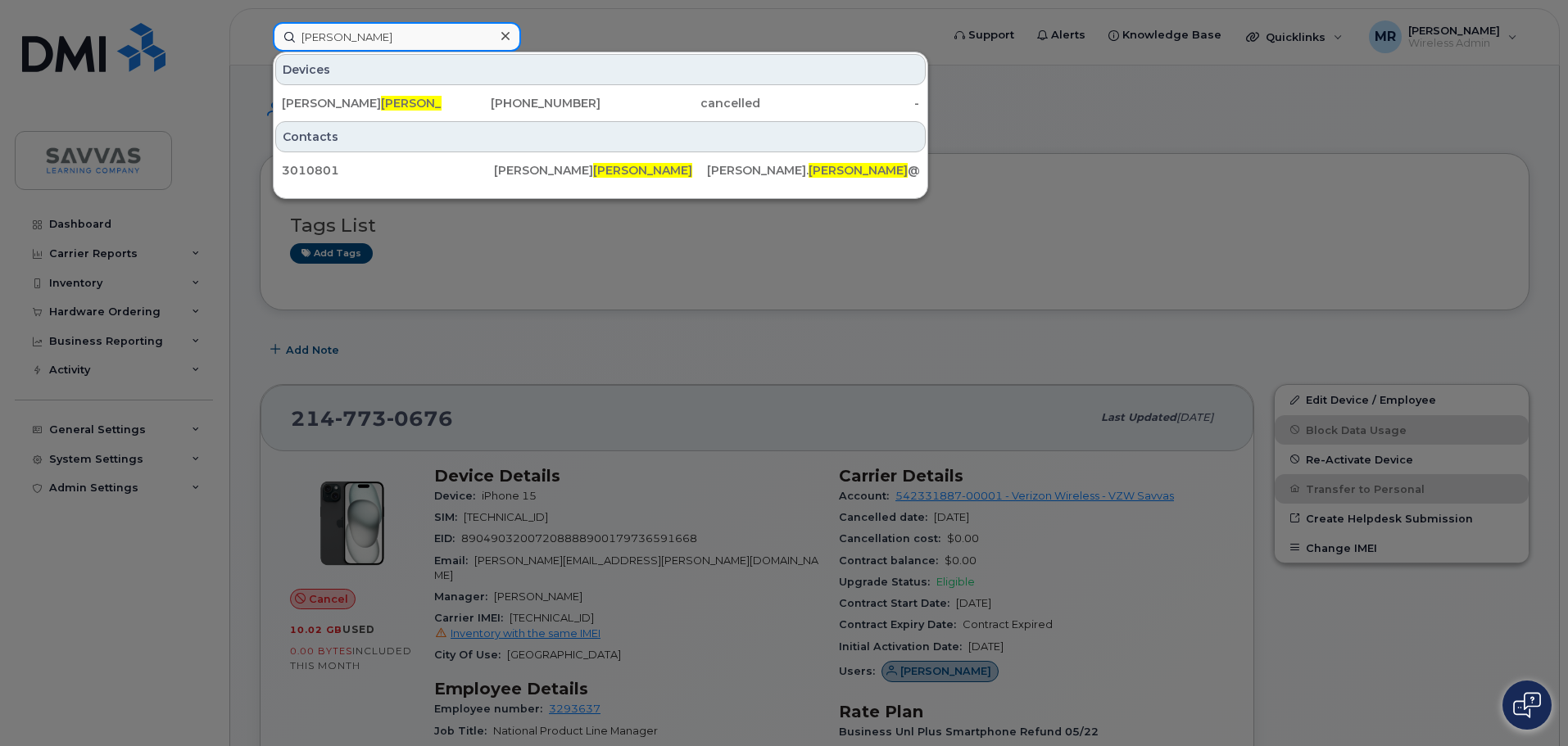click on "[PERSON_NAME]" at bounding box center (397, 37) 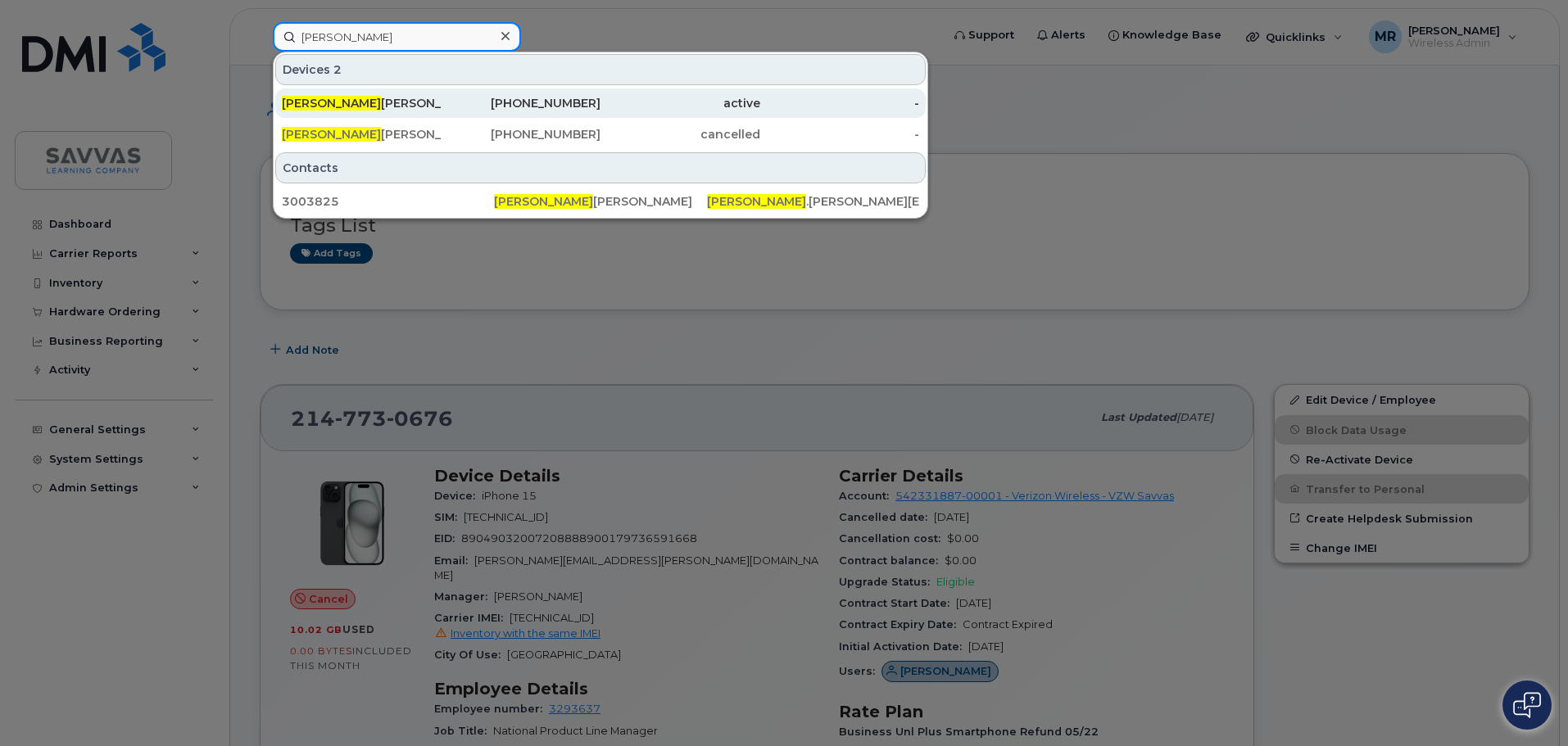 type on "[PERSON_NAME]" 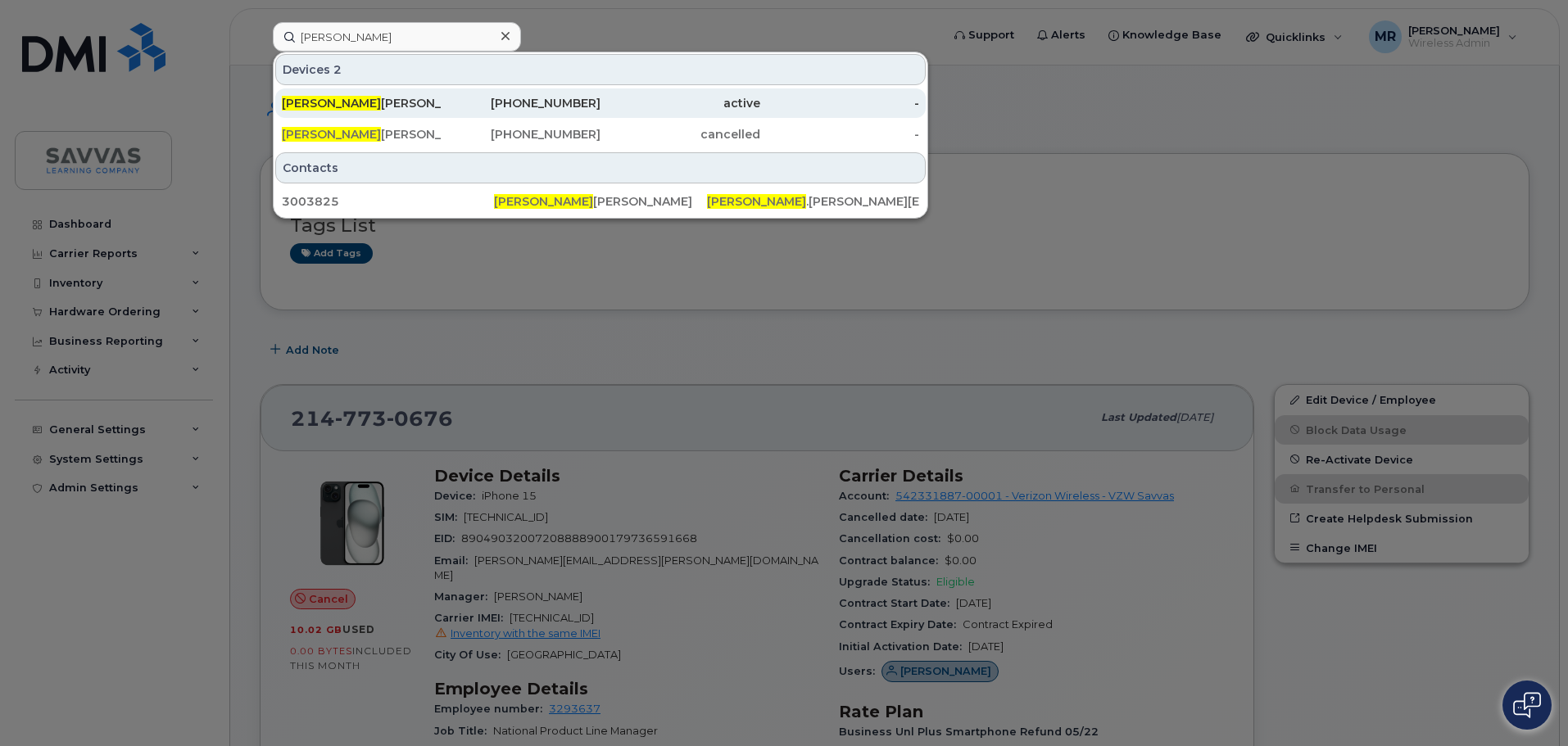 click on "313-404-3514" at bounding box center (521, 103) 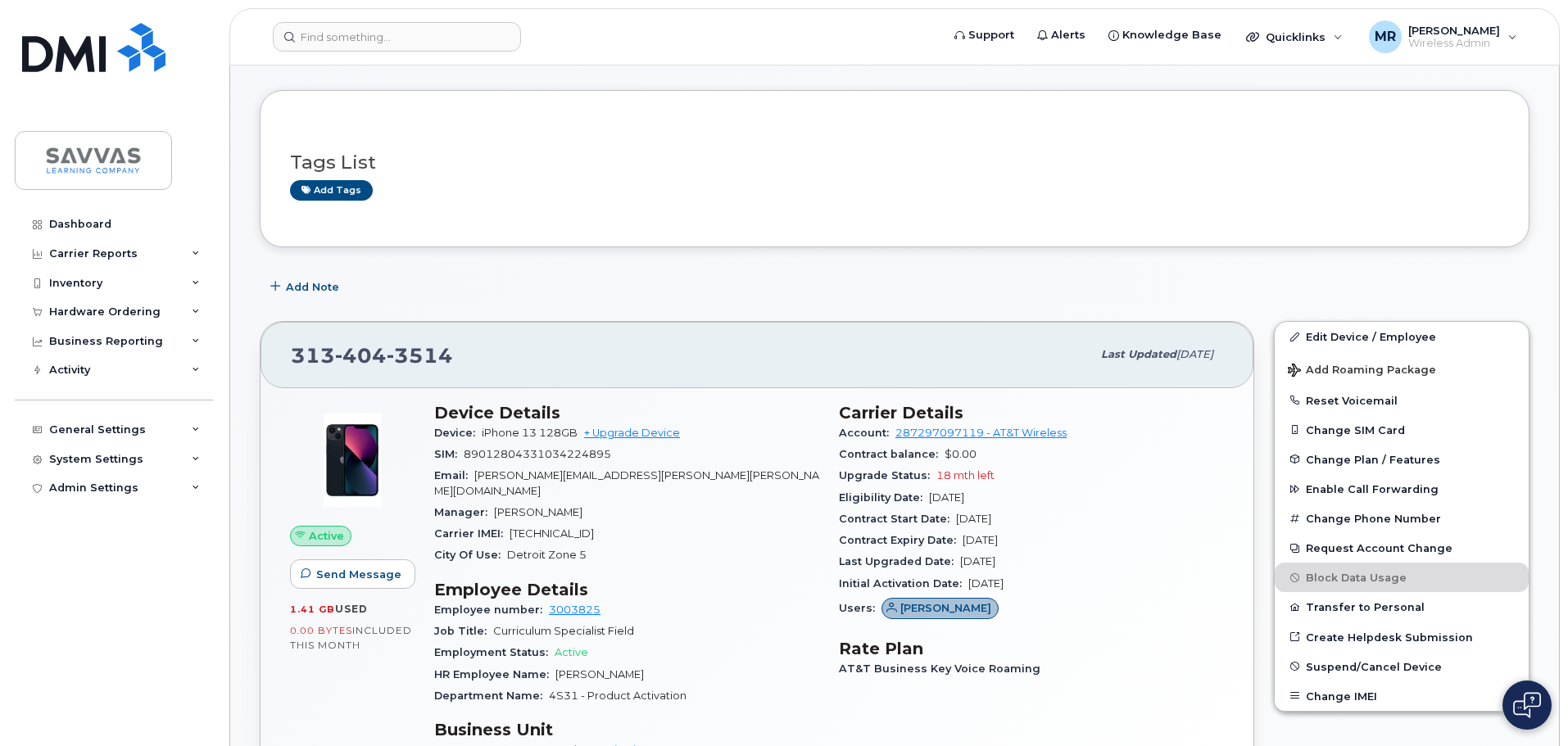 scroll, scrollTop: 328, scrollLeft: 0, axis: vertical 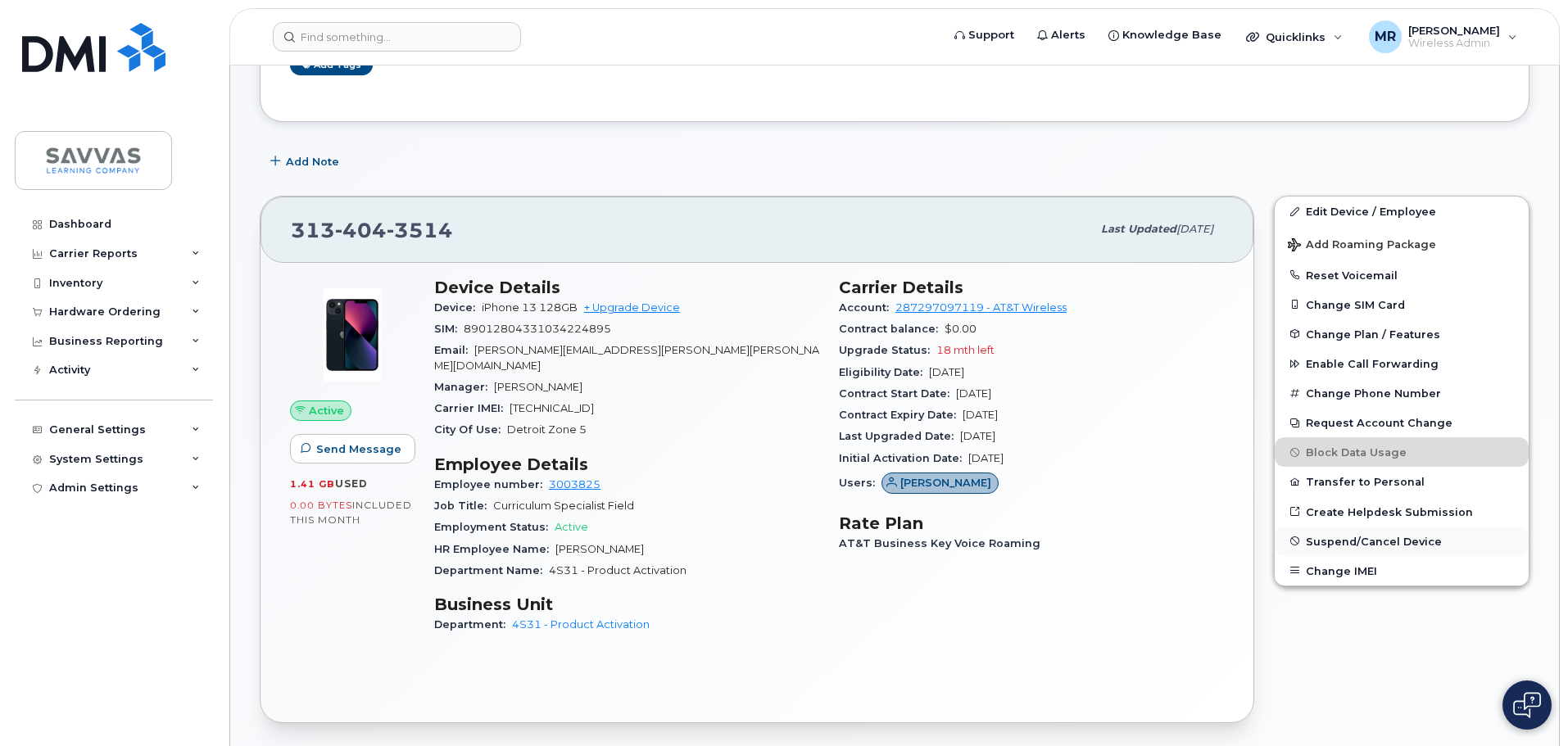 click on "Suspend/Cancel Device" at bounding box center (1374, 540) 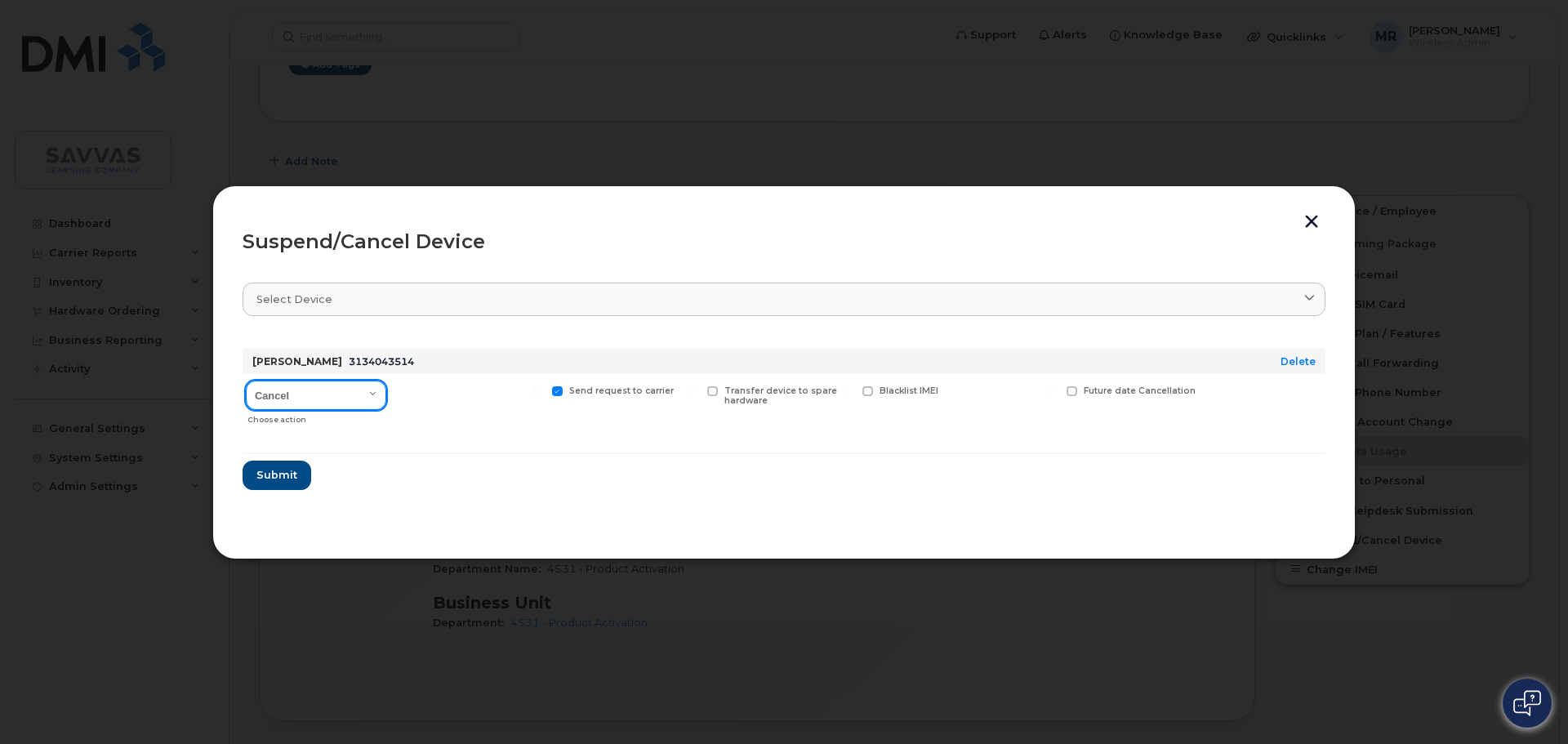 click on "Cancel Suspend - Reduced Rate Suspend - Full Rate Suspend - Lost Device/Stolen Reactivate" at bounding box center (316, 395) 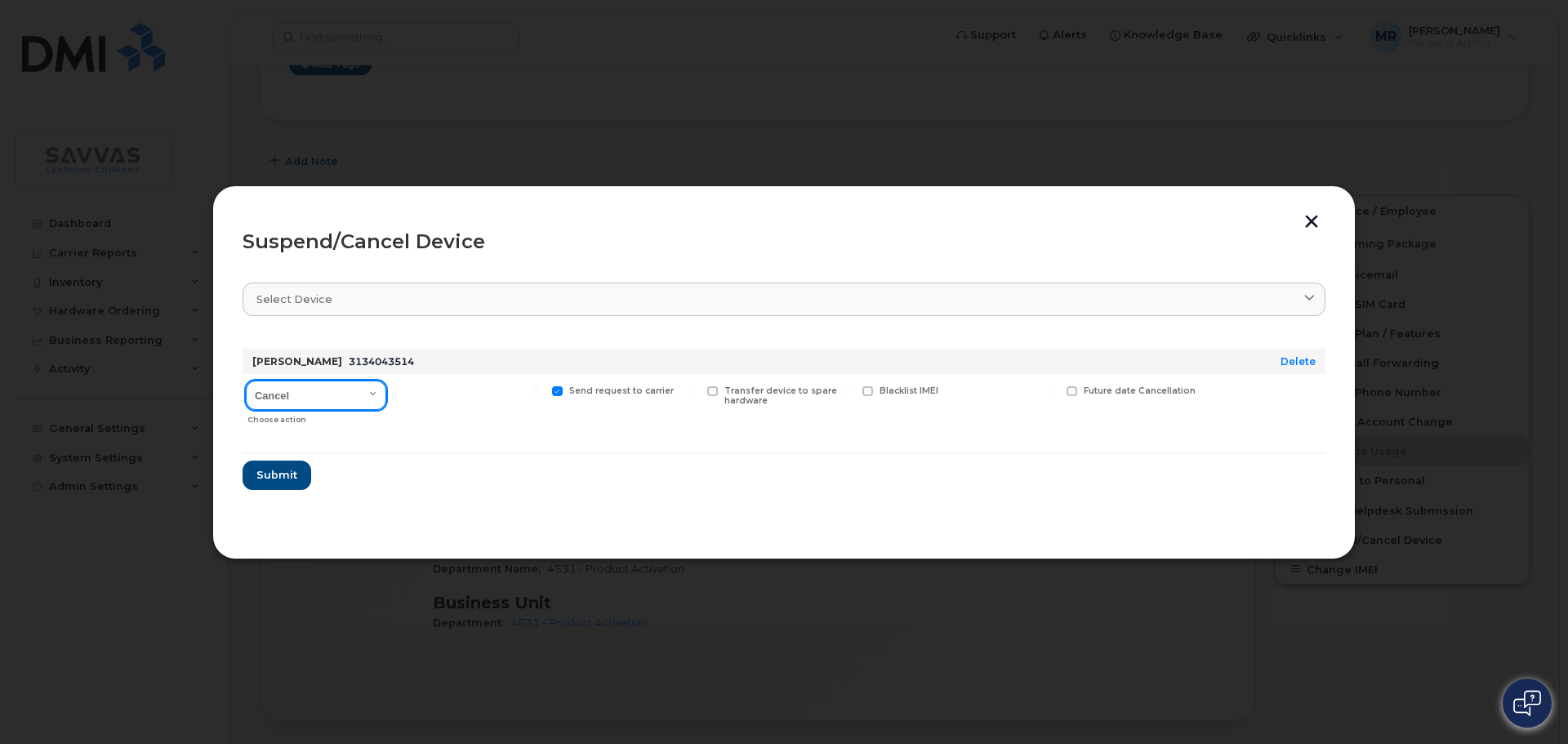 select on "[object Object]" 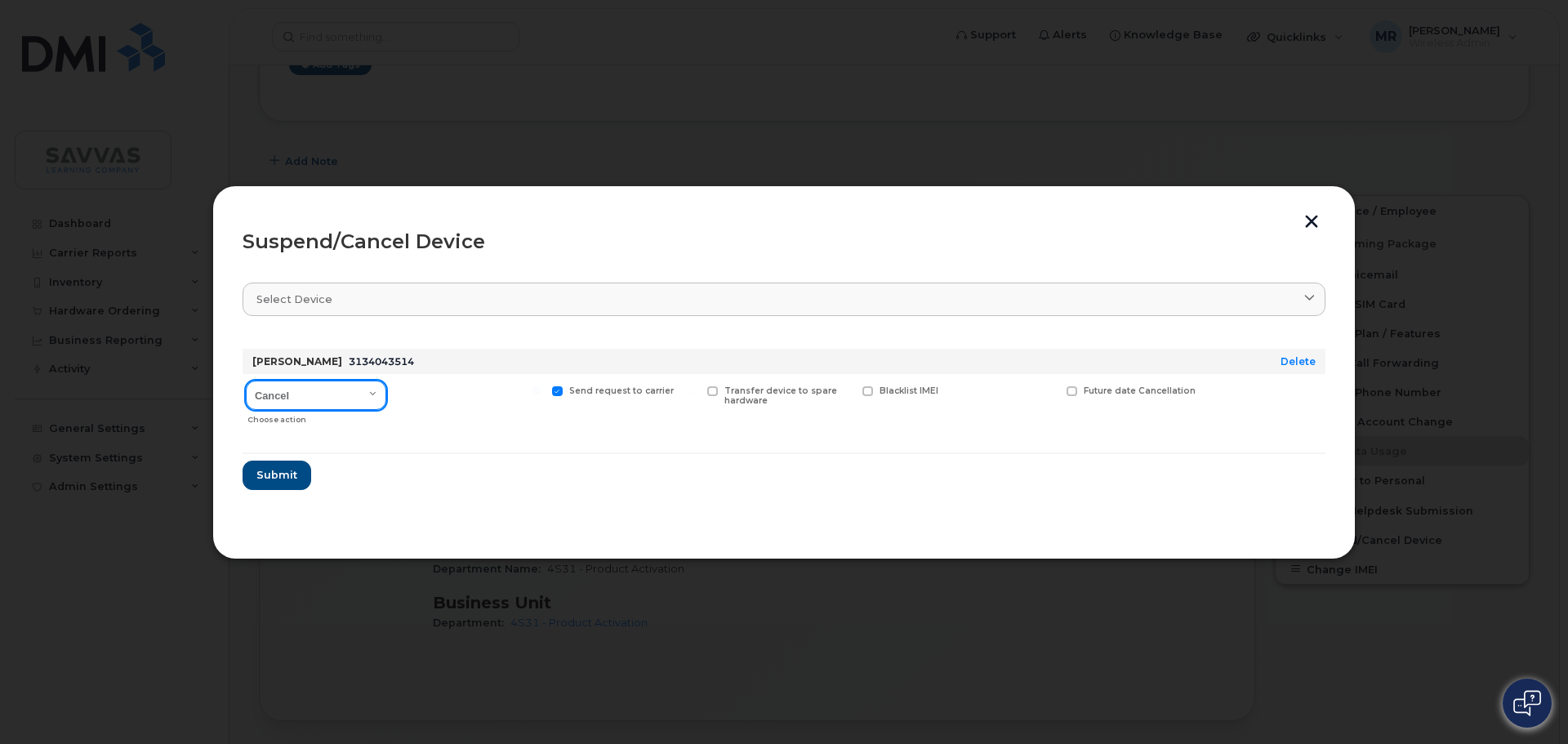 click on "Cancel Suspend - Reduced Rate Suspend - Full Rate Suspend - Lost Device/Stolen Reactivate" at bounding box center (316, 395) 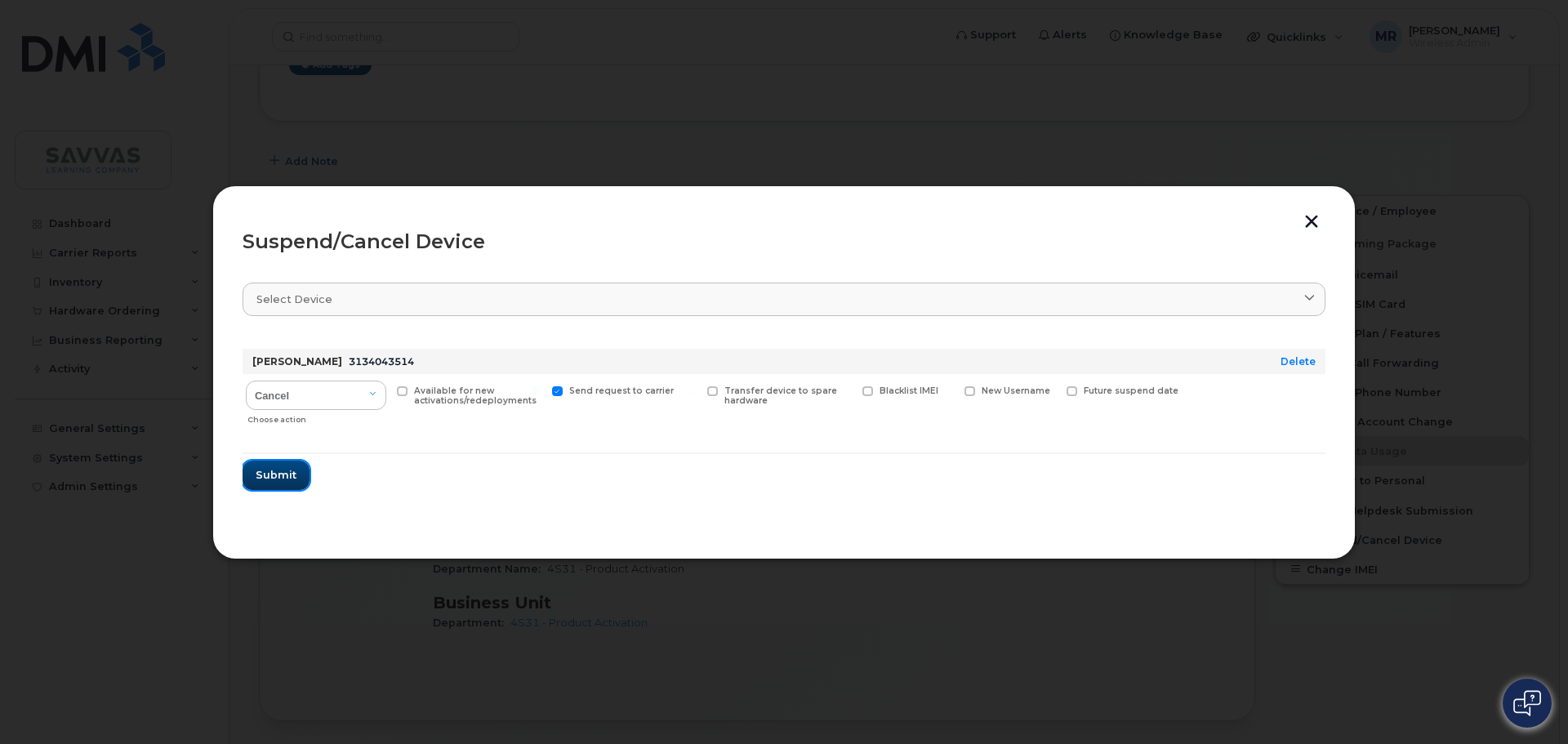 click on "Submit" at bounding box center (276, 474) 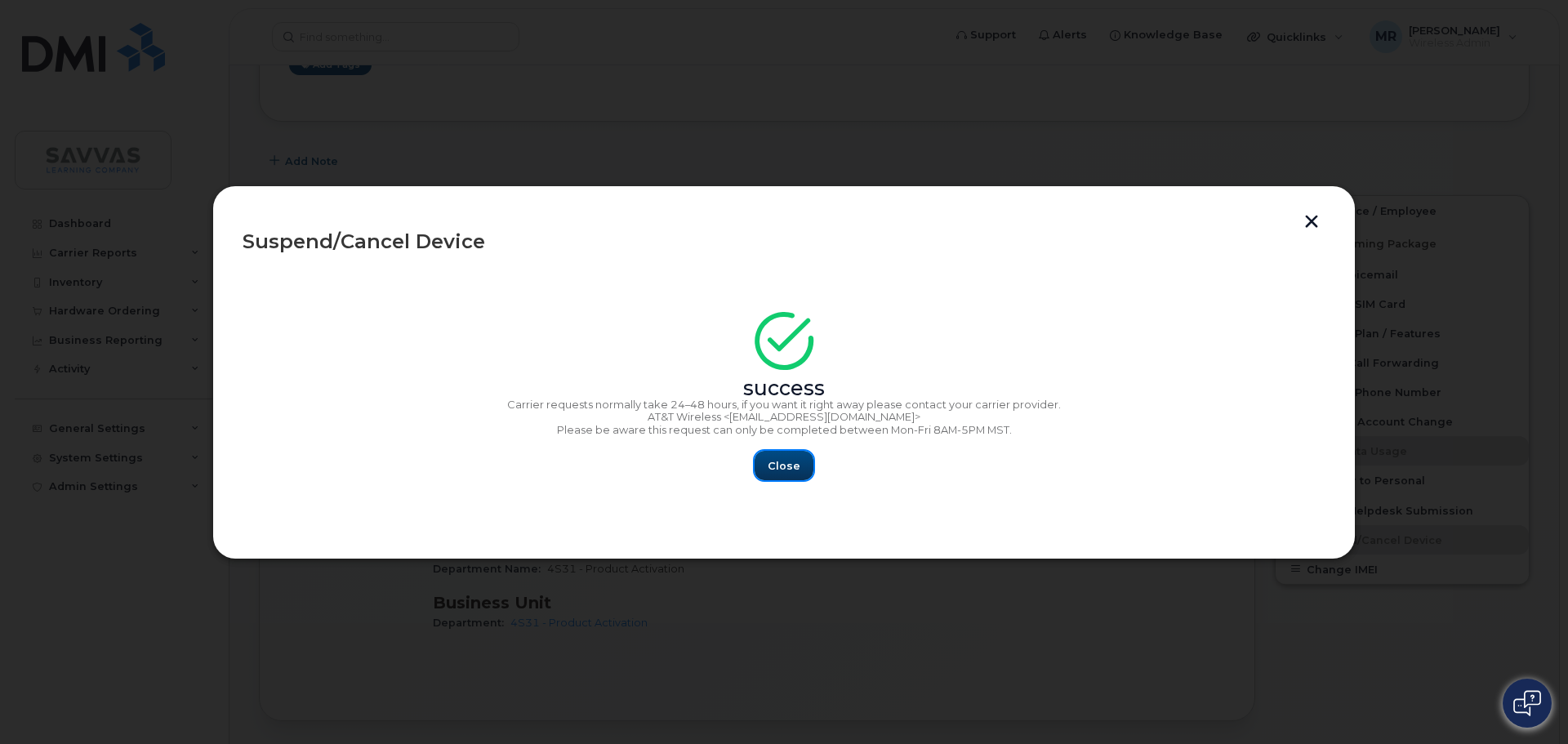 click on "Close" at bounding box center [784, 466] 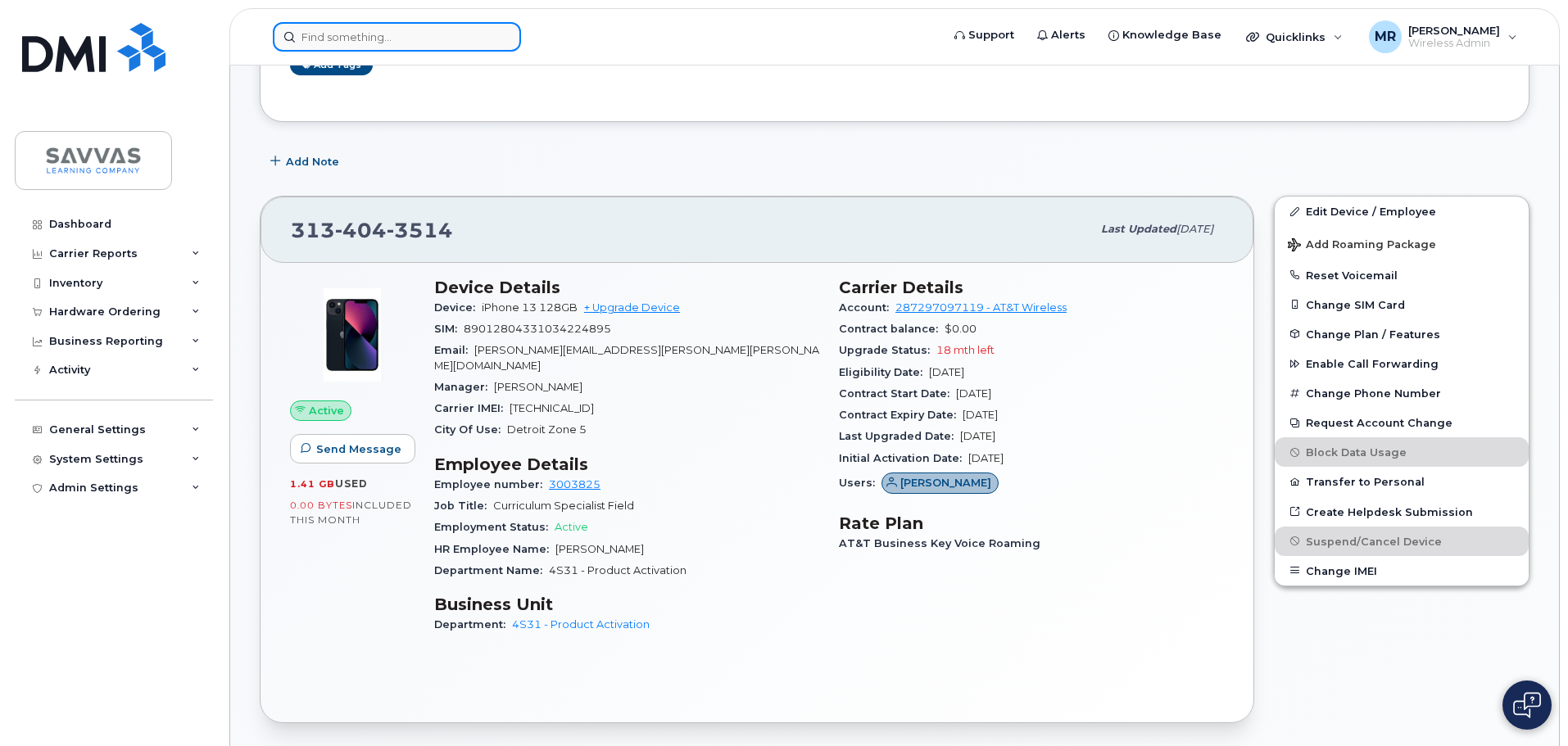 click at bounding box center (397, 37) 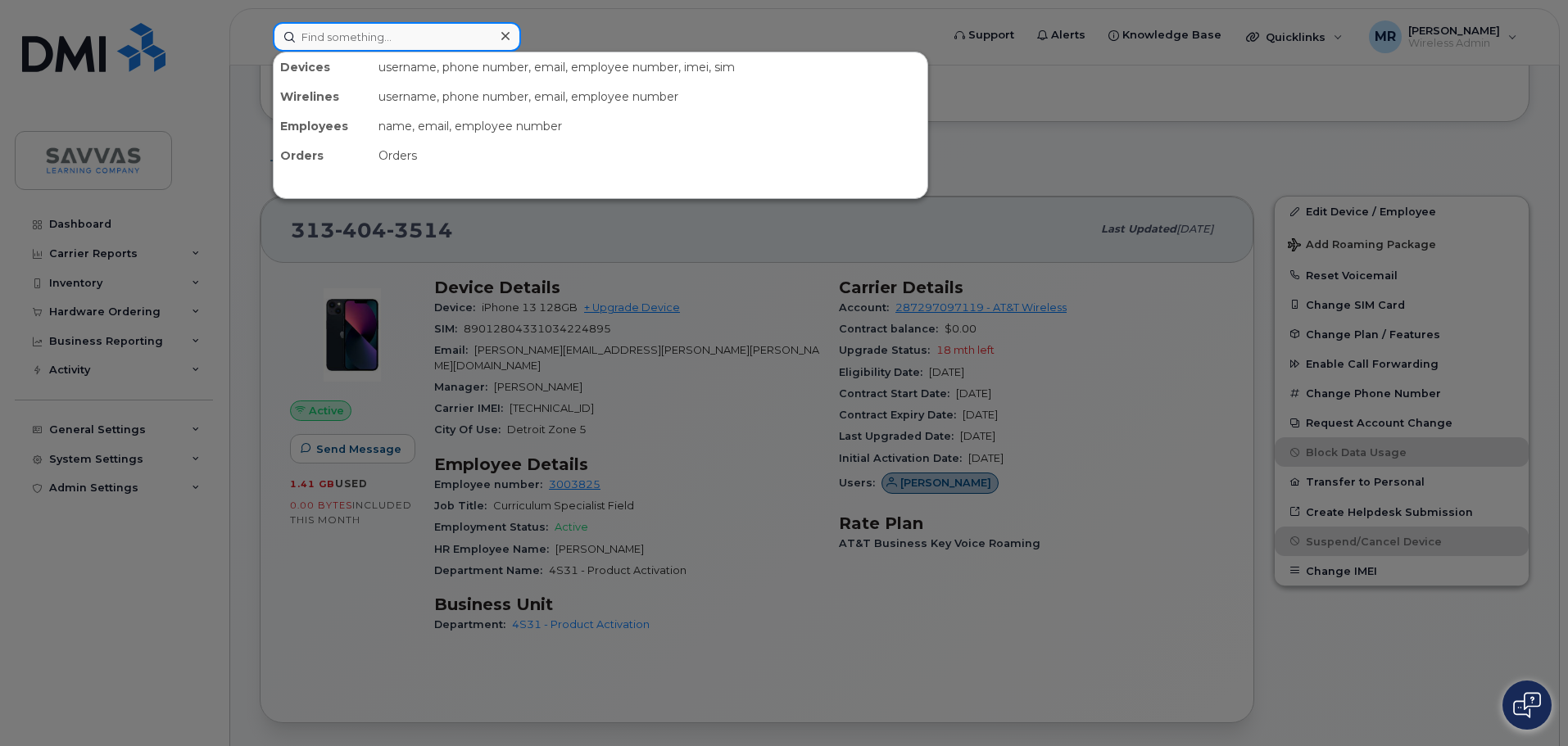 paste on "[PERSON_NAME]" 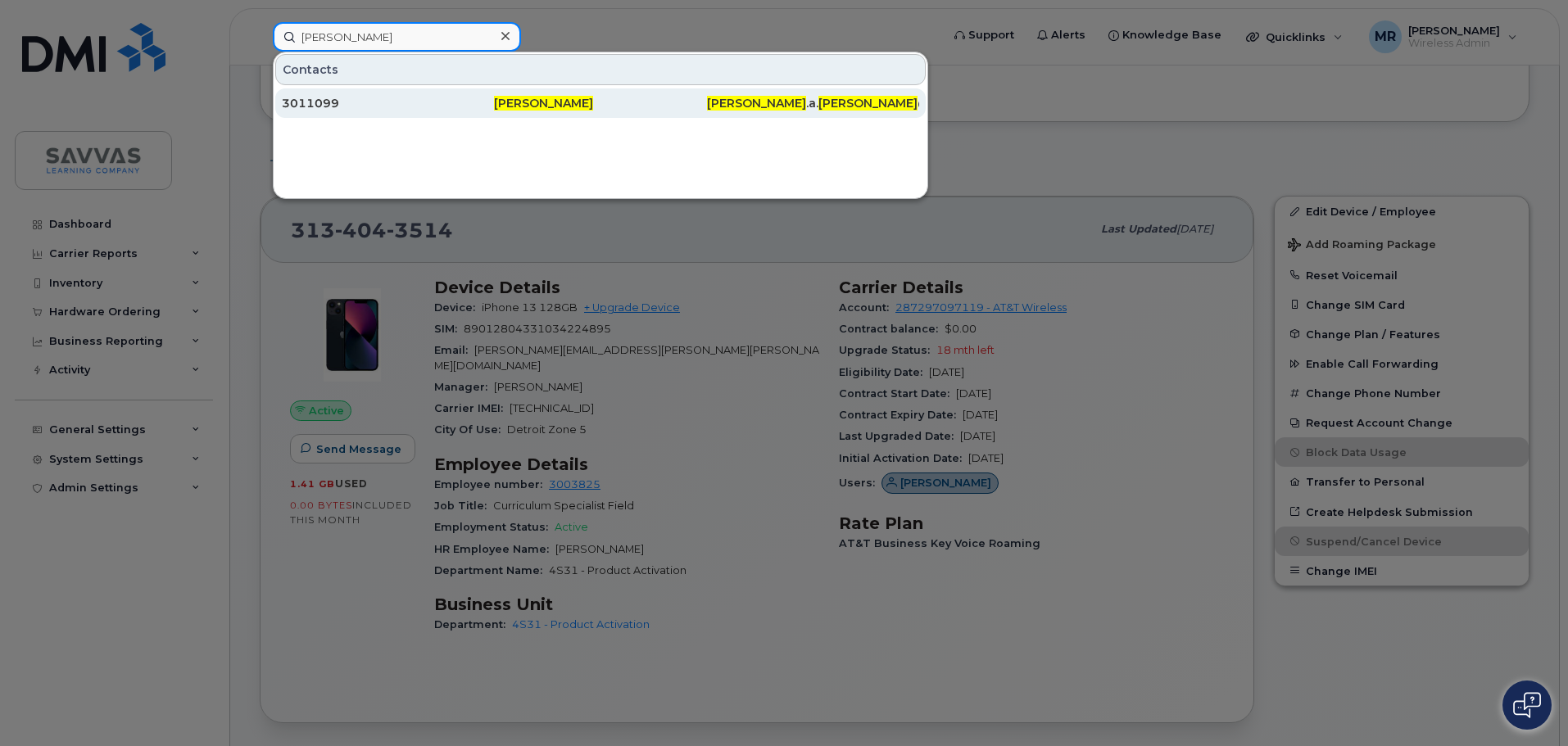 type on "[PERSON_NAME]" 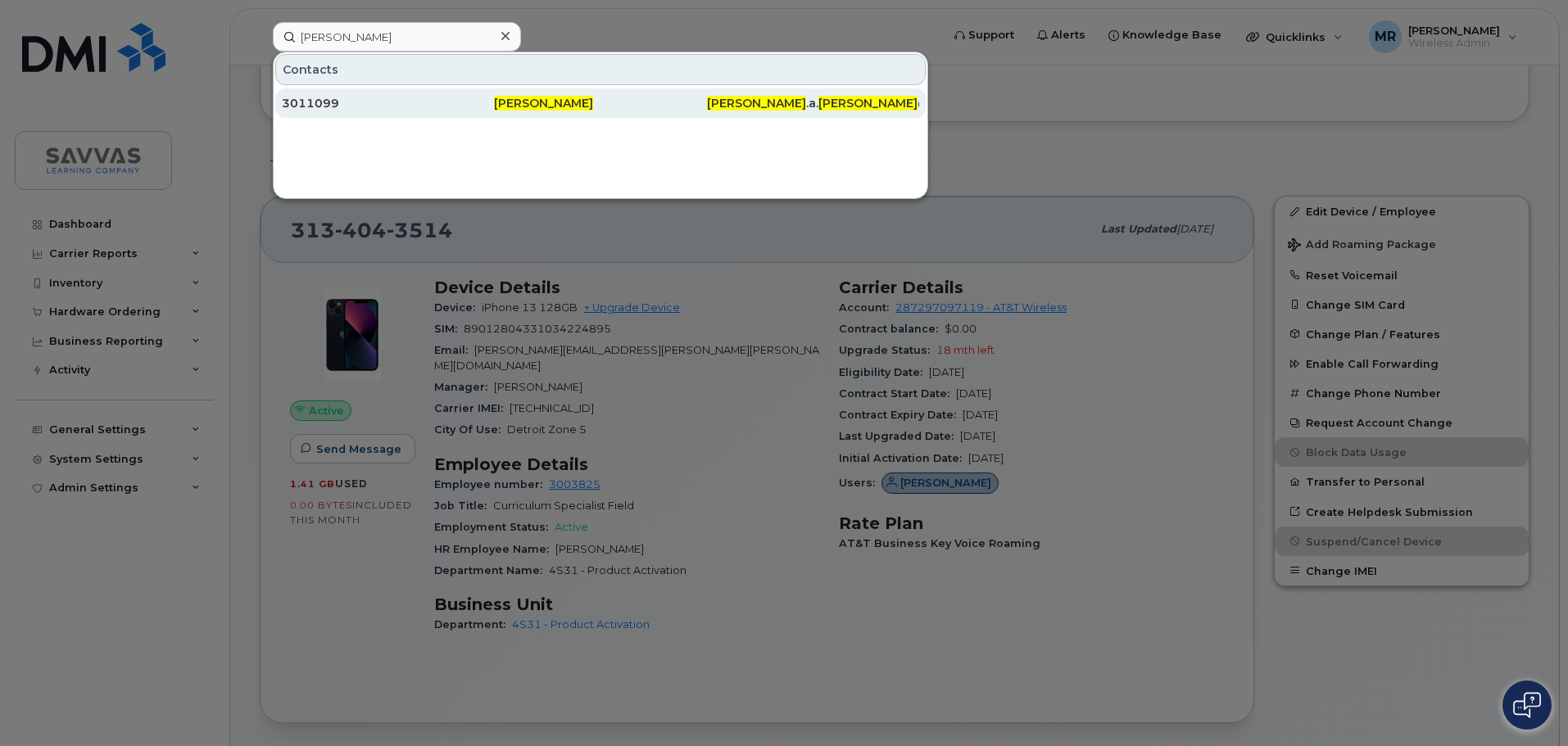 click on "3011099" at bounding box center [387, 103] 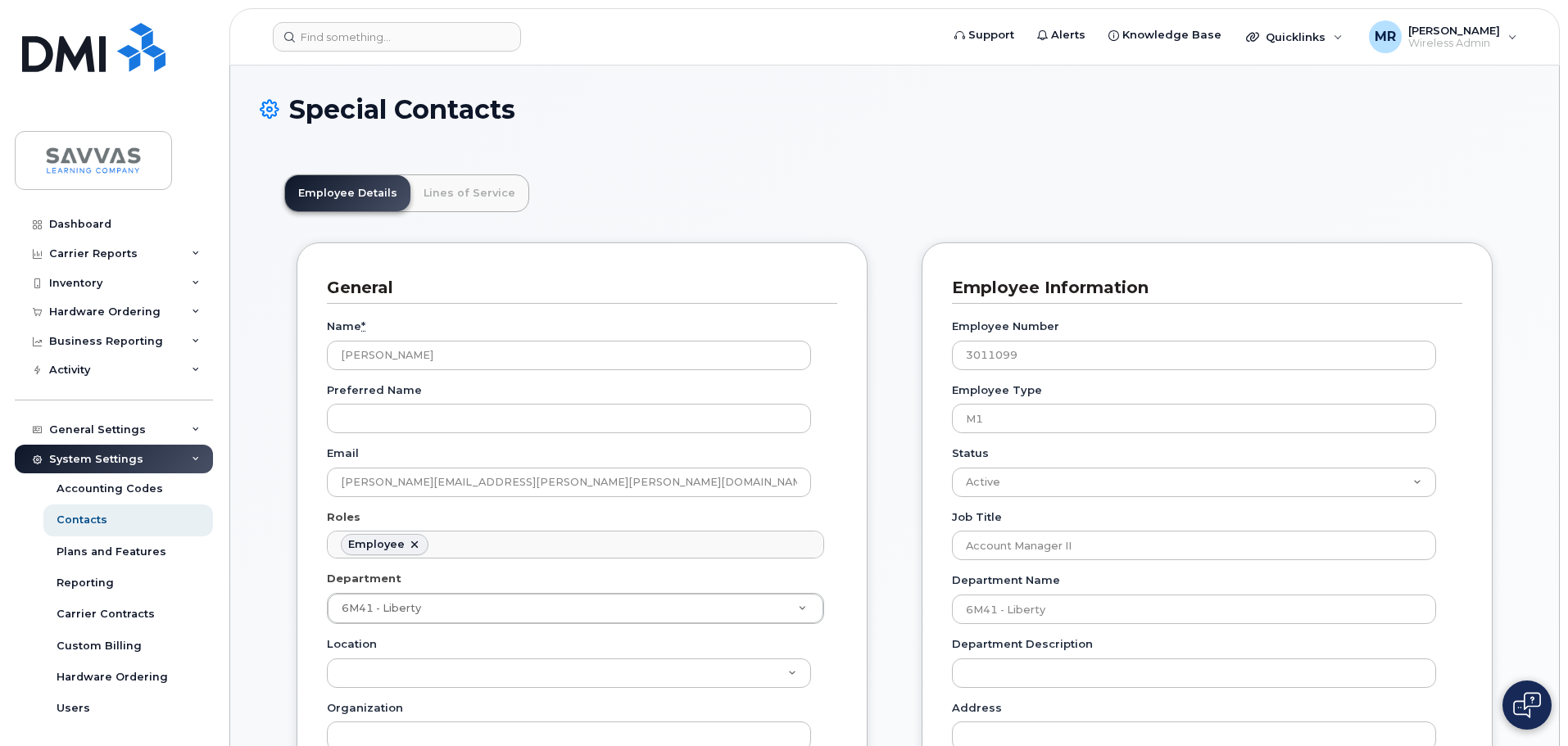 scroll, scrollTop: 0, scrollLeft: 0, axis: both 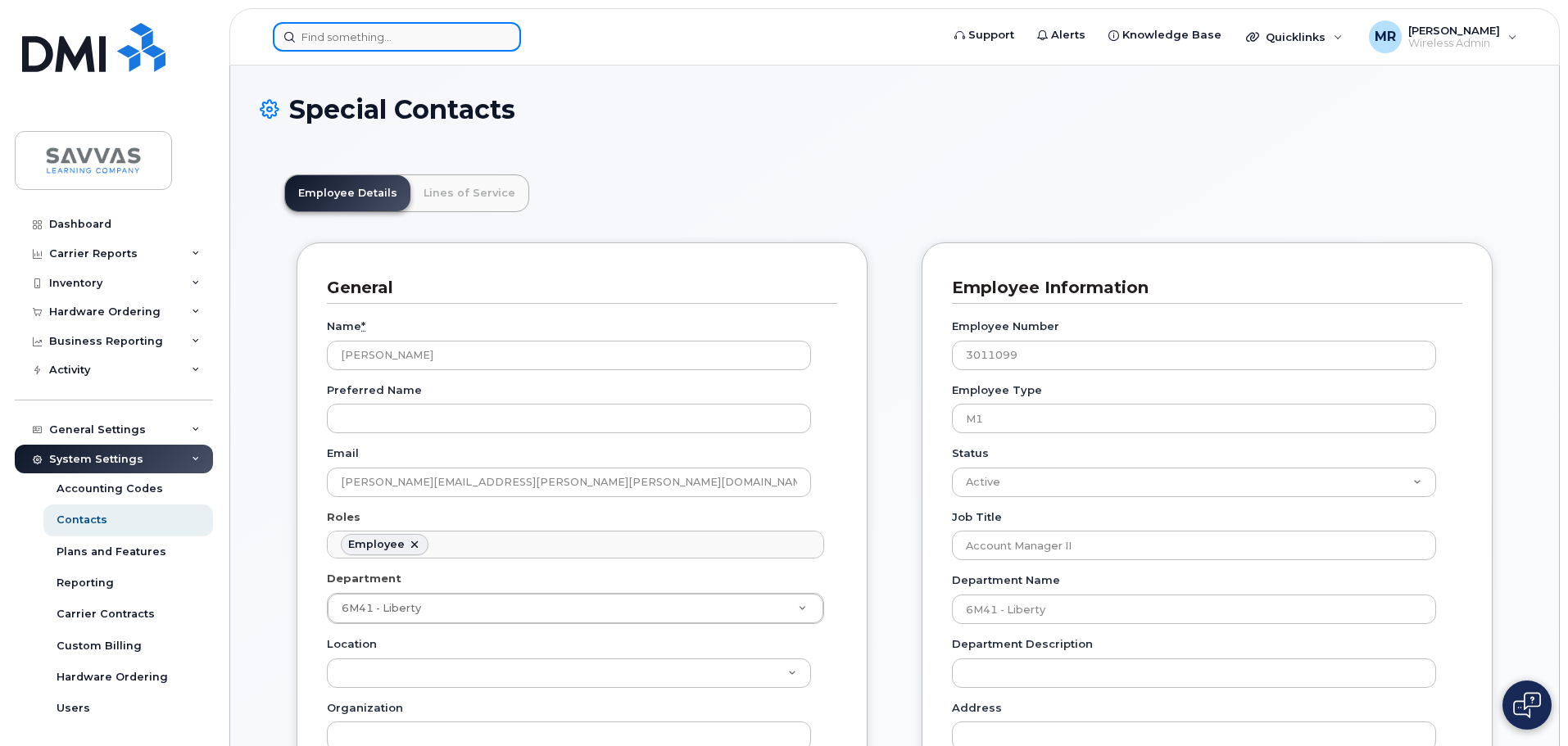 click at bounding box center [397, 37] 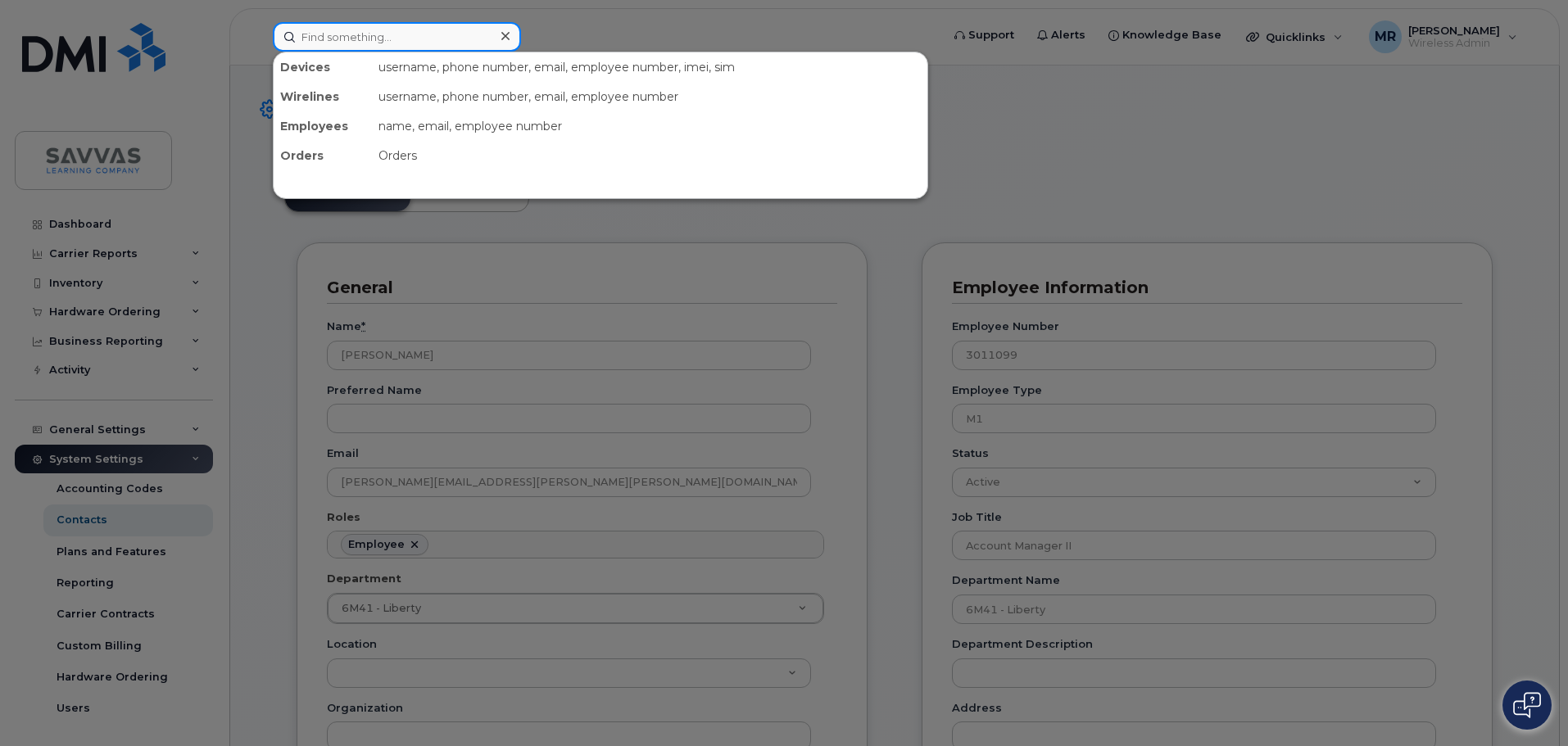 paste on "609 280 9450" 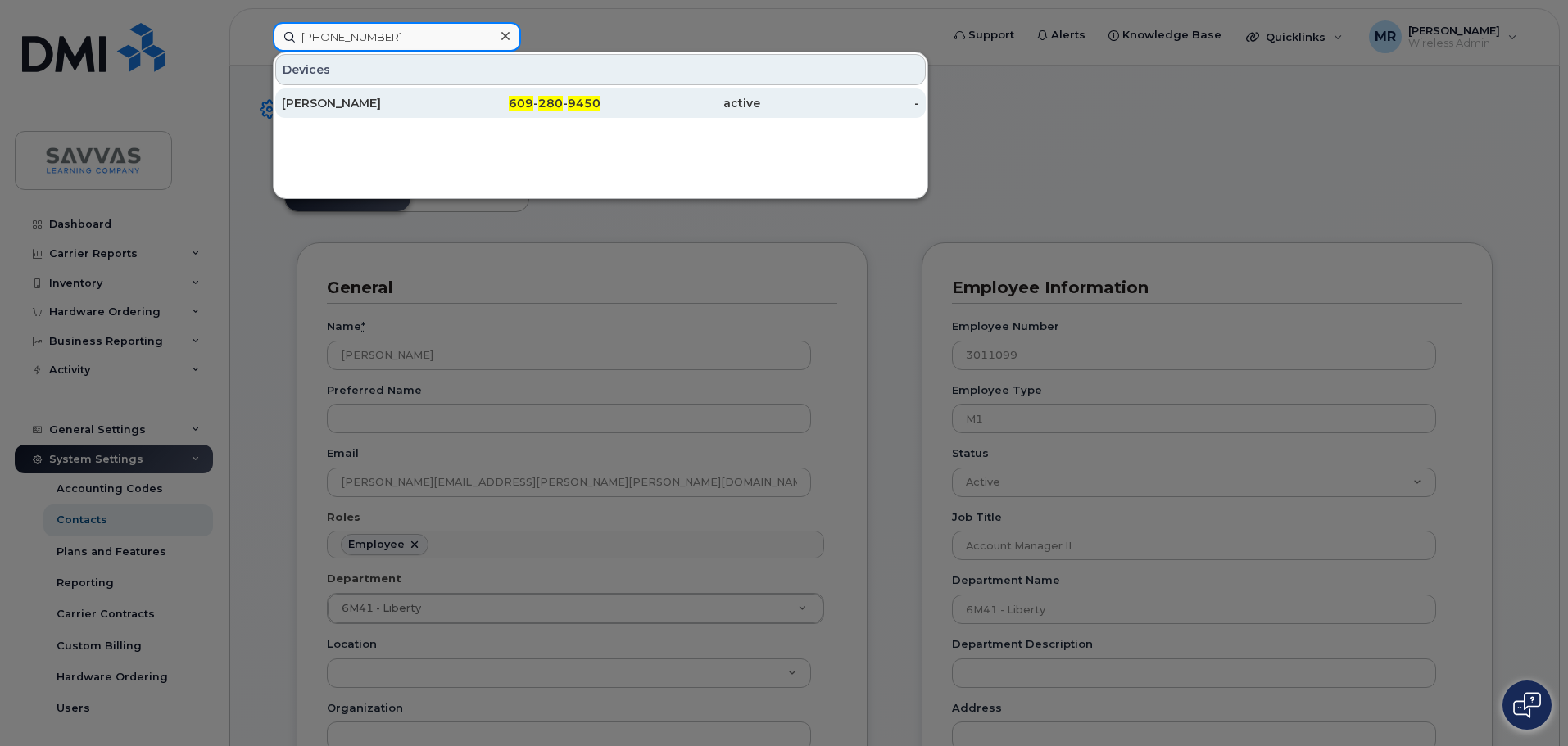 type on "609 280 9450" 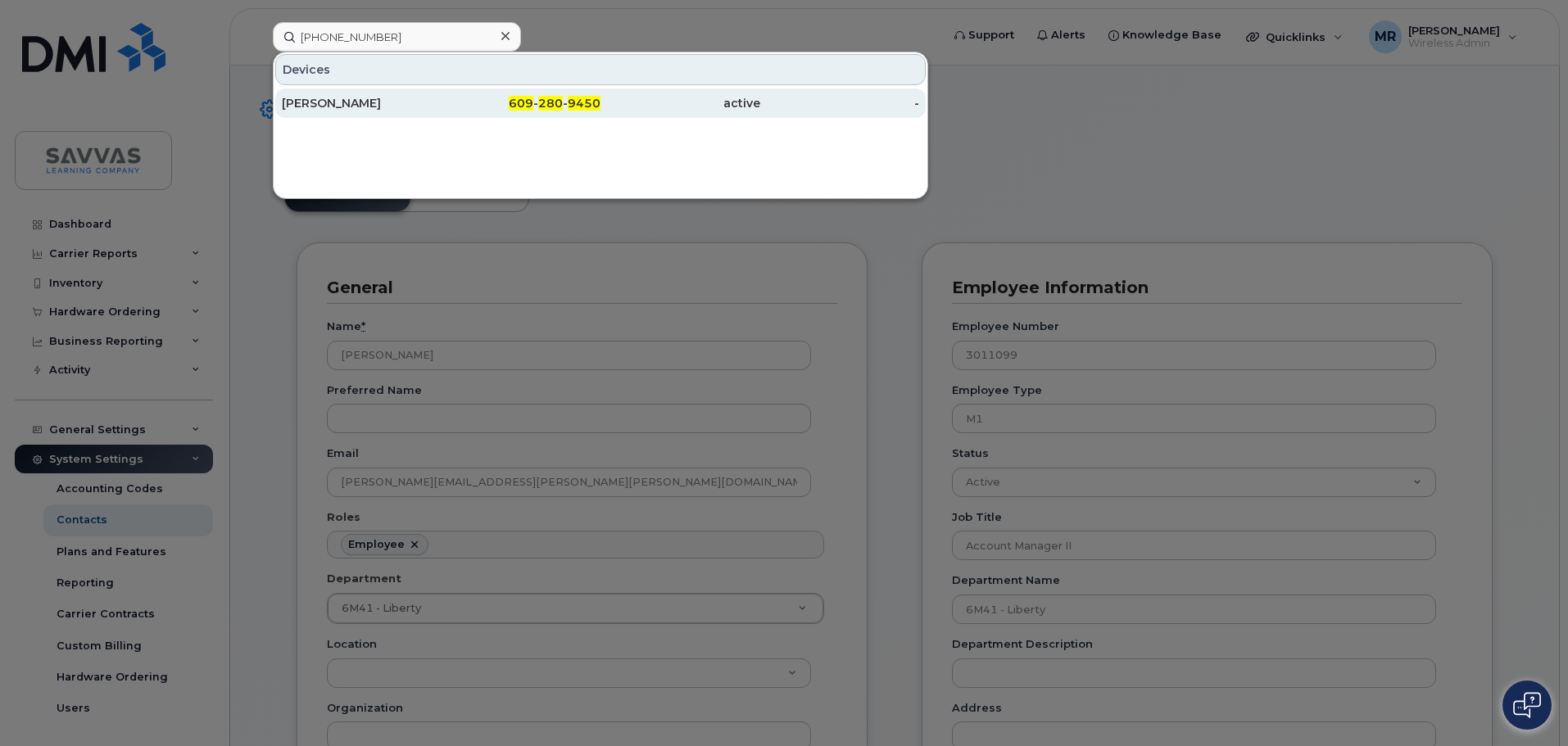 click on "[PERSON_NAME]" at bounding box center (361, 103) 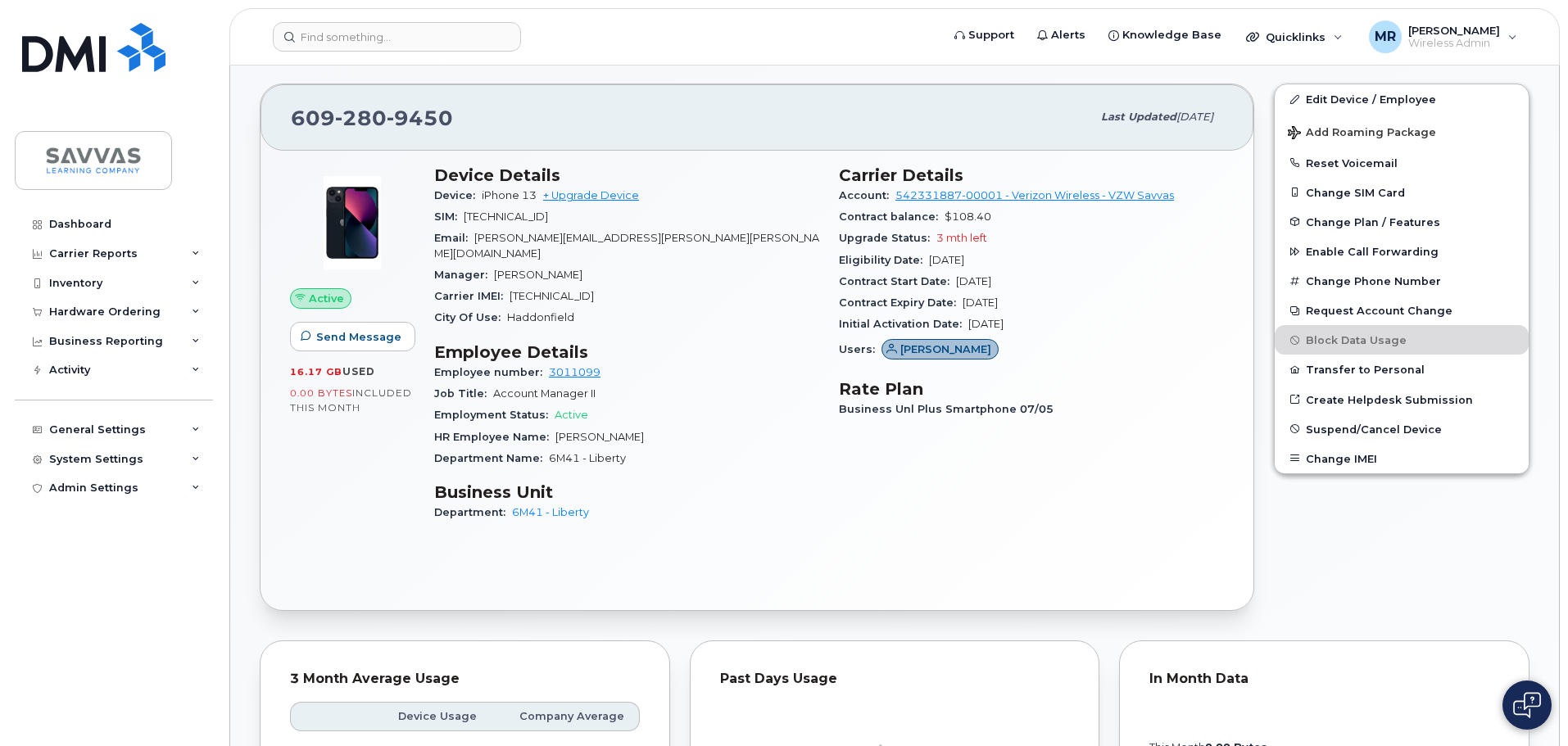 scroll, scrollTop: 328, scrollLeft: 0, axis: vertical 